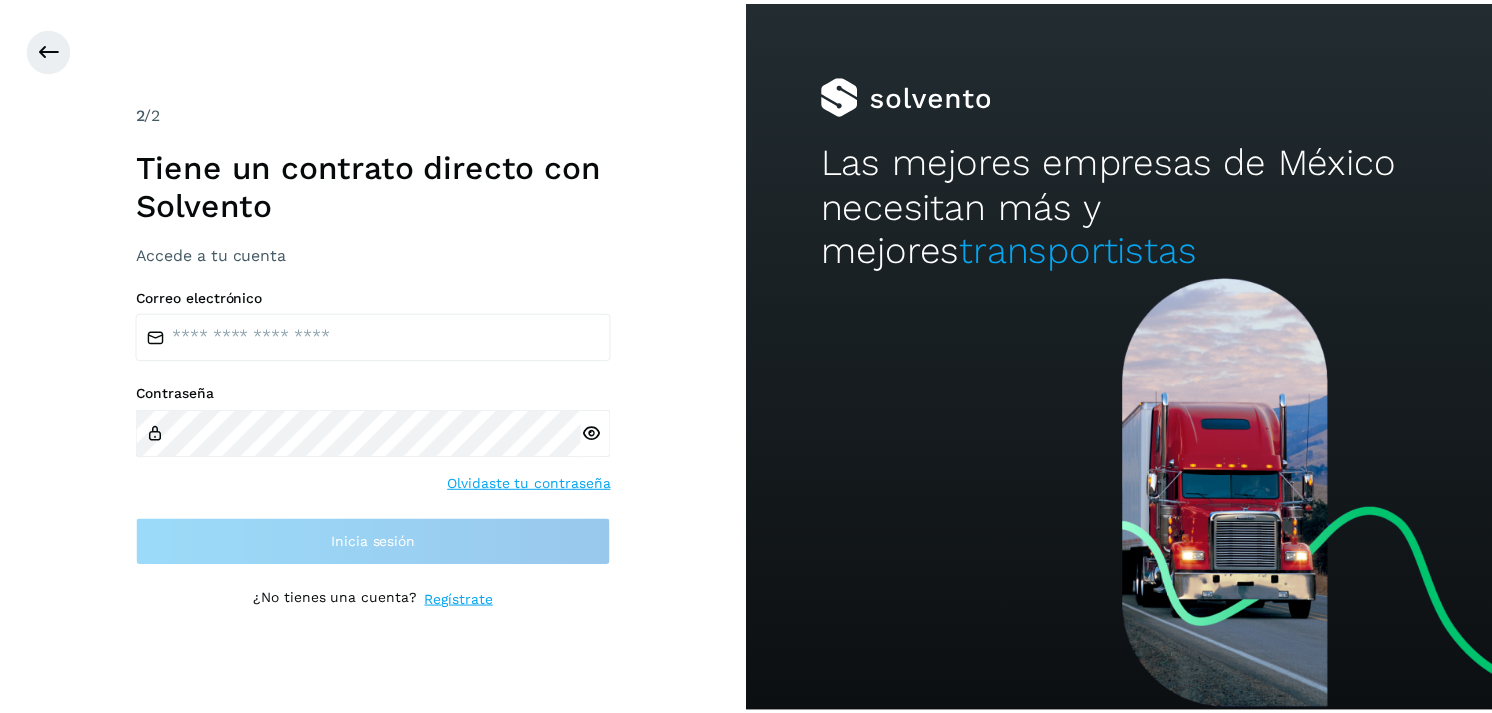 scroll, scrollTop: 0, scrollLeft: 0, axis: both 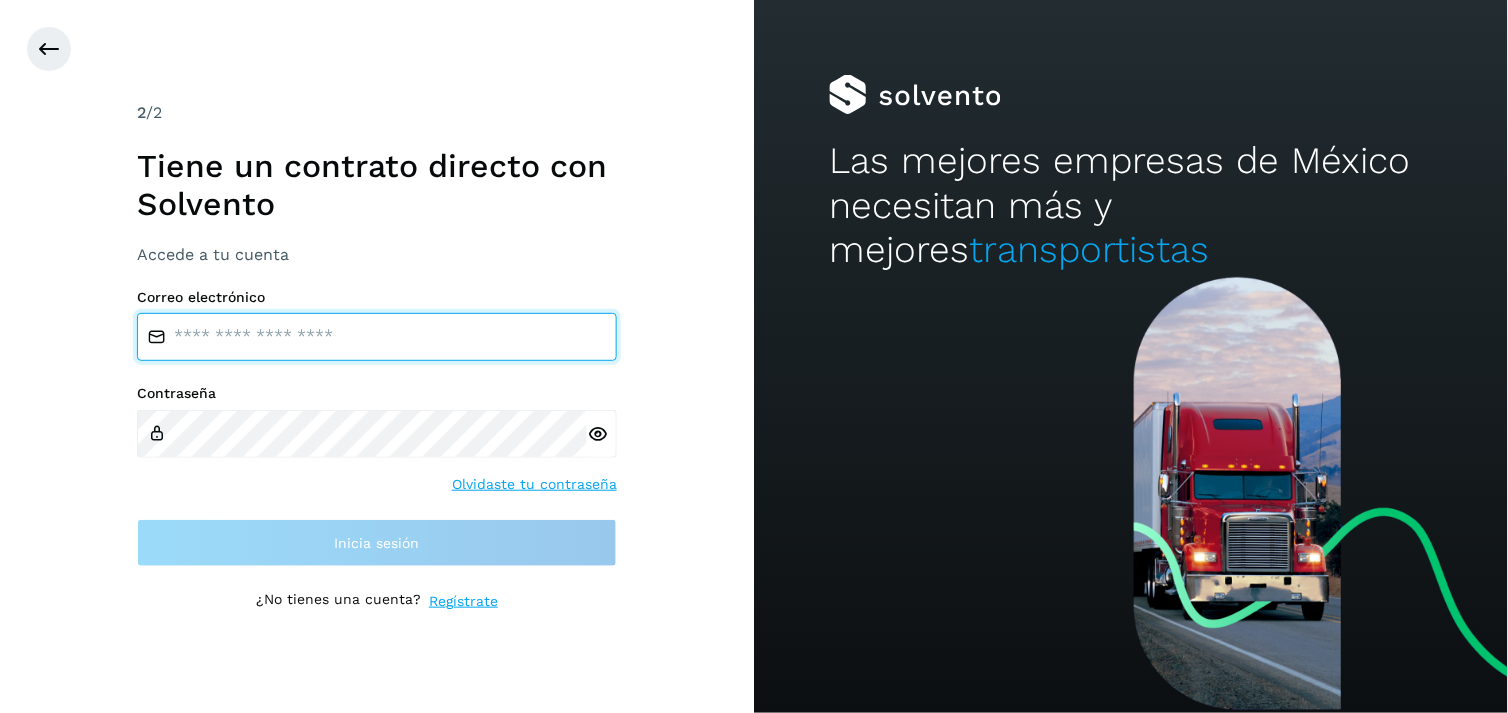 type on "**********" 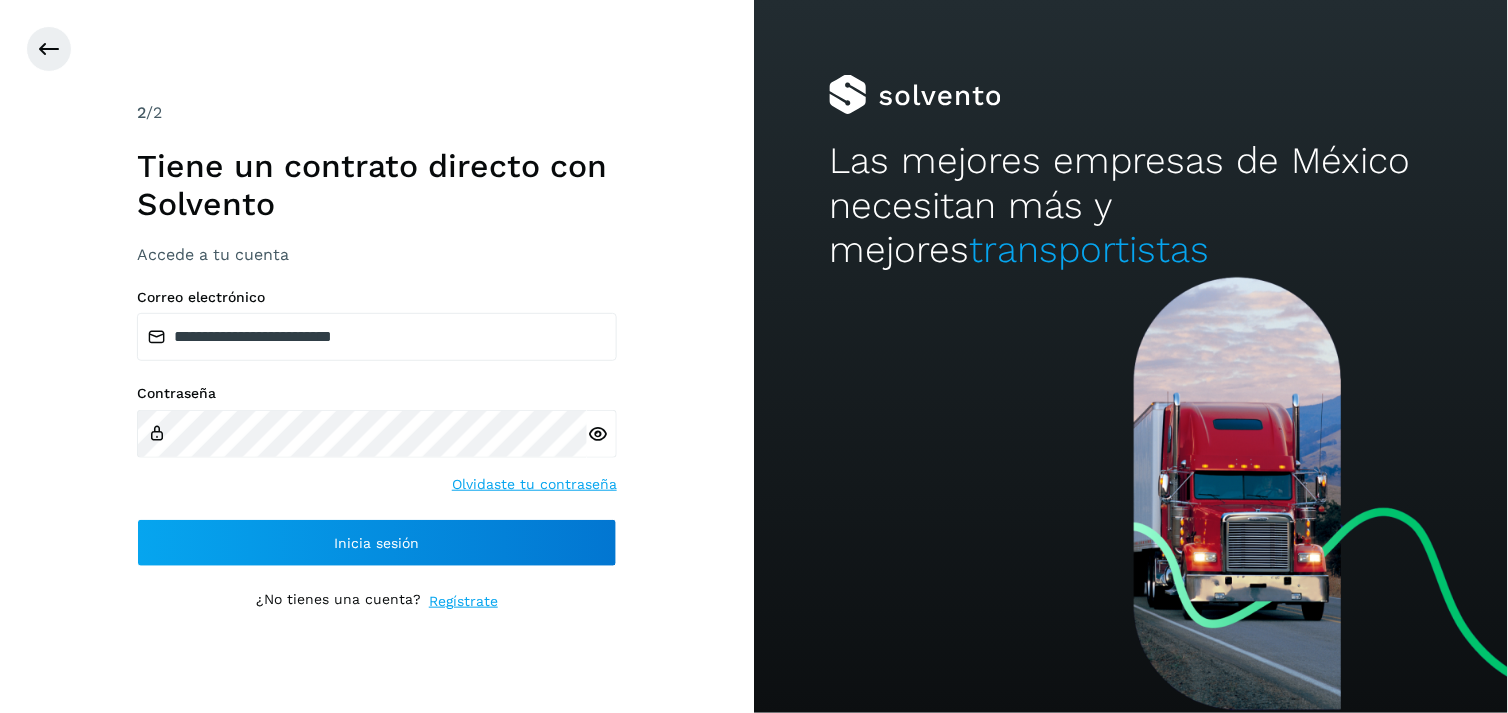 click on "**********" at bounding box center [754, 356] 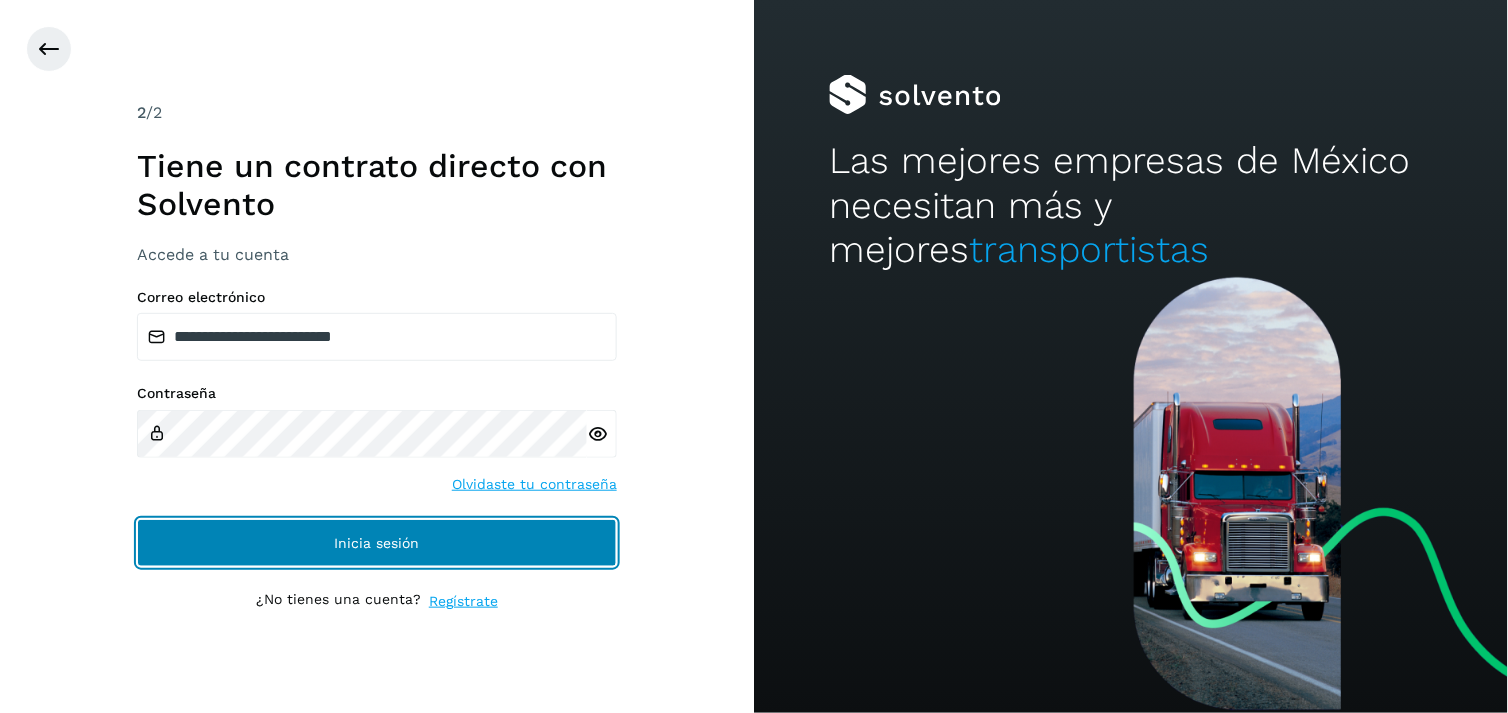 click on "Inicia sesión" at bounding box center [377, 543] 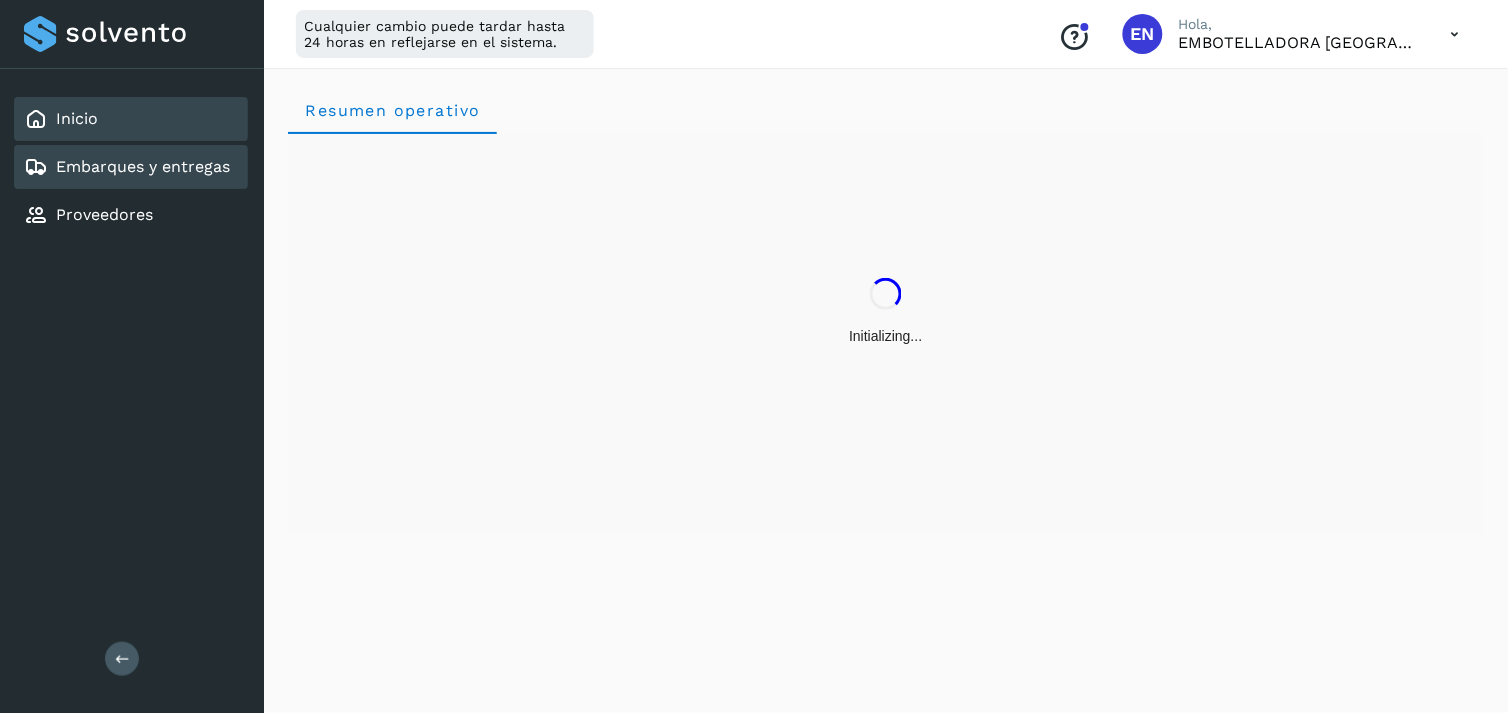 click on "Embarques y entregas" 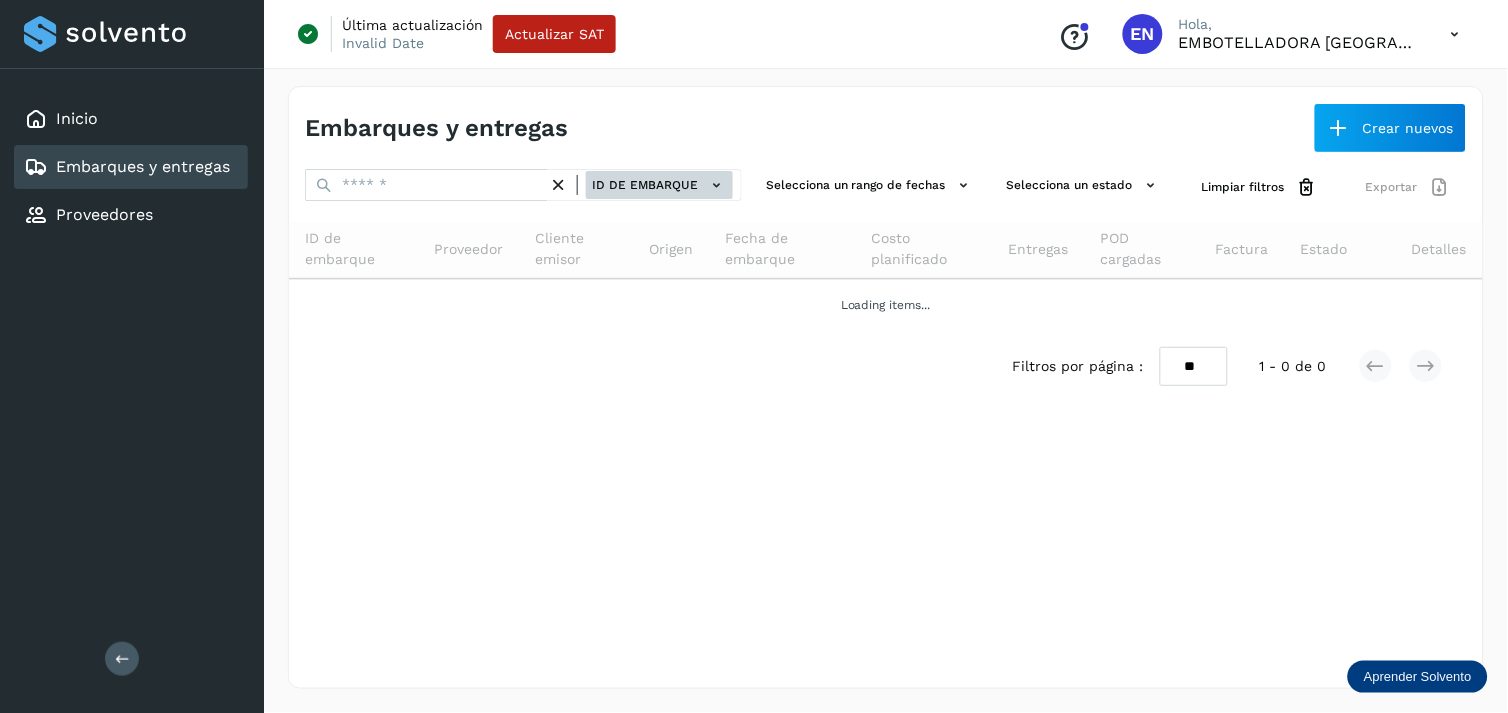 click on "ID de embarque" 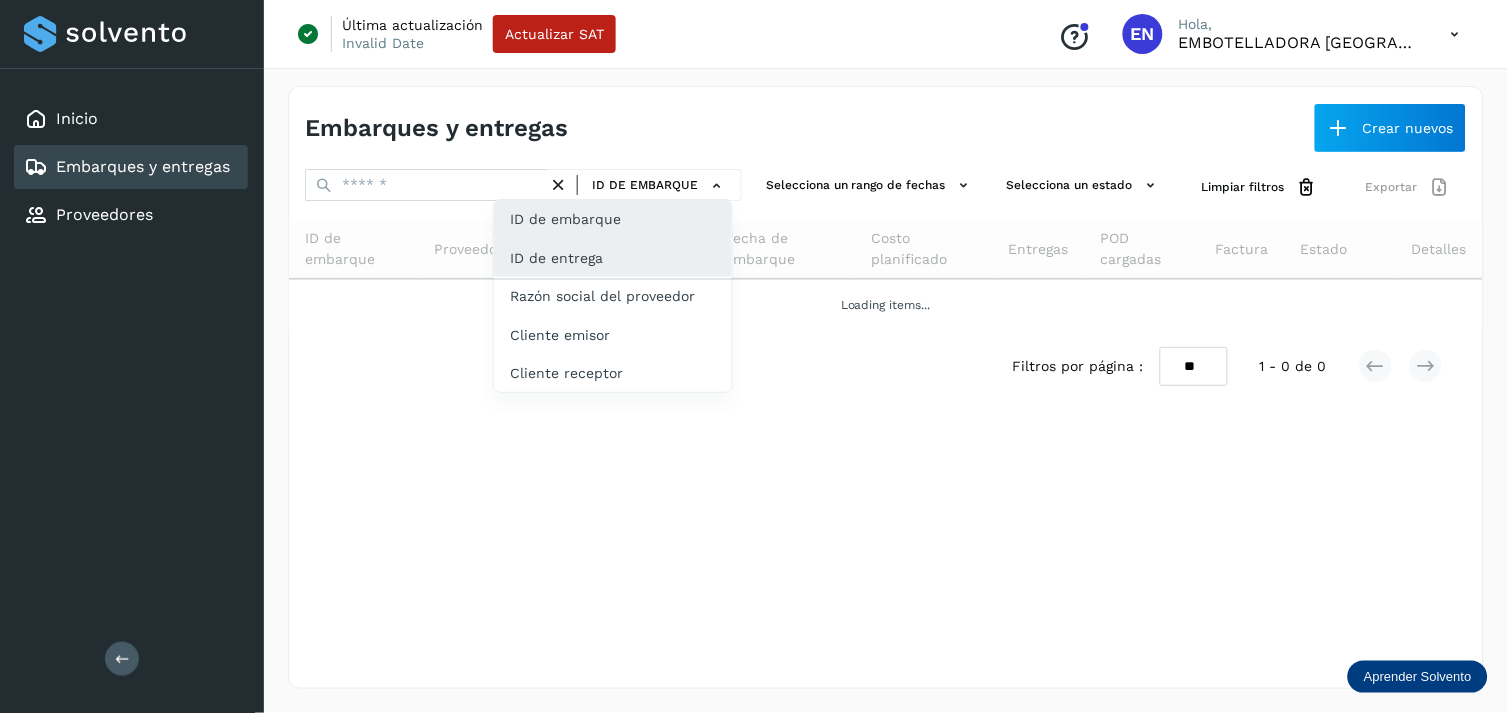 click on "ID de entrega" 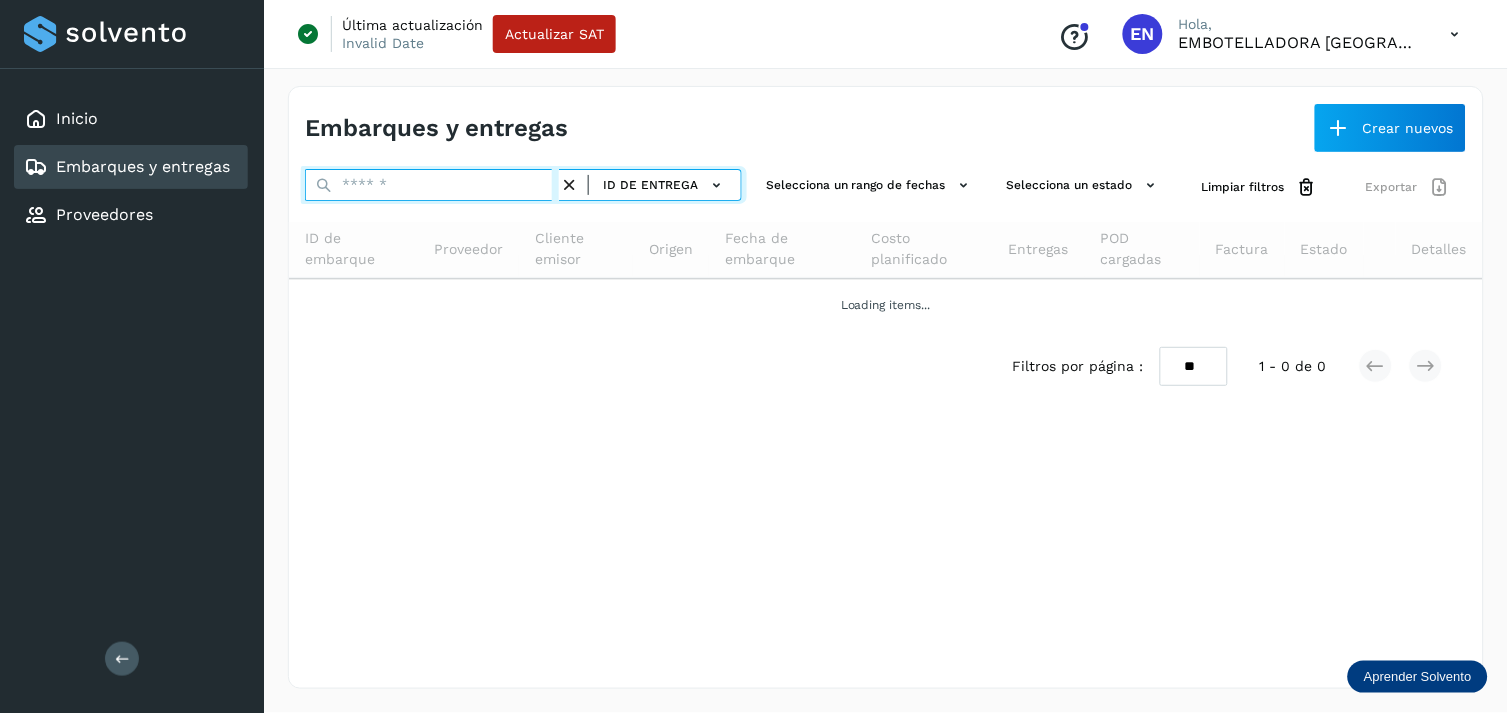 click at bounding box center (432, 185) 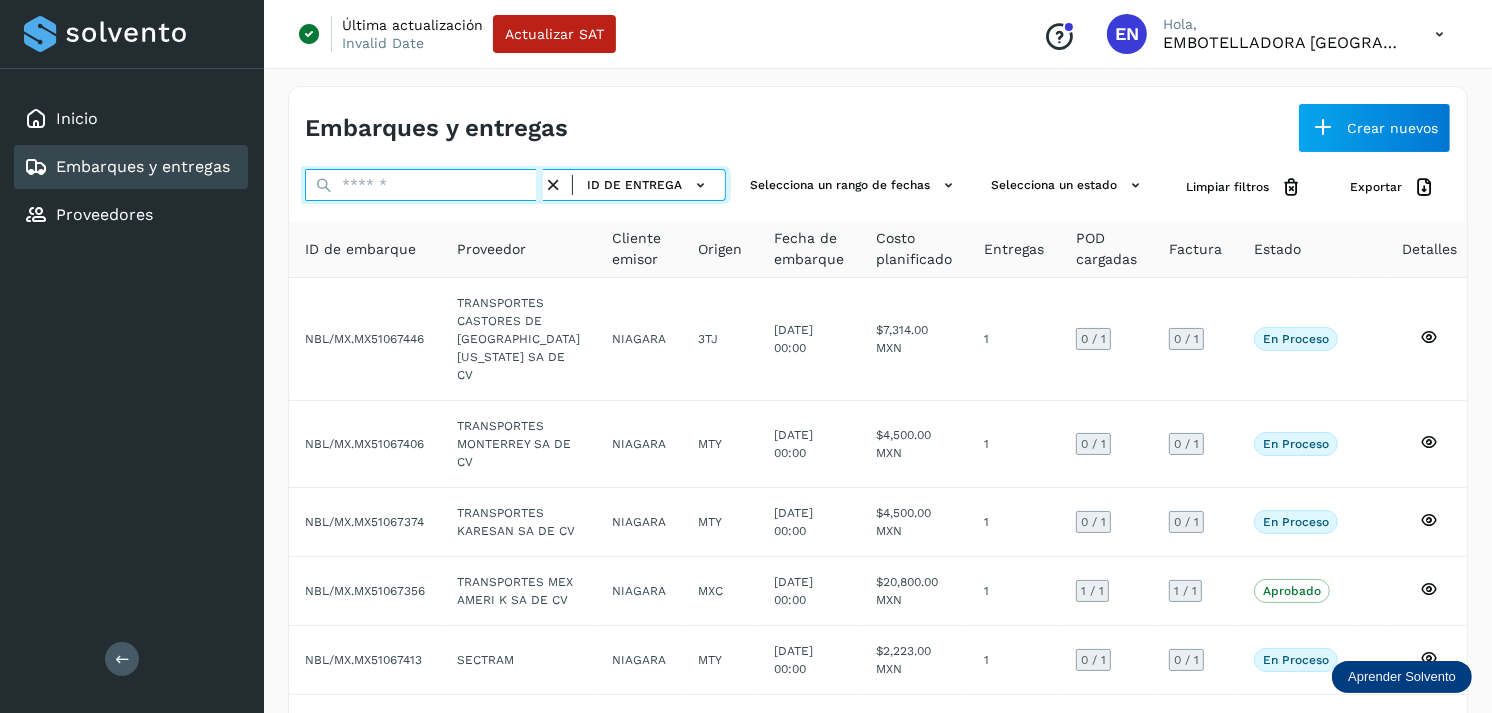 paste on "**********" 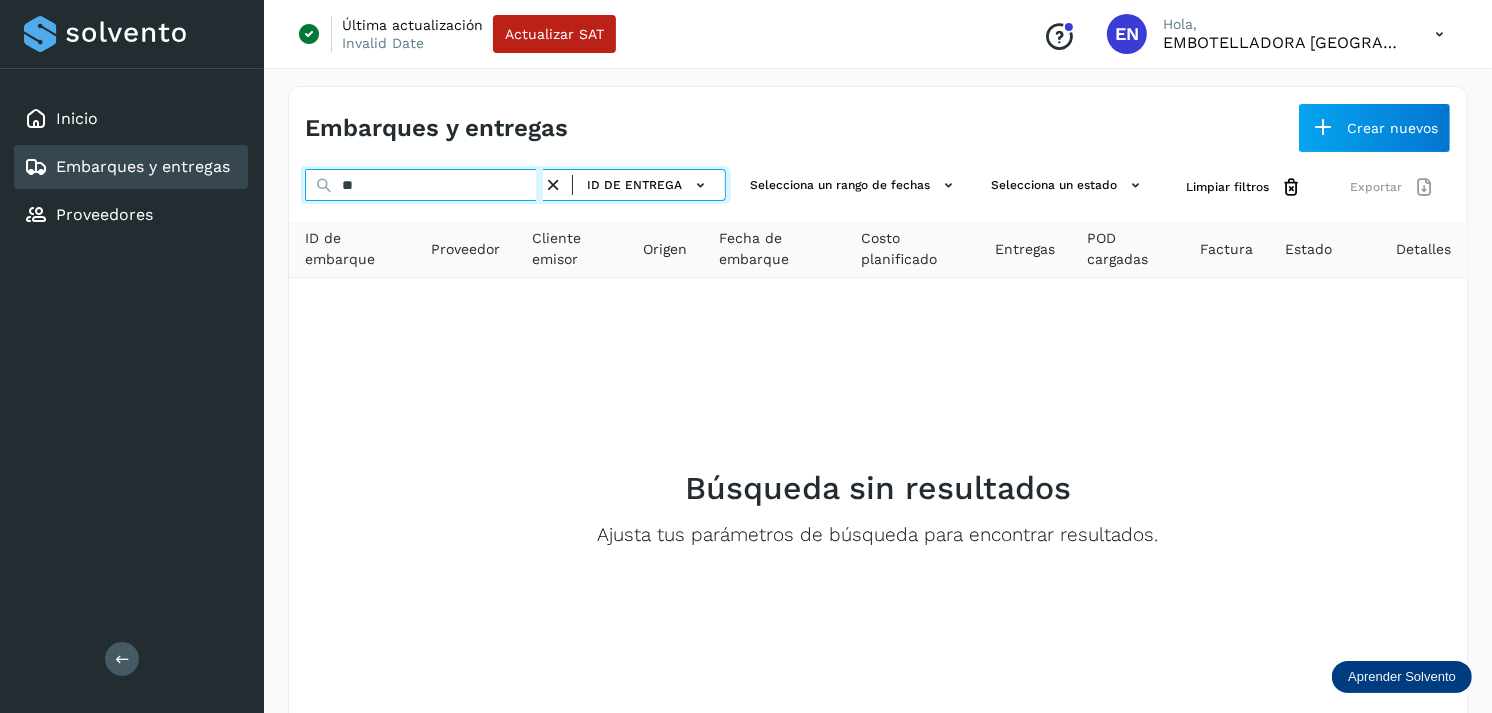 type on "*" 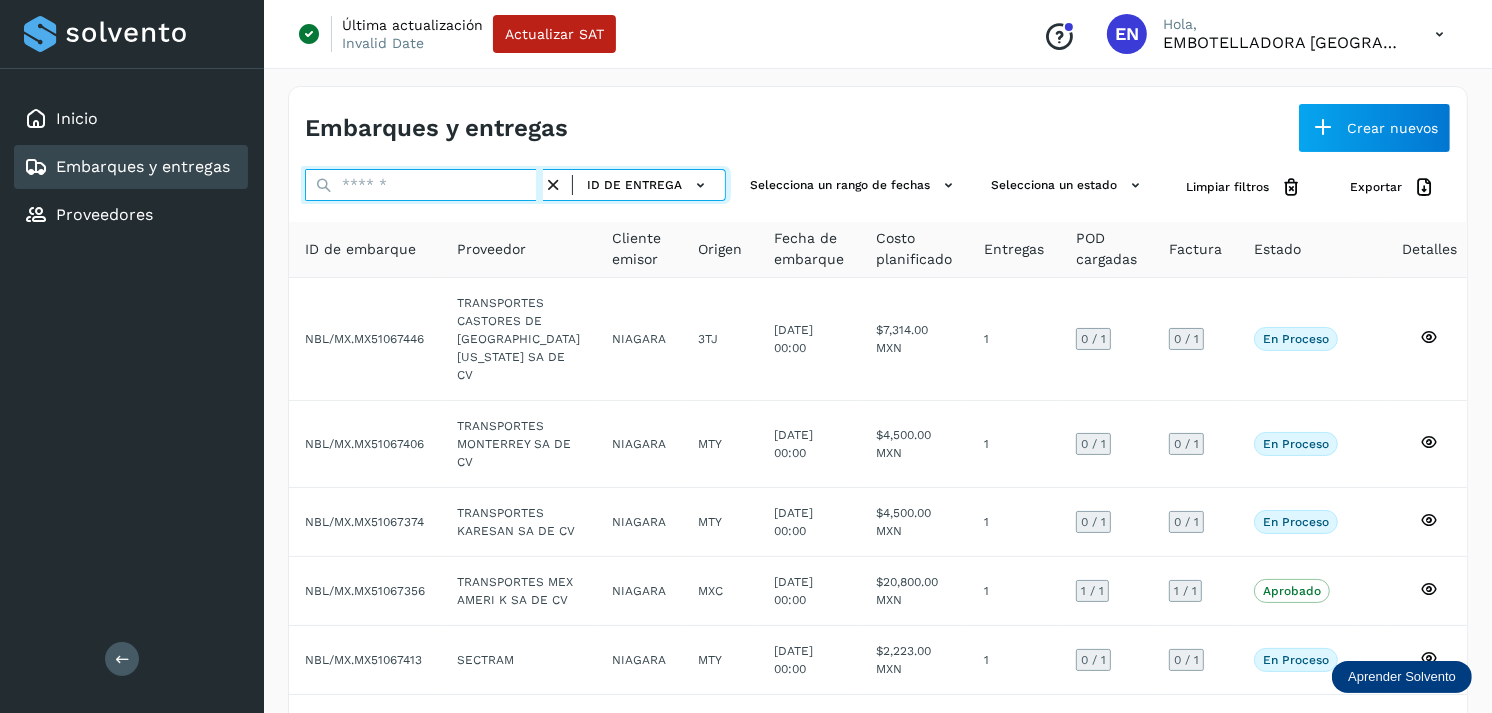 paste on "**********" 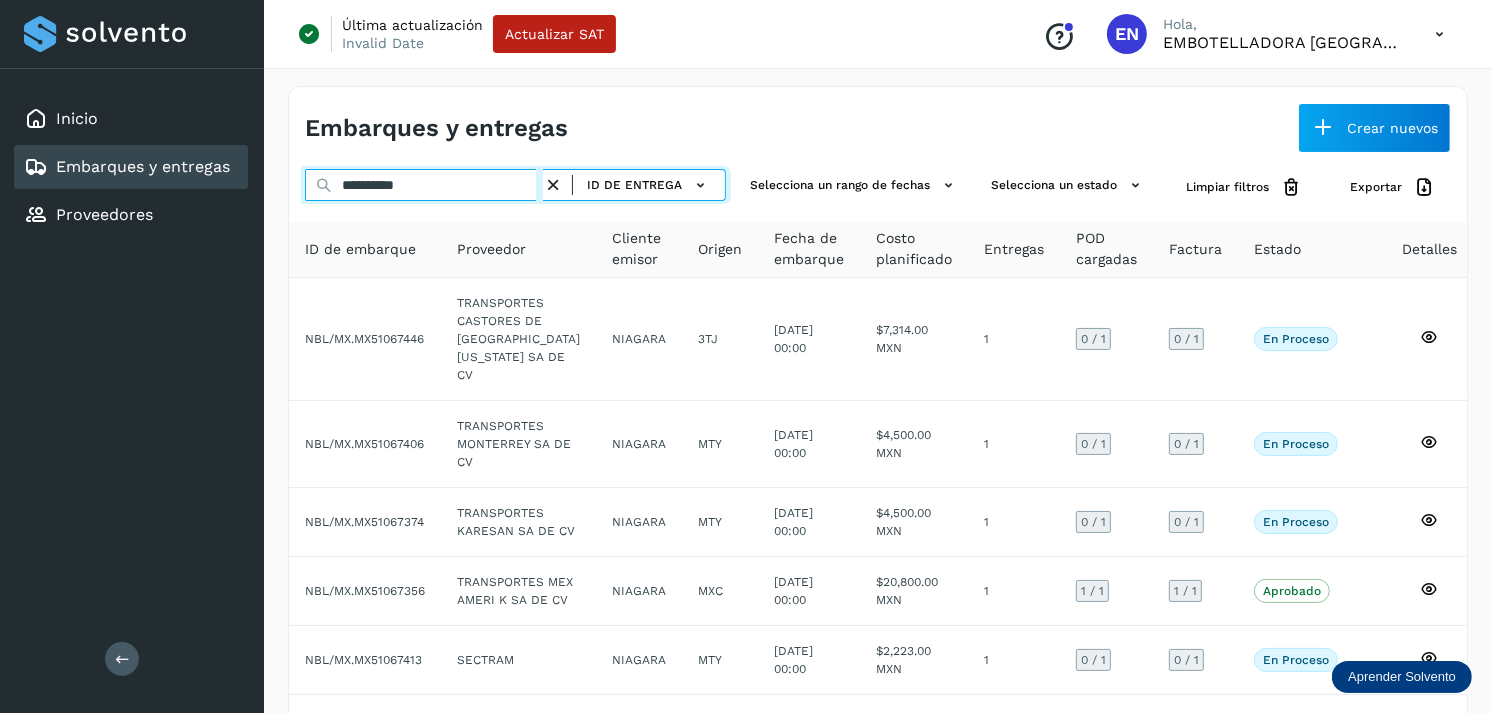 type on "**********" 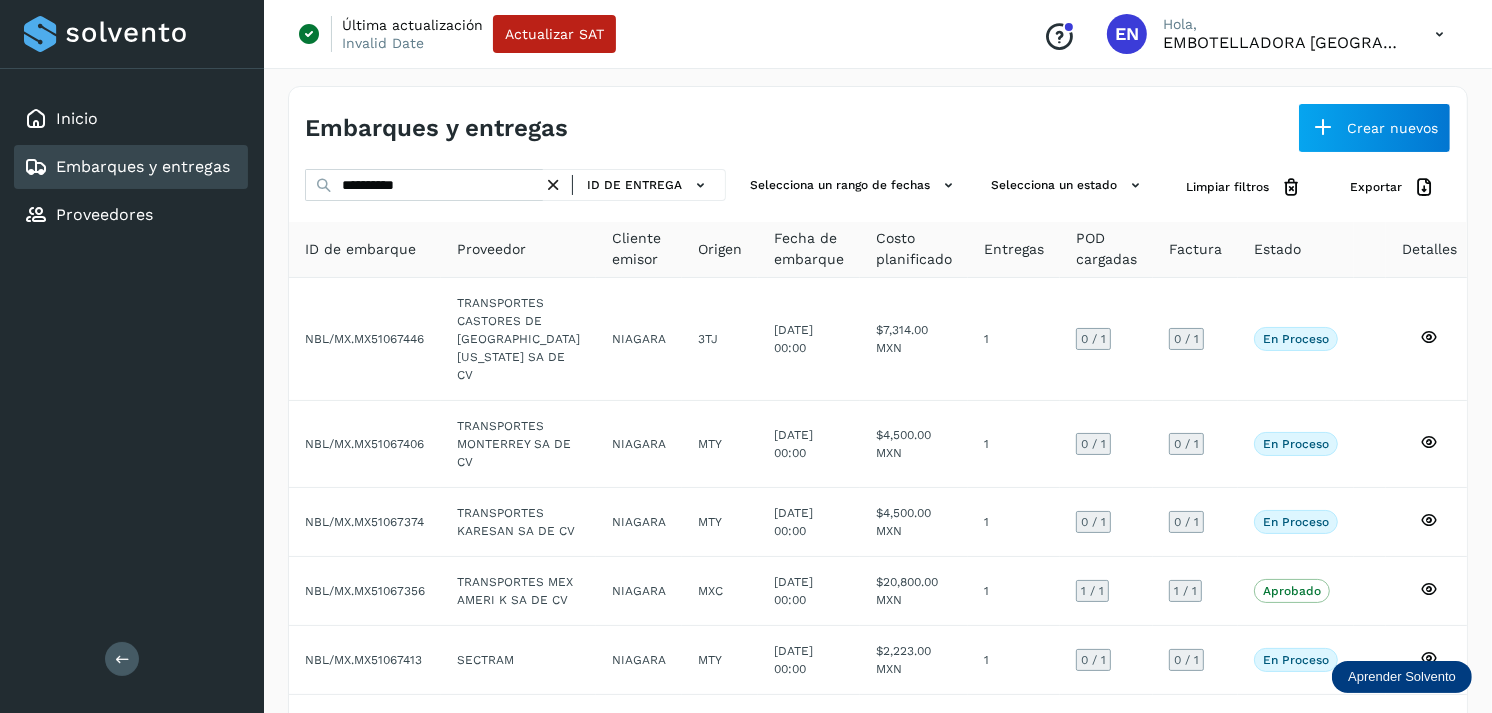 type 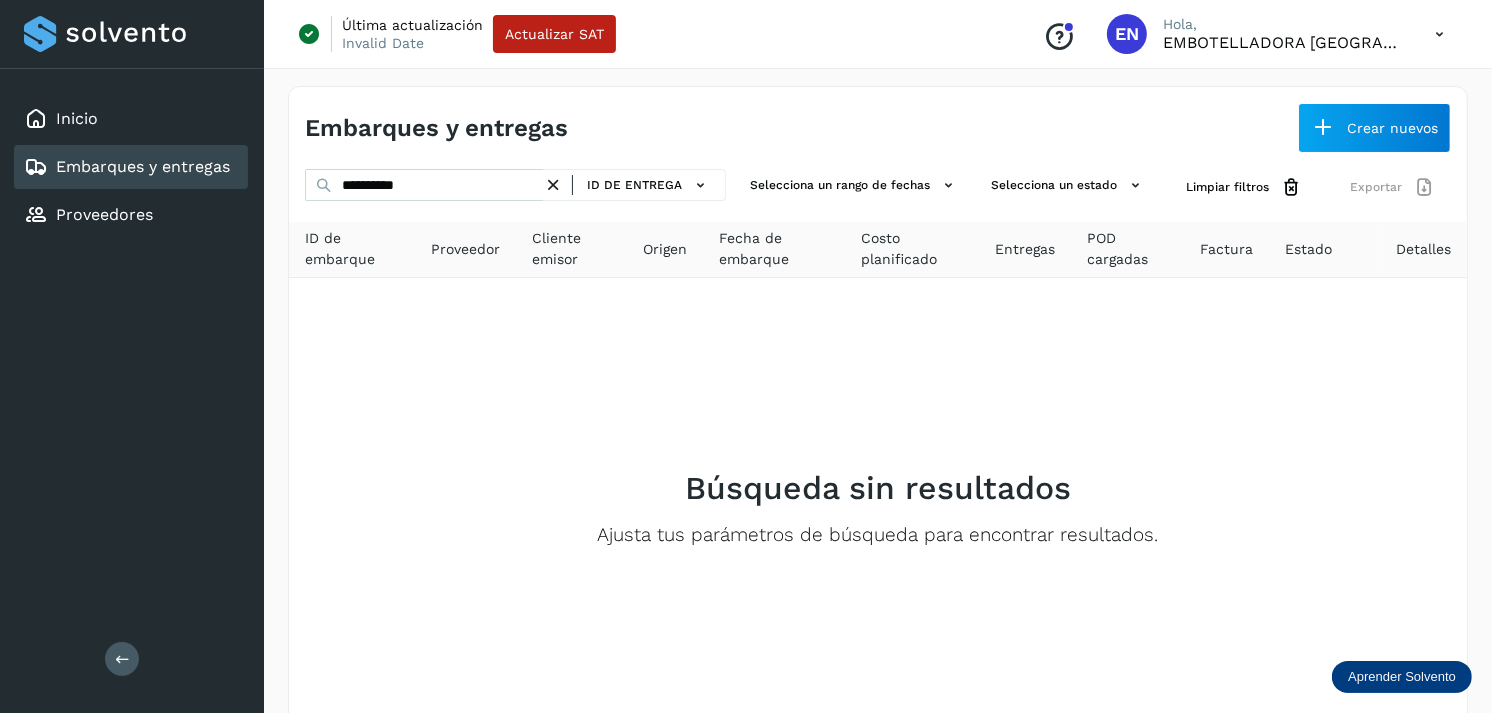 click at bounding box center (553, 185) 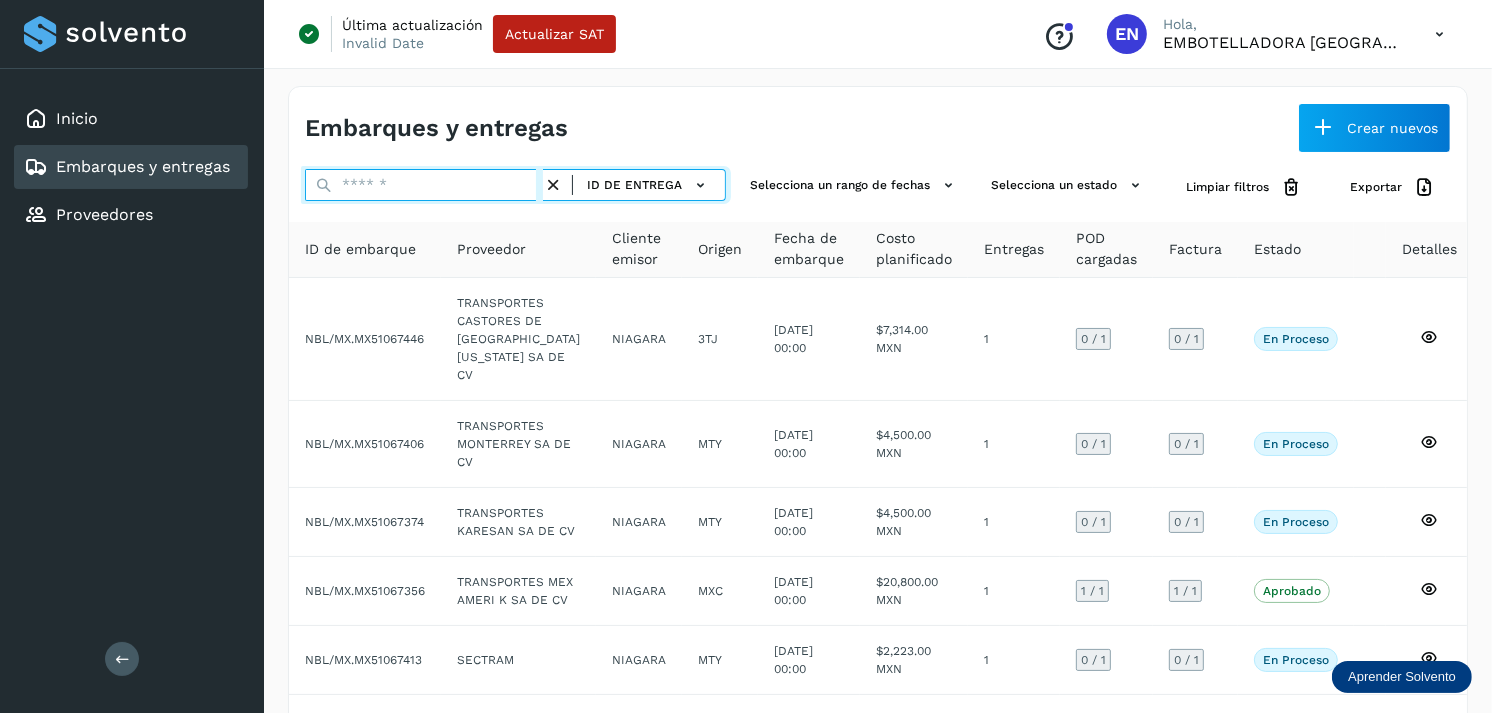 click at bounding box center [424, 185] 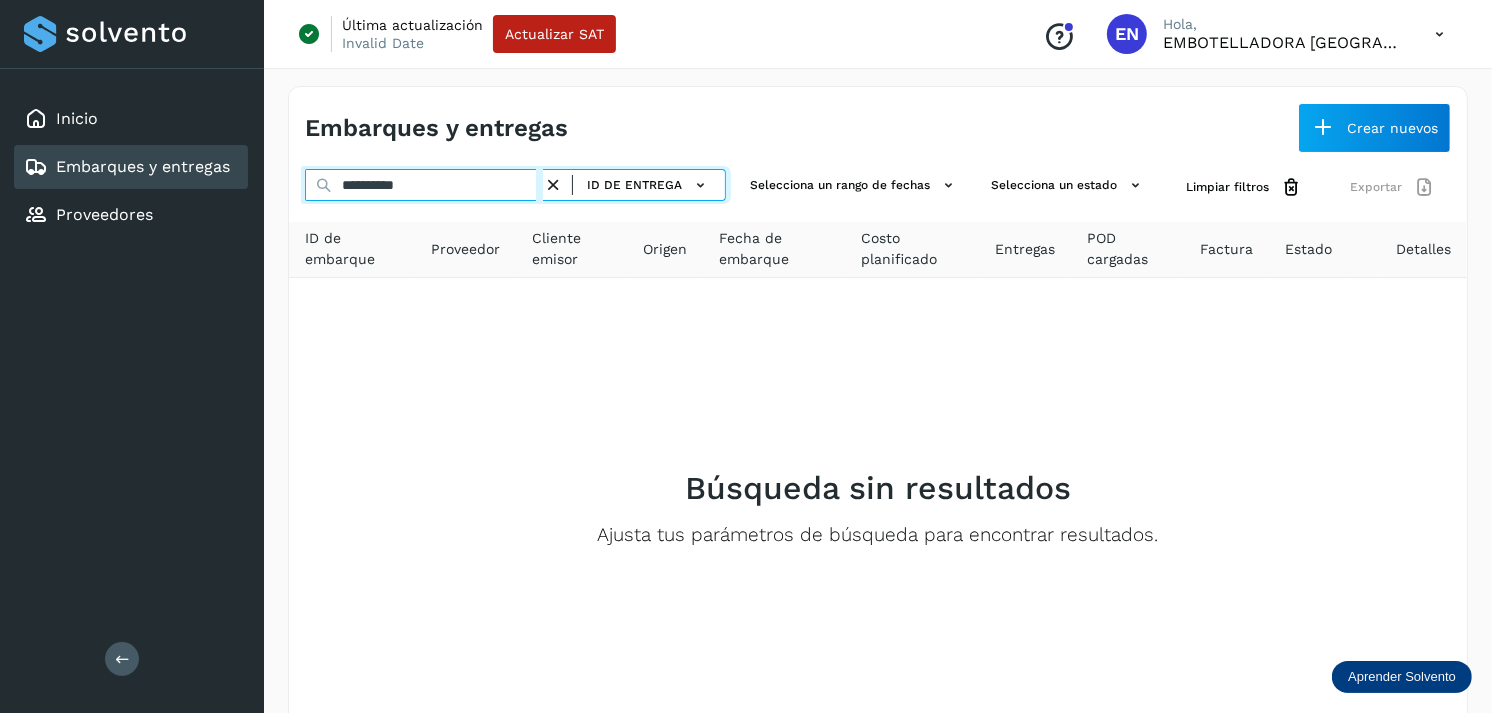 type on "**********" 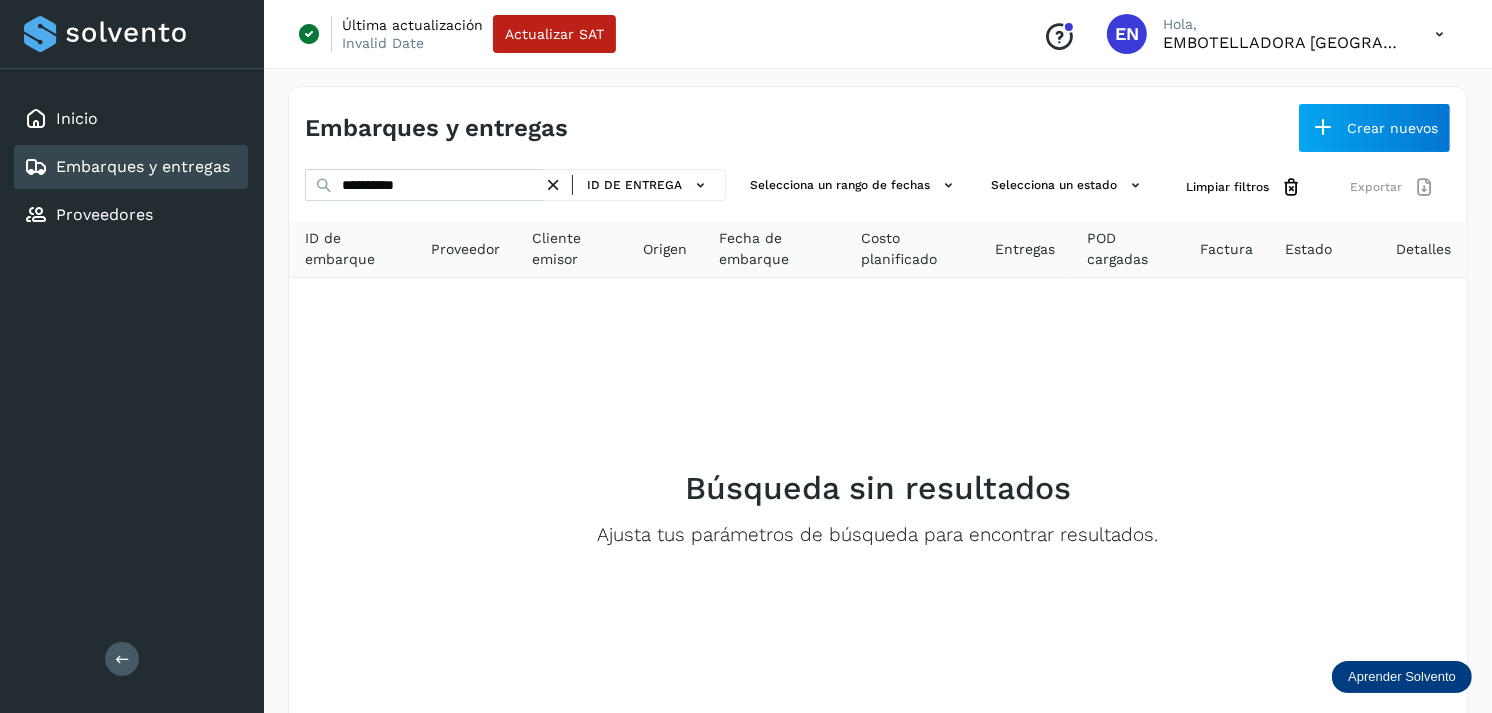 click at bounding box center [553, 185] 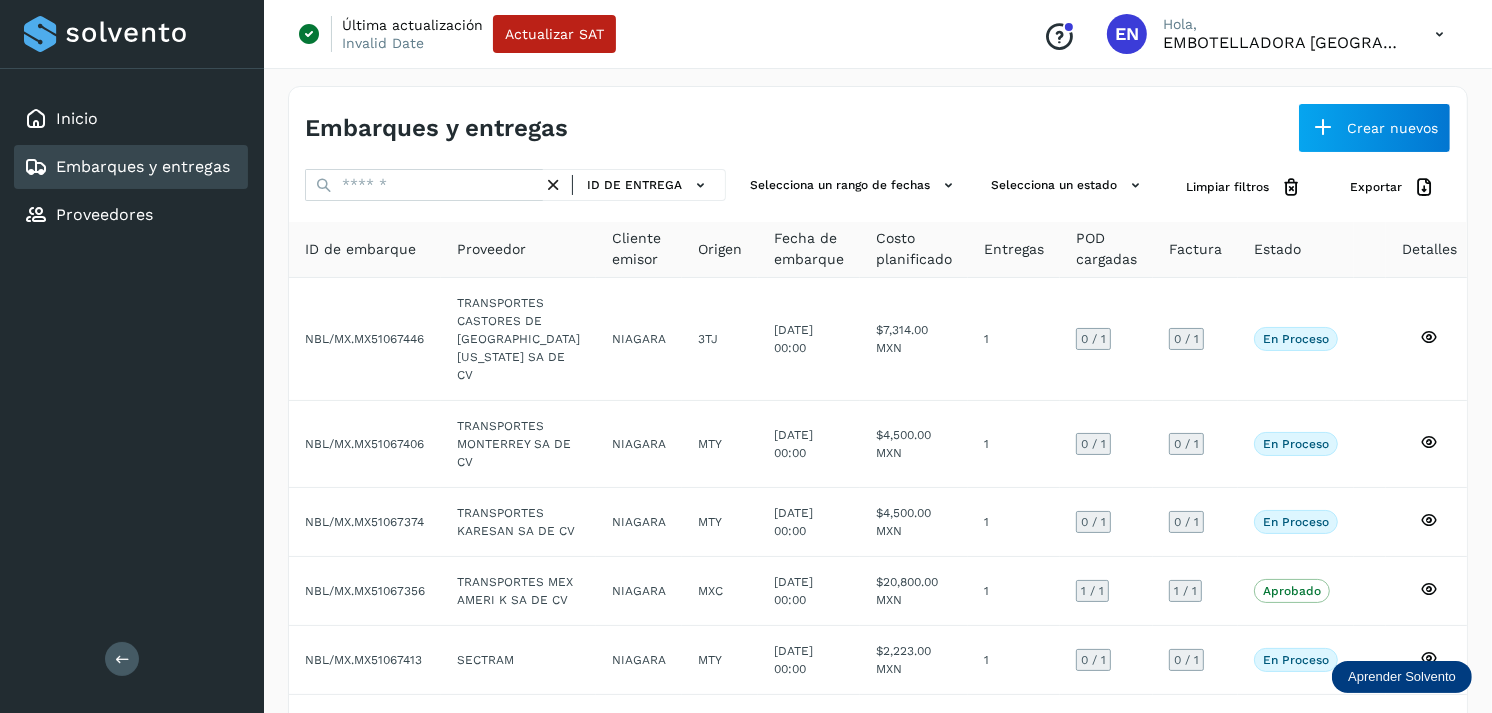 drag, startPoint x: 208, startPoint y: 144, endPoint x: 177, endPoint y: 140, distance: 31.257 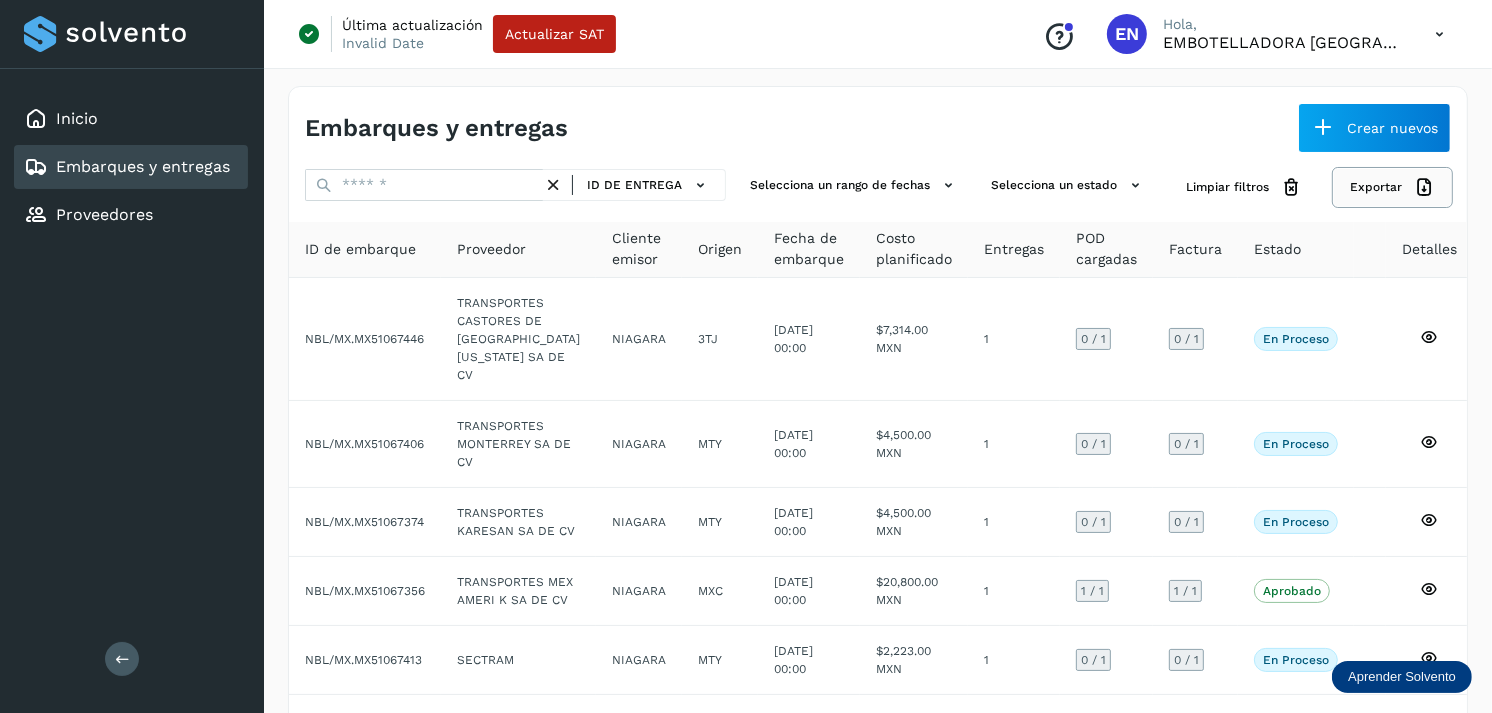 click on "Exportar" 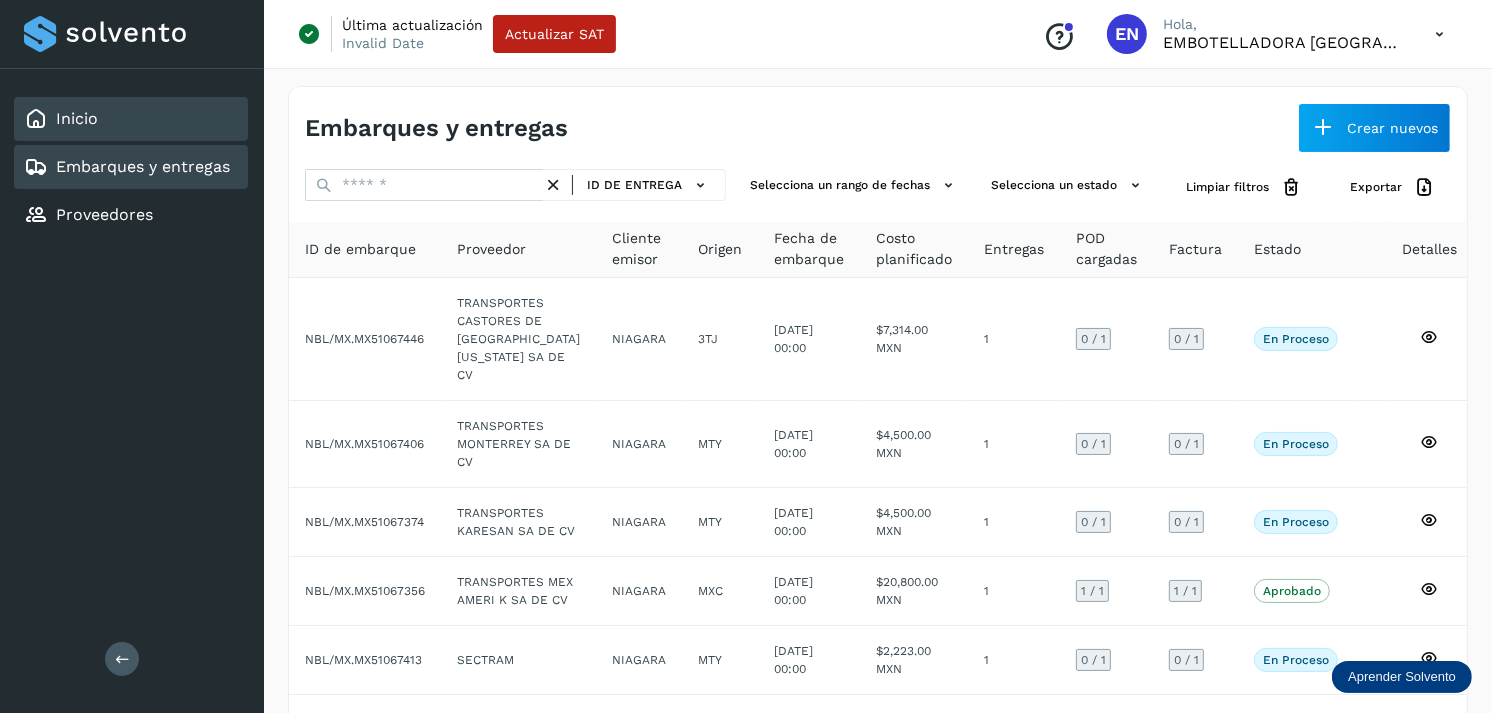 click on "Inicio" 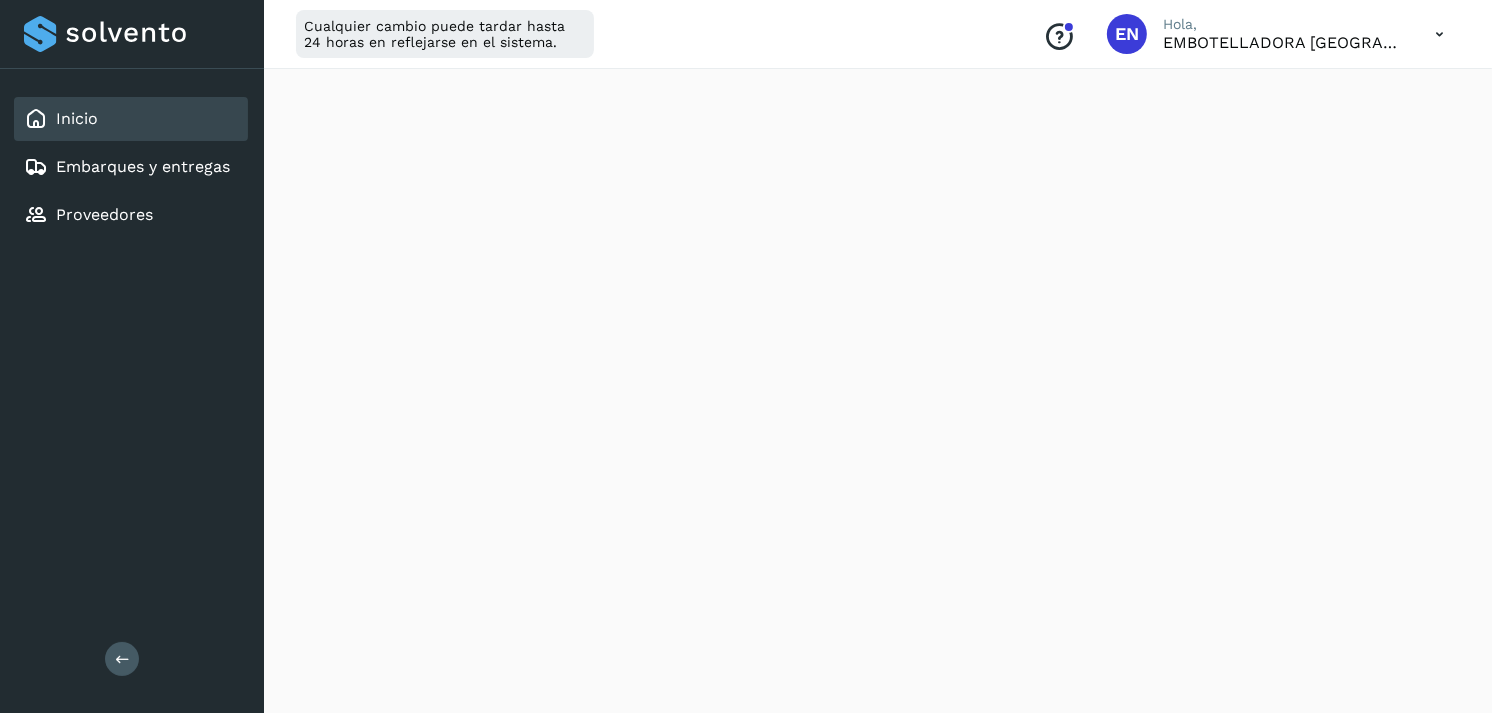 scroll, scrollTop: 2344, scrollLeft: 0, axis: vertical 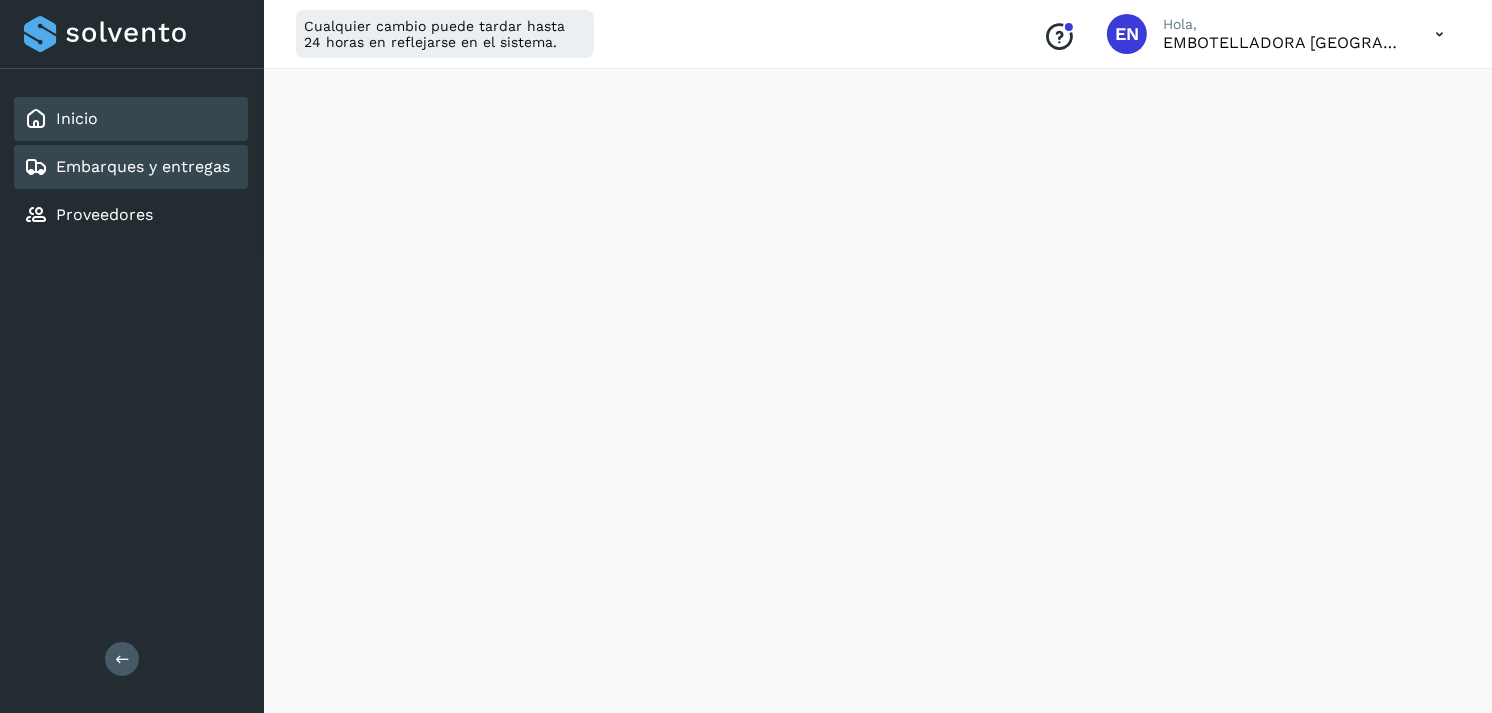 click on "Embarques y entregas" at bounding box center (143, 166) 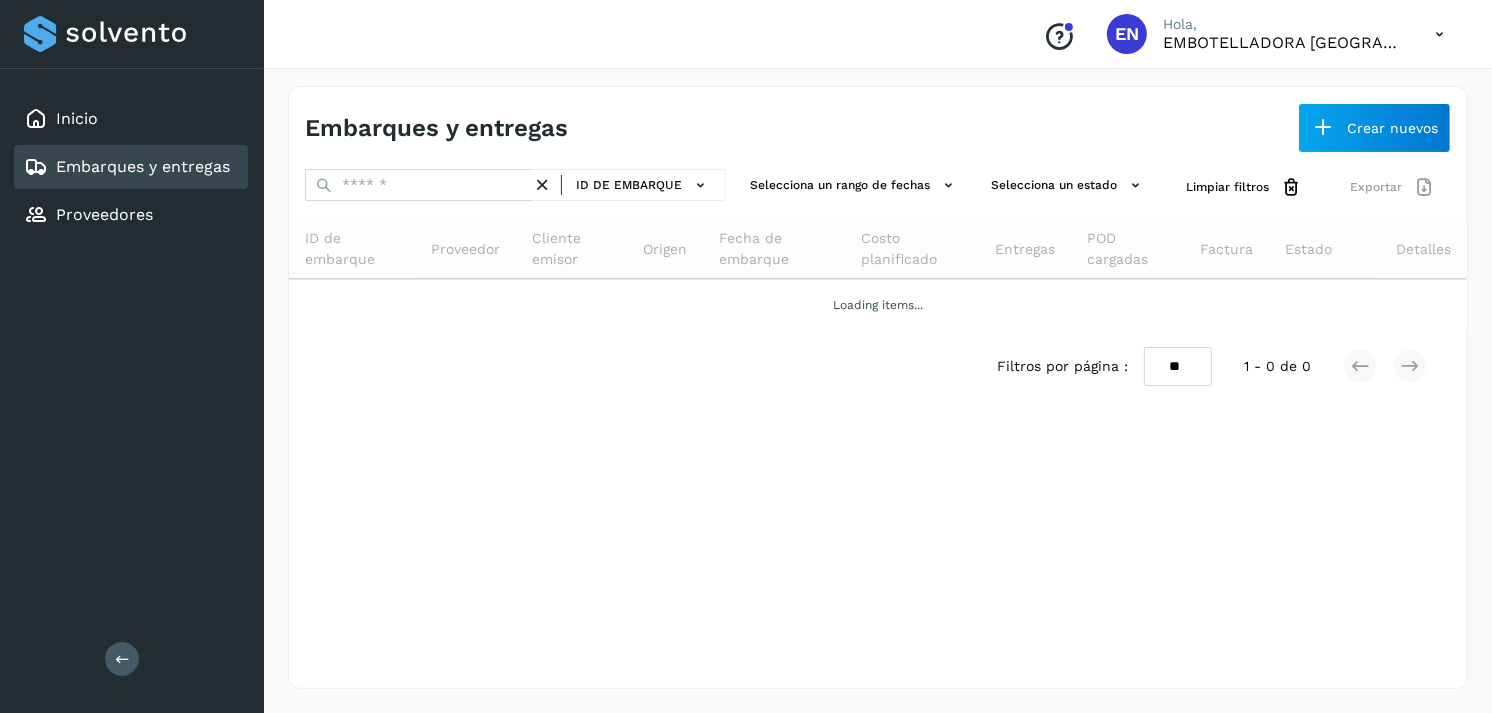 scroll, scrollTop: 0, scrollLeft: 0, axis: both 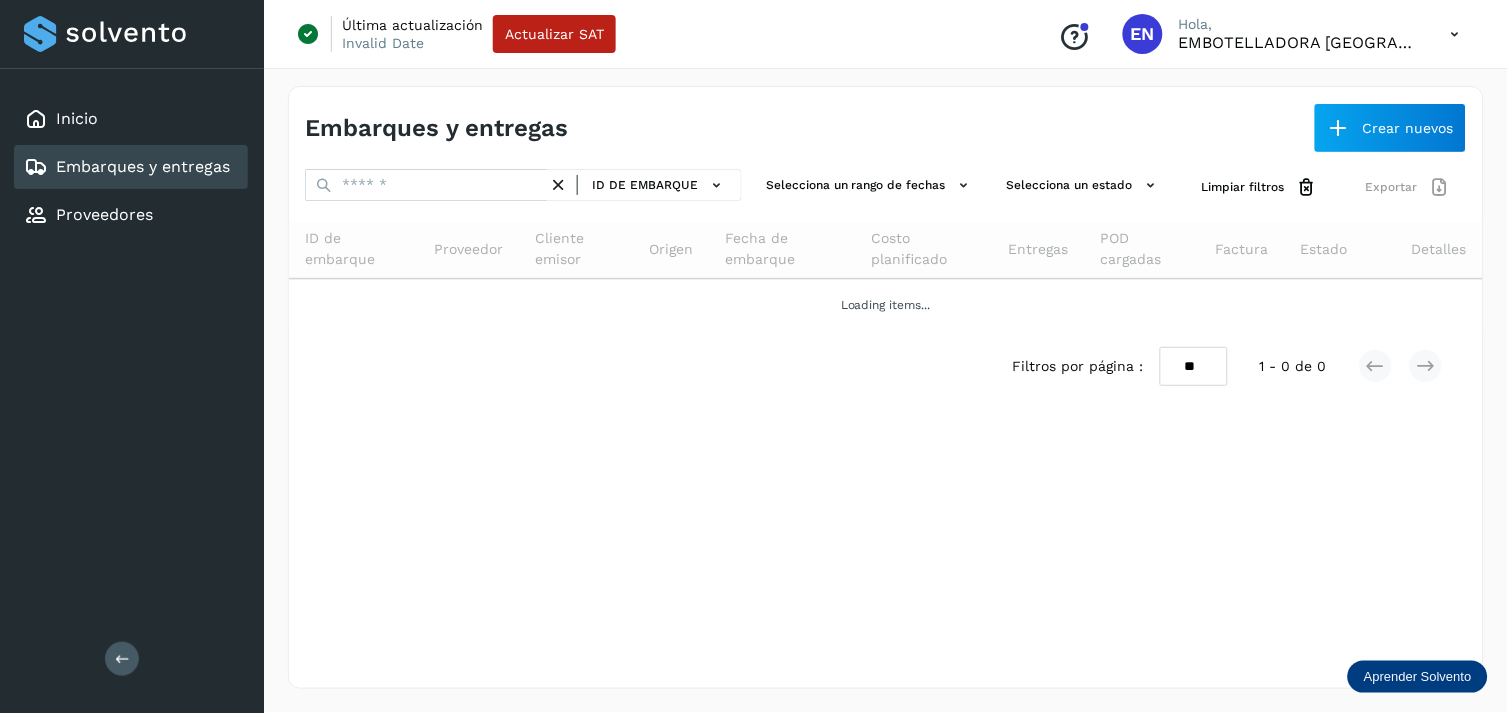 click on "ID de embarque" at bounding box center (523, 187) 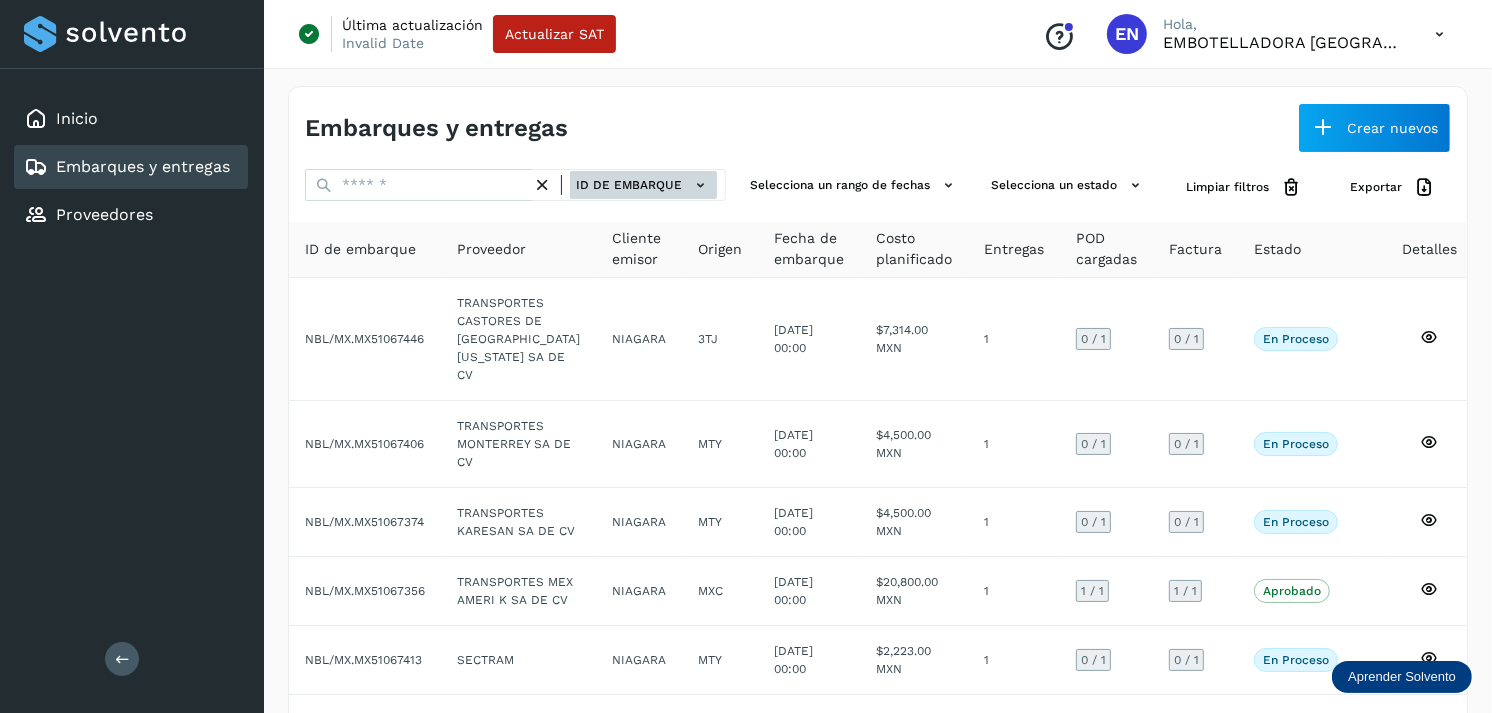 click on "ID de embarque" at bounding box center [643, 185] 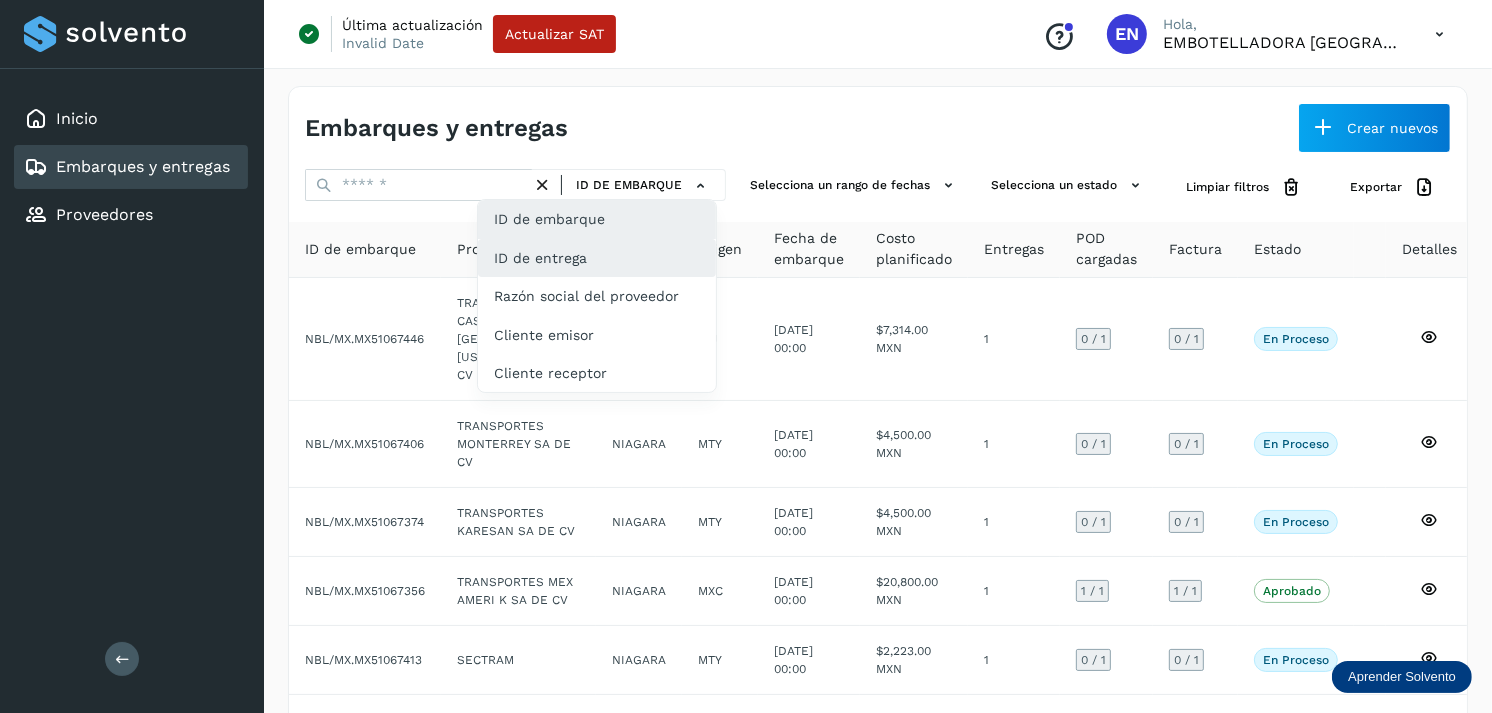 drag, startPoint x: 564, startPoint y: 234, endPoint x: 553, endPoint y: 246, distance: 16.27882 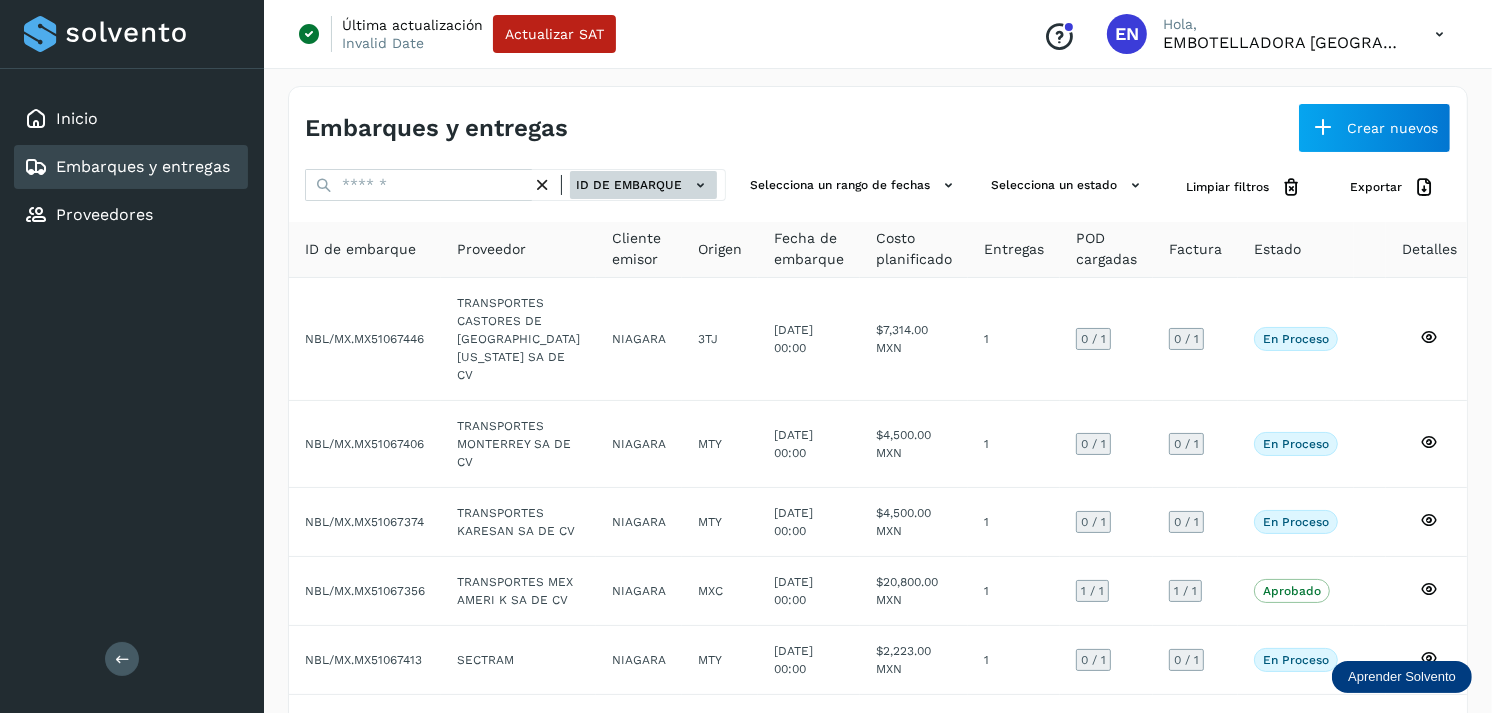 click on "ID de embarque" 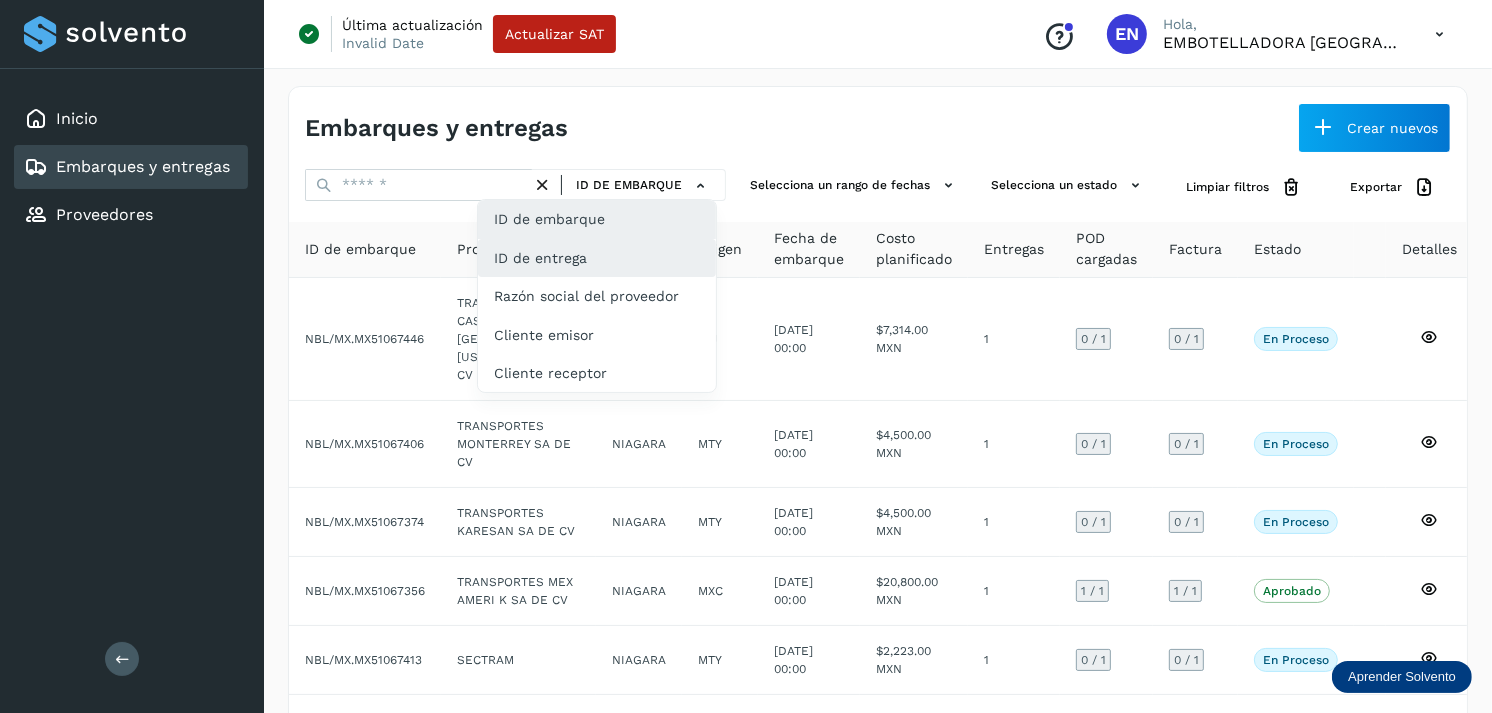 click on "ID de entrega" 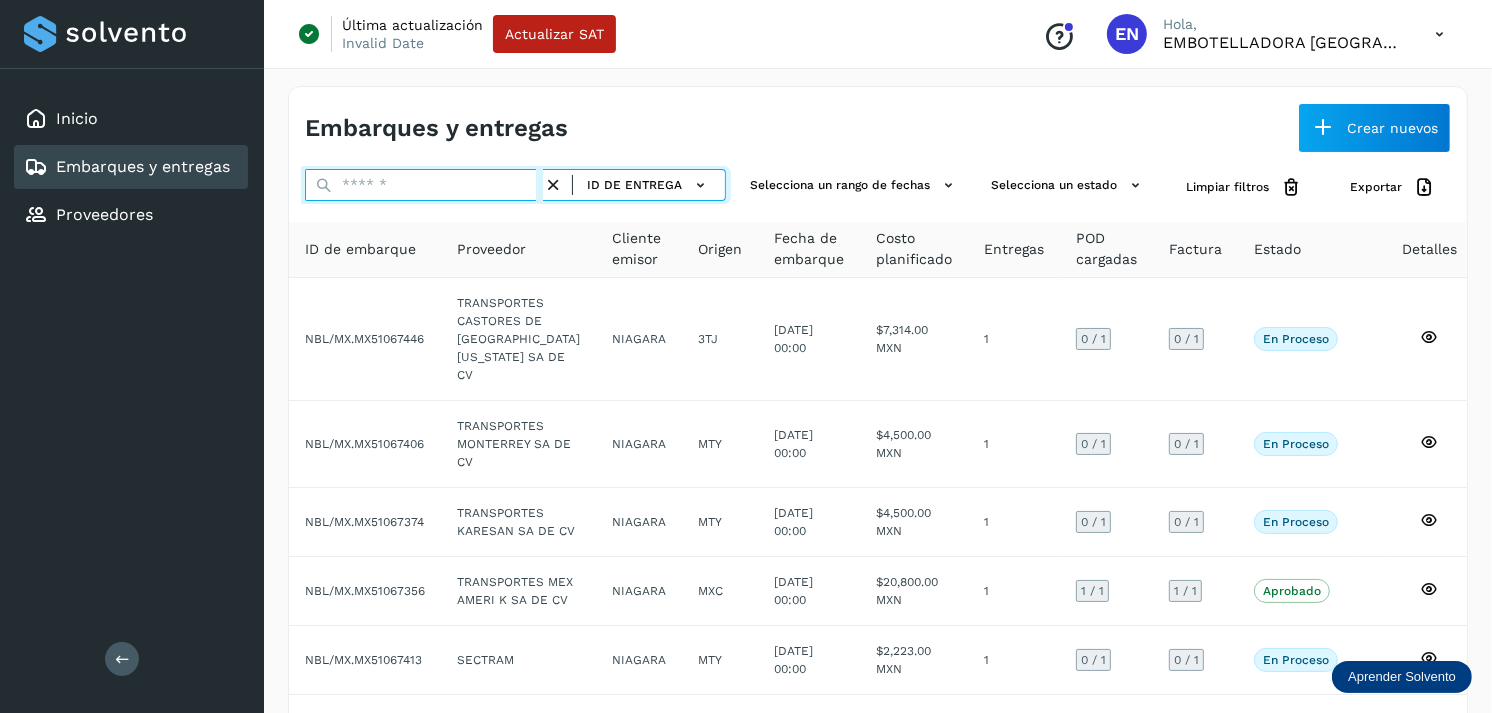 click at bounding box center [424, 185] 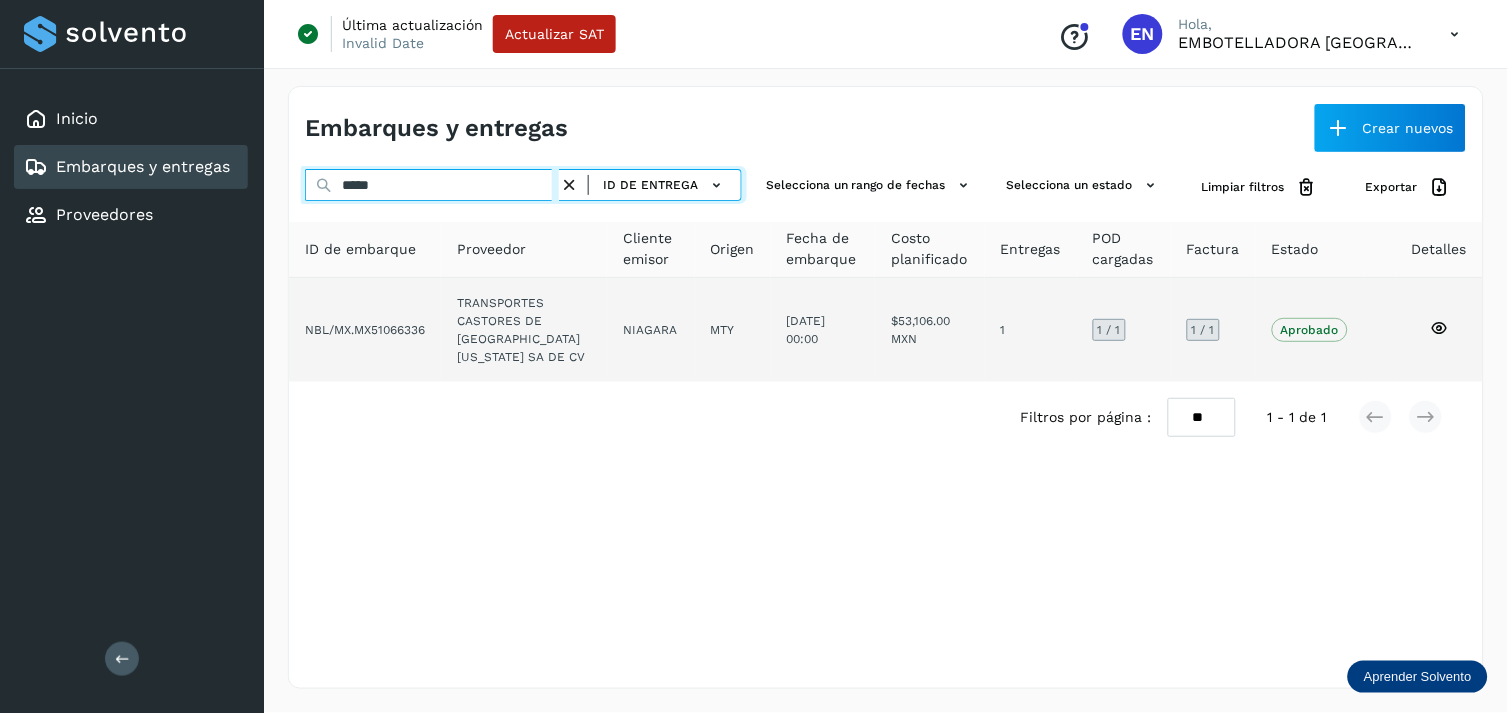 type on "*****" 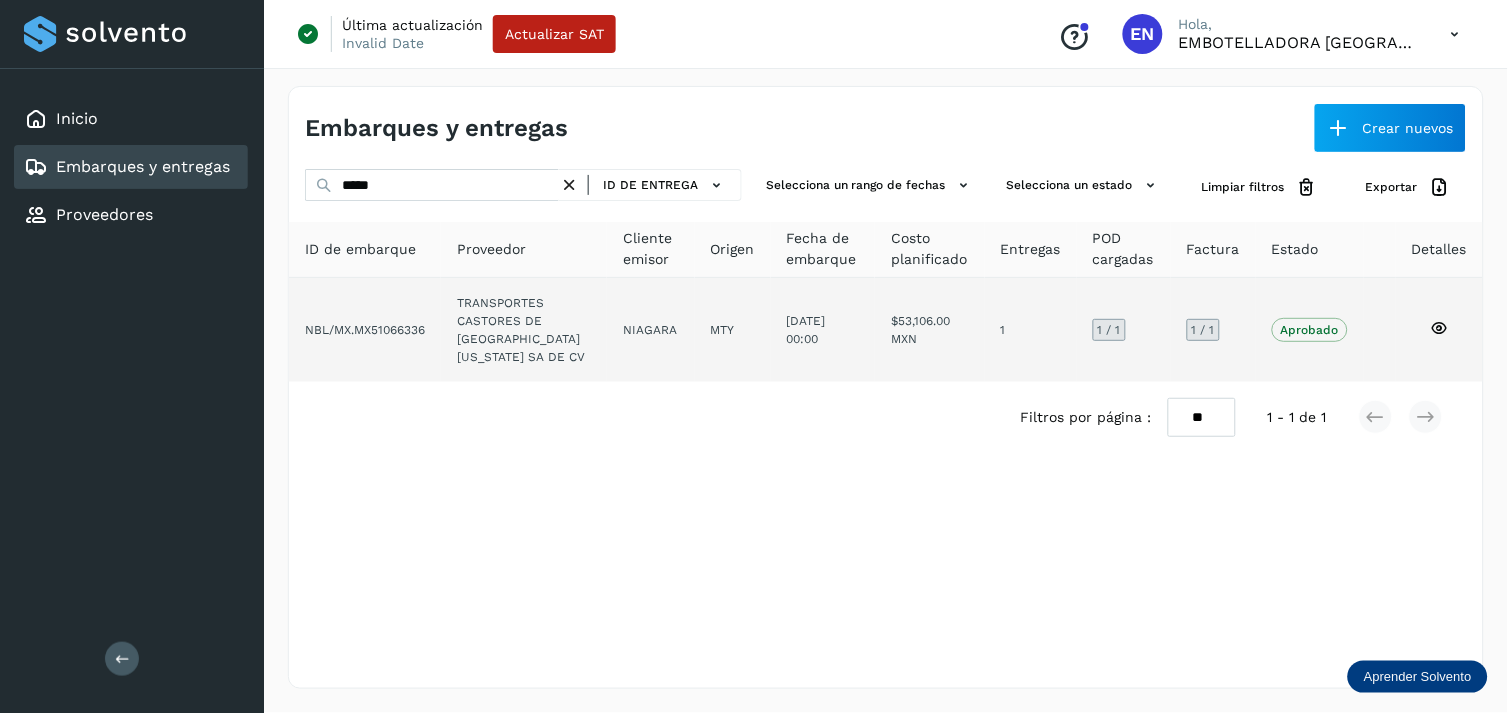click on "TRANSPORTES CASTORES DE [GEOGRAPHIC_DATA][US_STATE] SA DE CV" 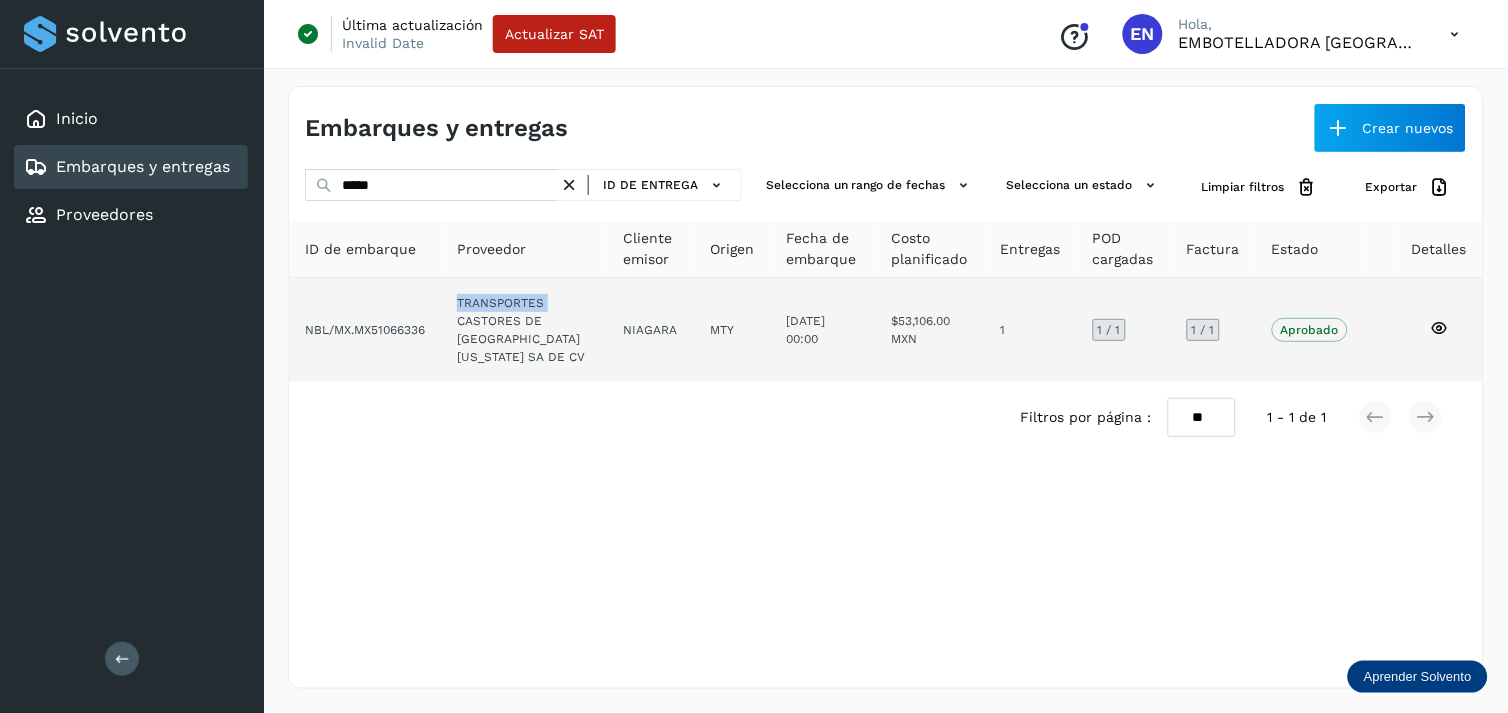 click on "TRANSPORTES CASTORES DE [GEOGRAPHIC_DATA][US_STATE] SA DE CV" 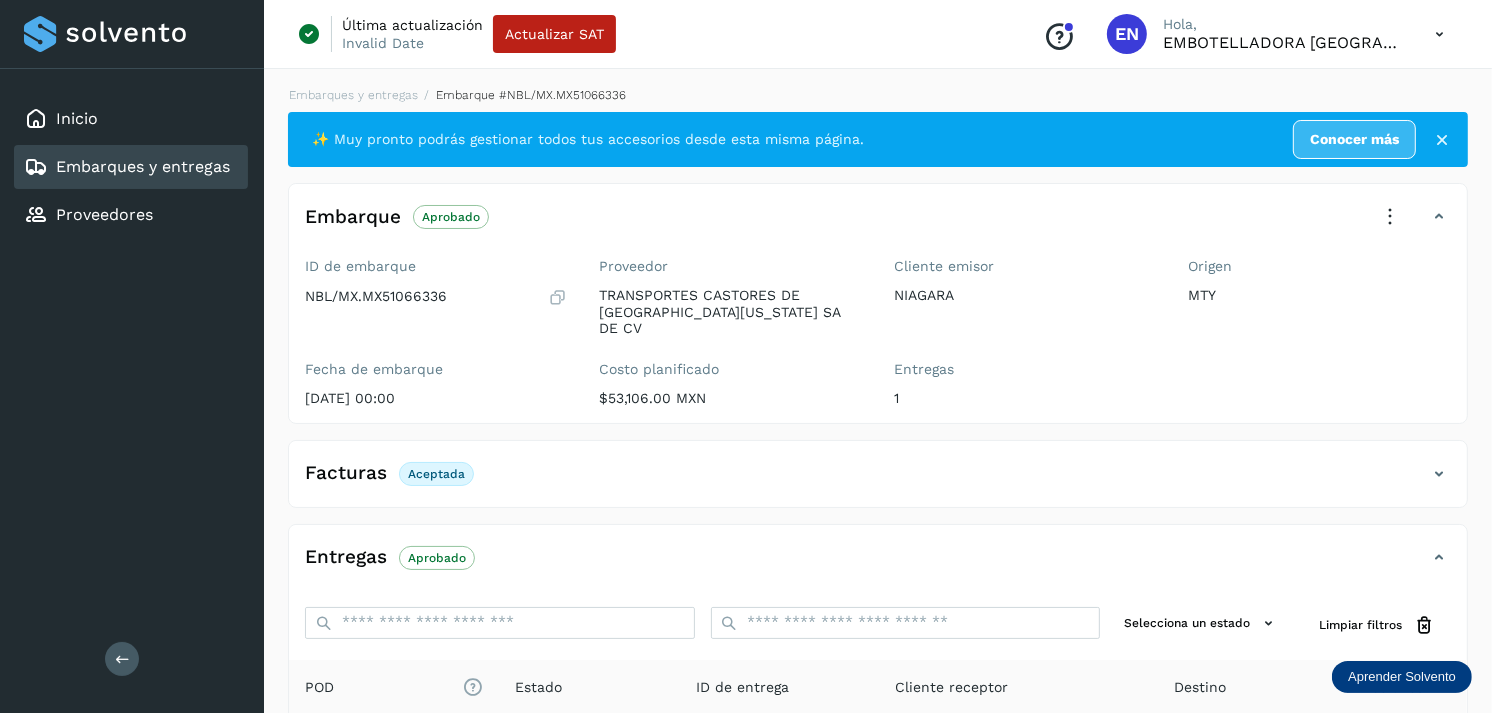 scroll, scrollTop: 254, scrollLeft: 0, axis: vertical 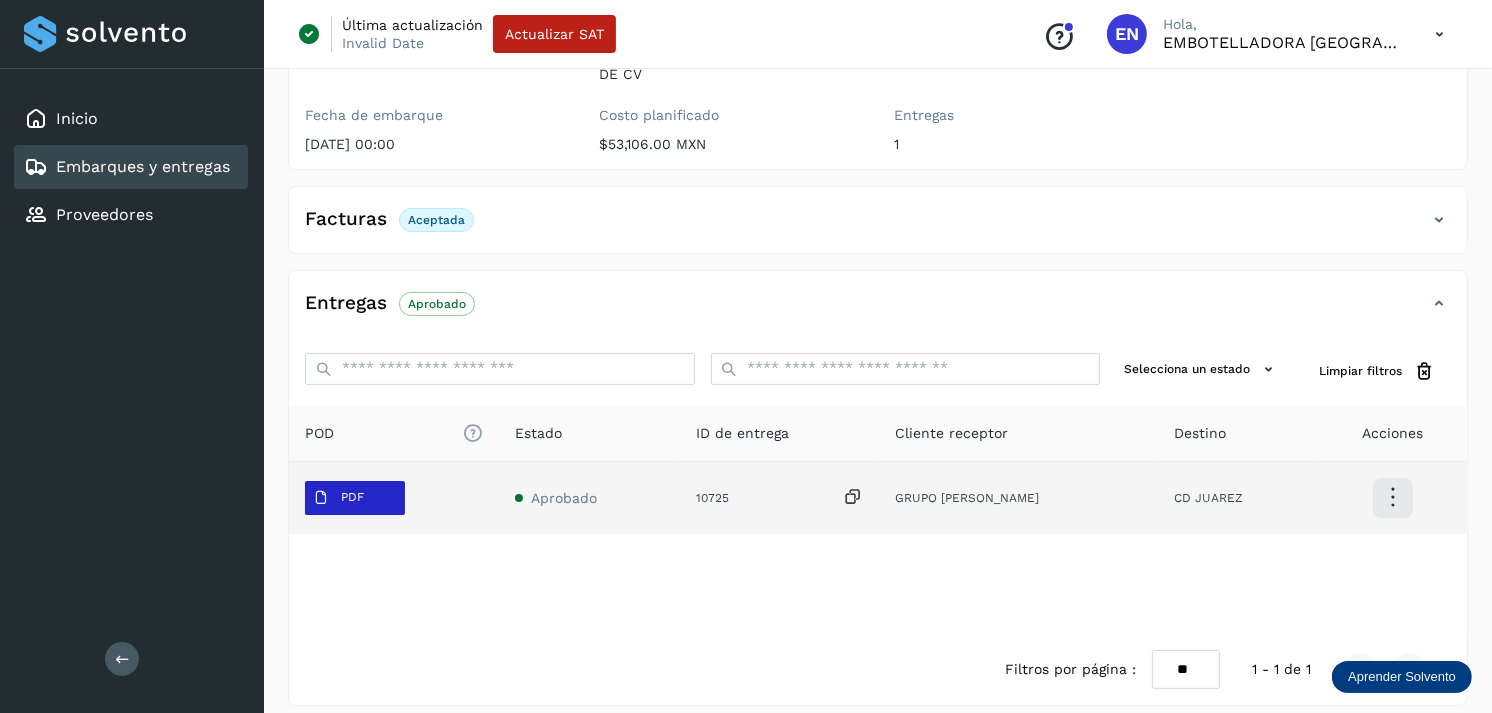 click on "PDF" at bounding box center (355, 498) 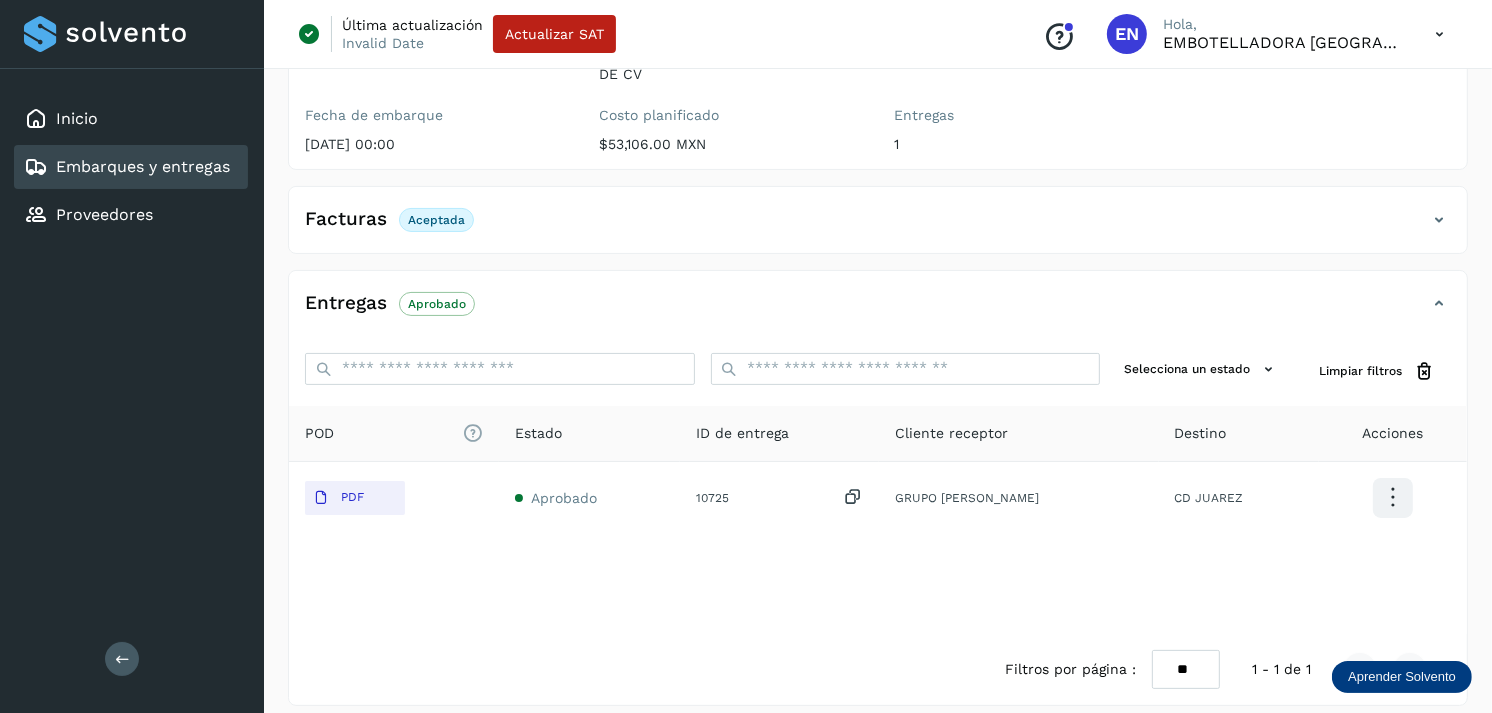 type 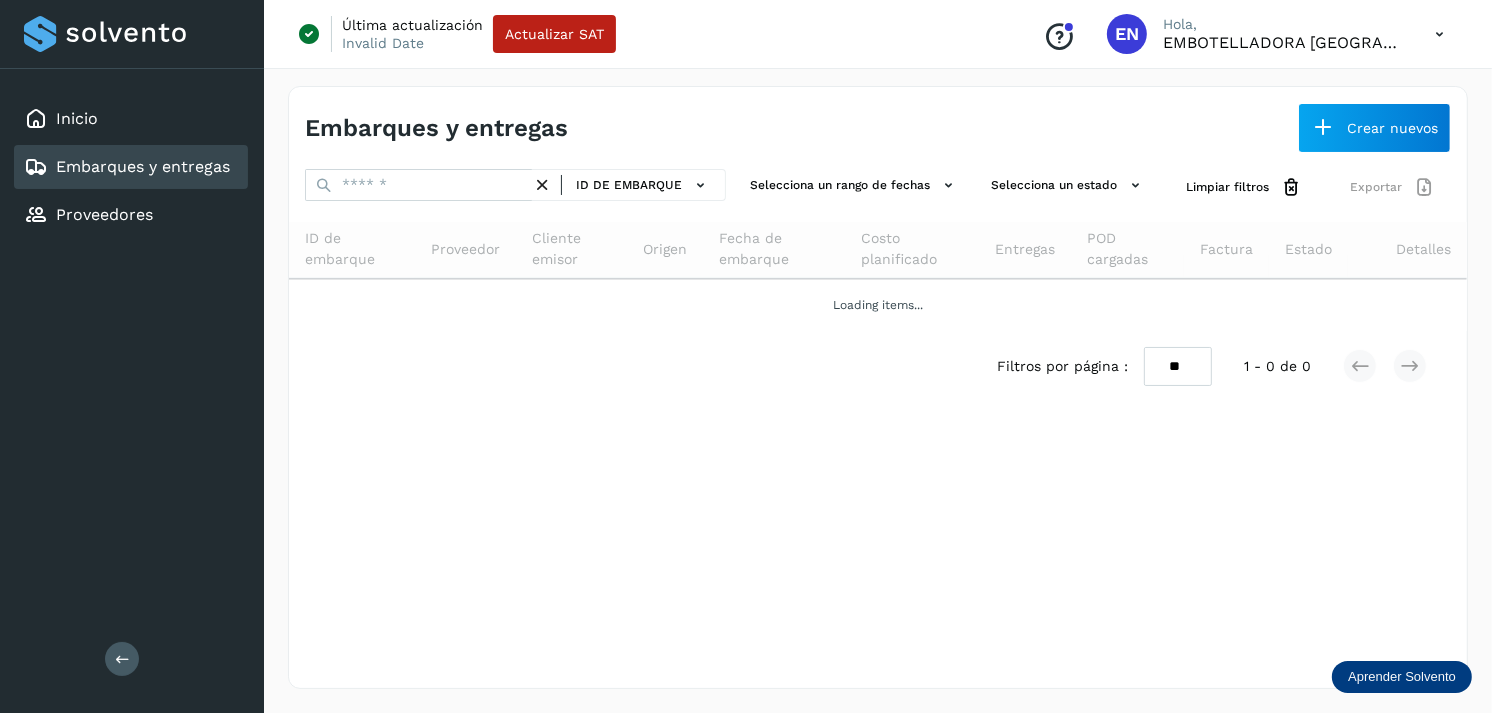 scroll, scrollTop: 0, scrollLeft: 0, axis: both 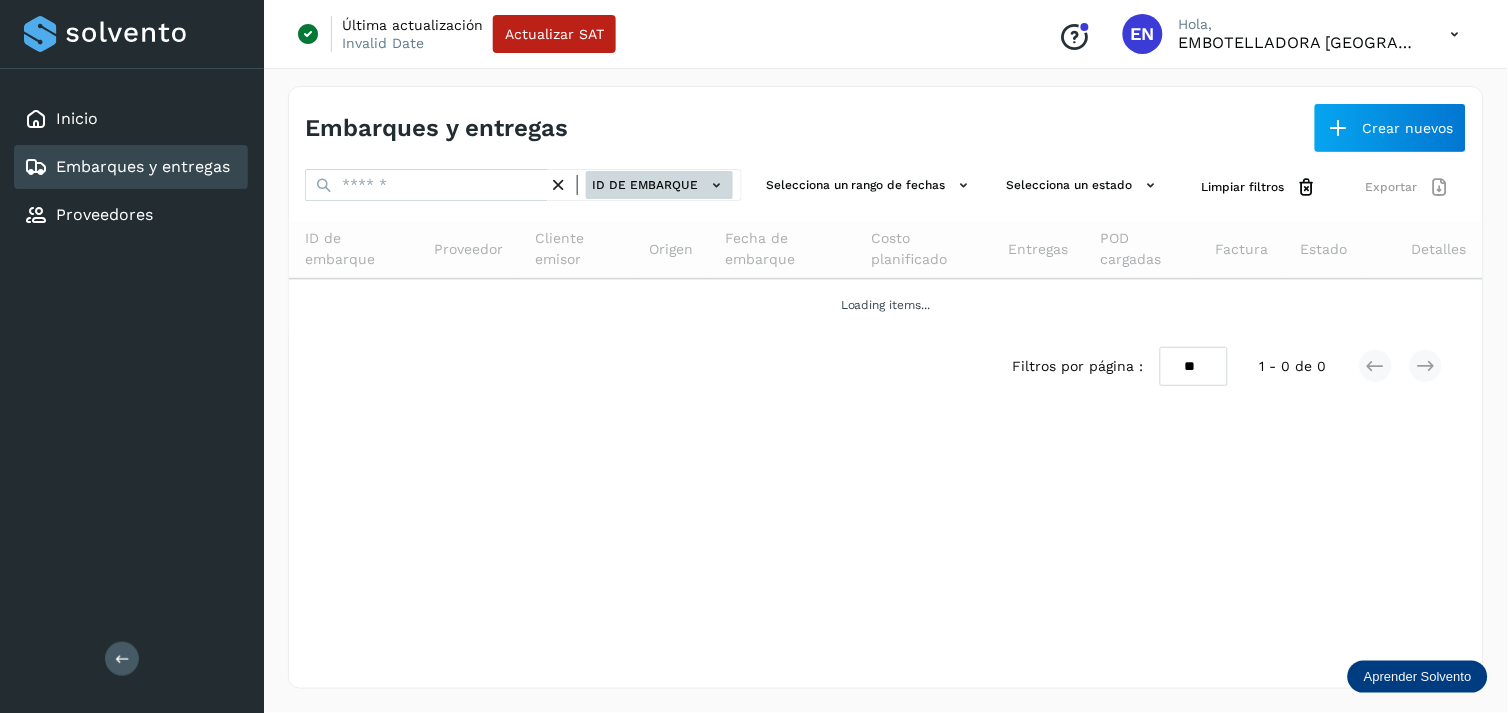 click on "ID de embarque" at bounding box center [659, 185] 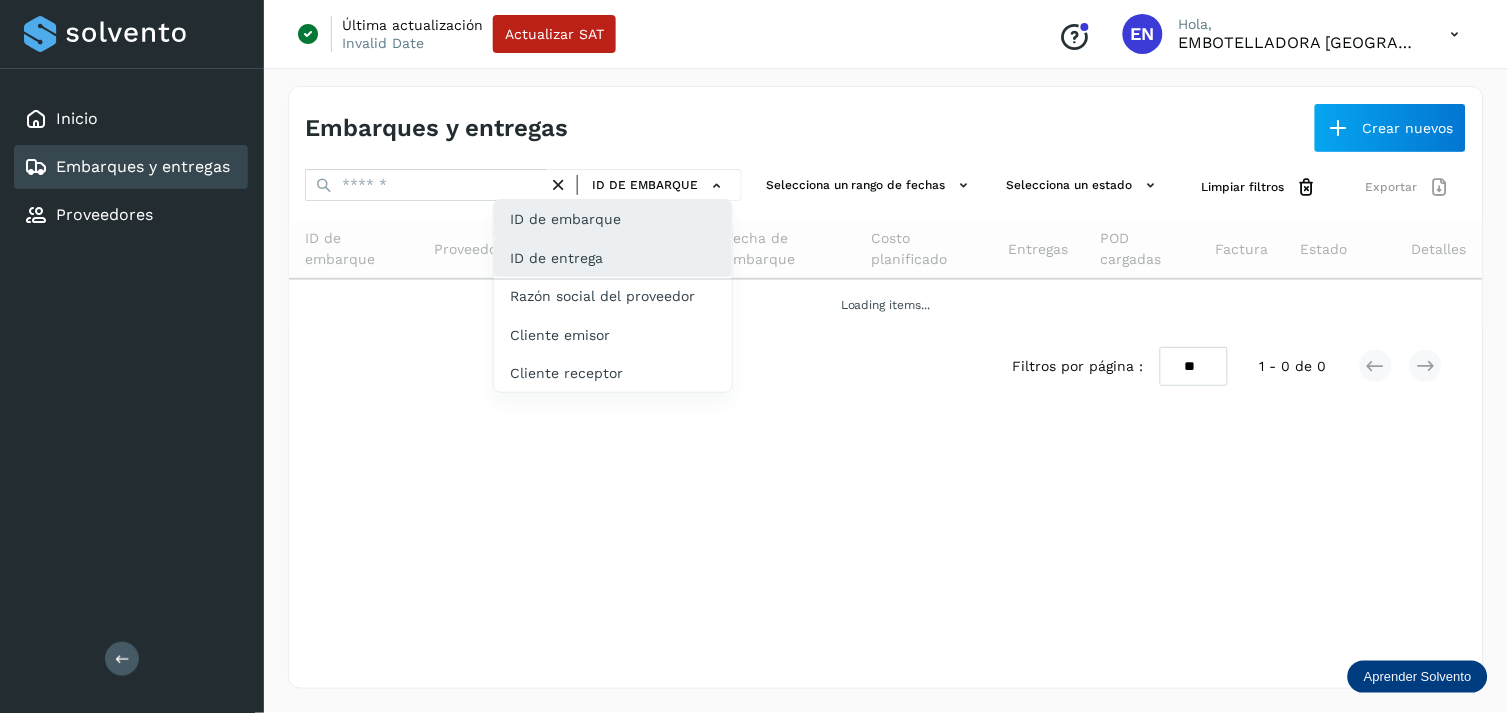 click on "ID de entrega" 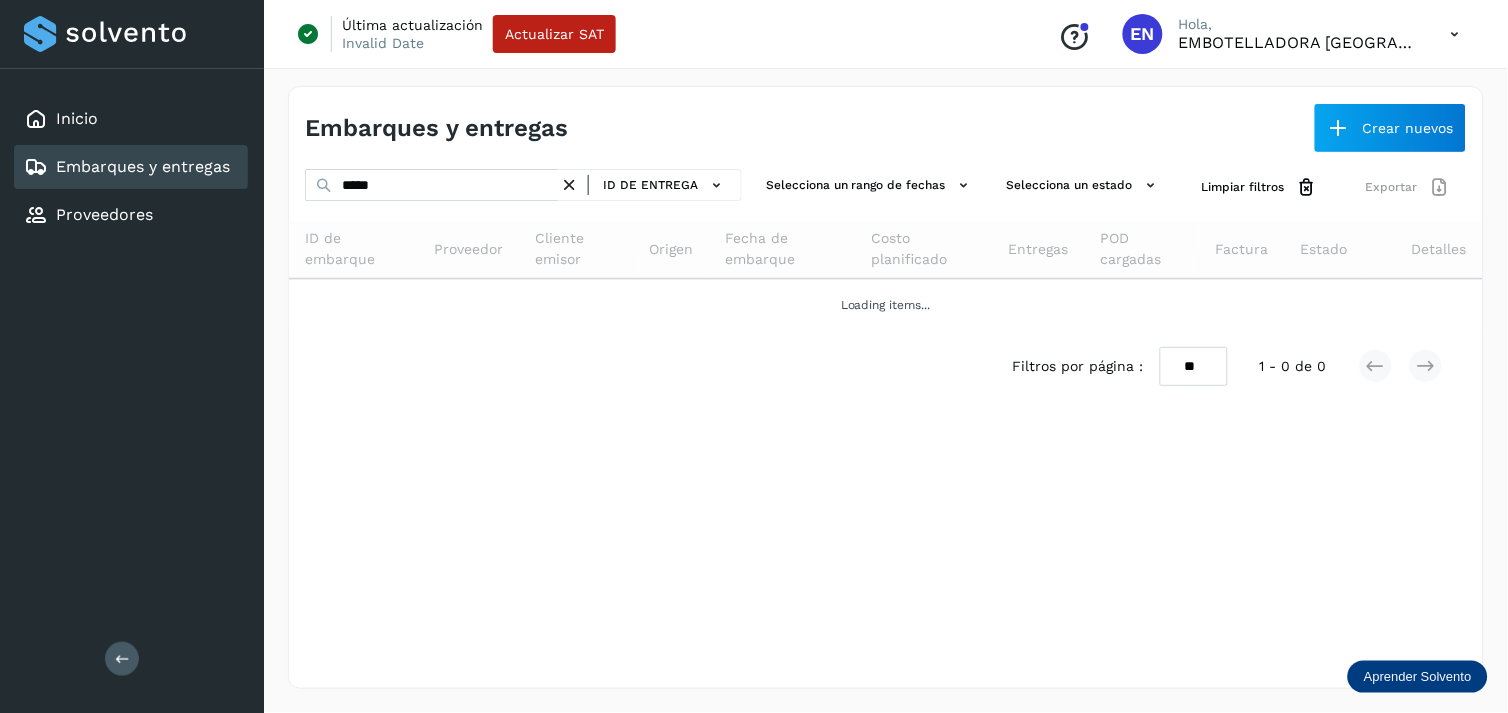 click at bounding box center (569, 185) 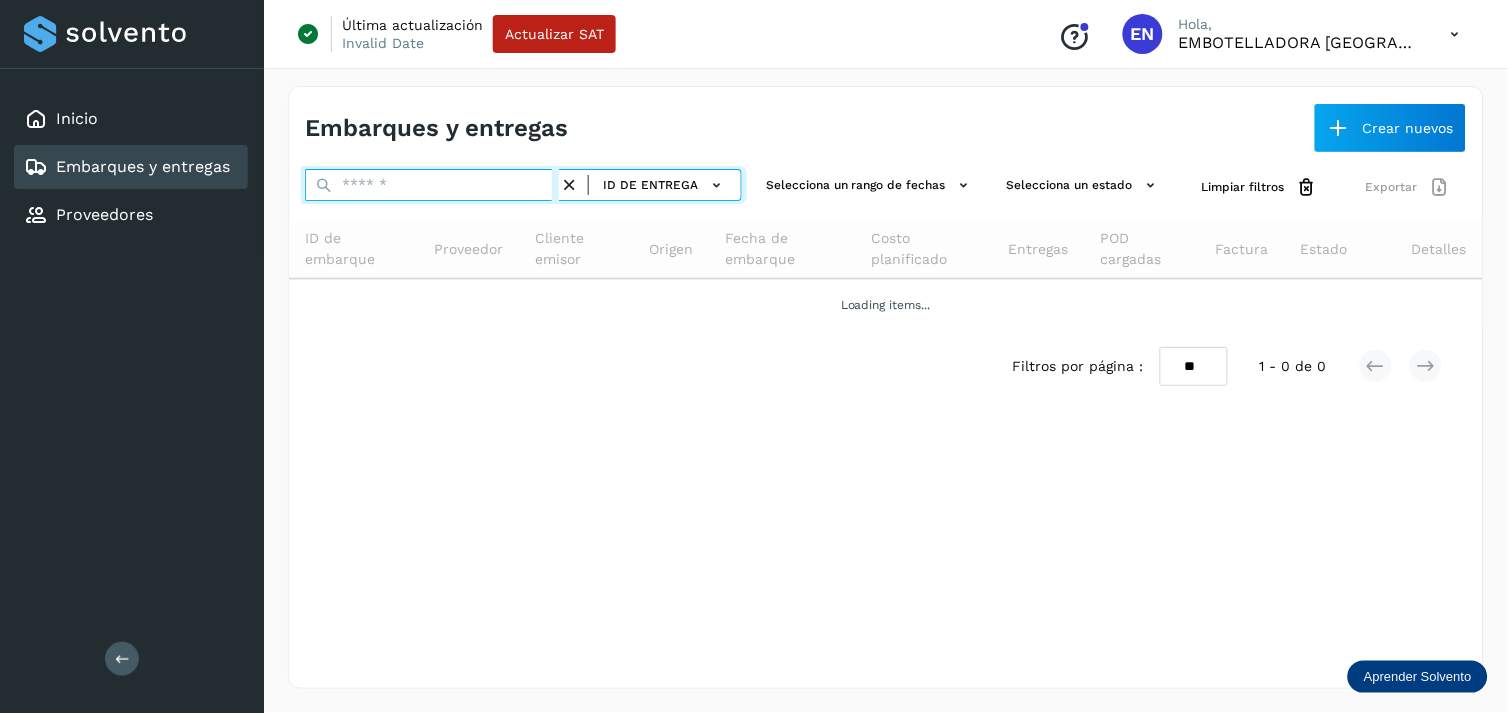 click at bounding box center [432, 185] 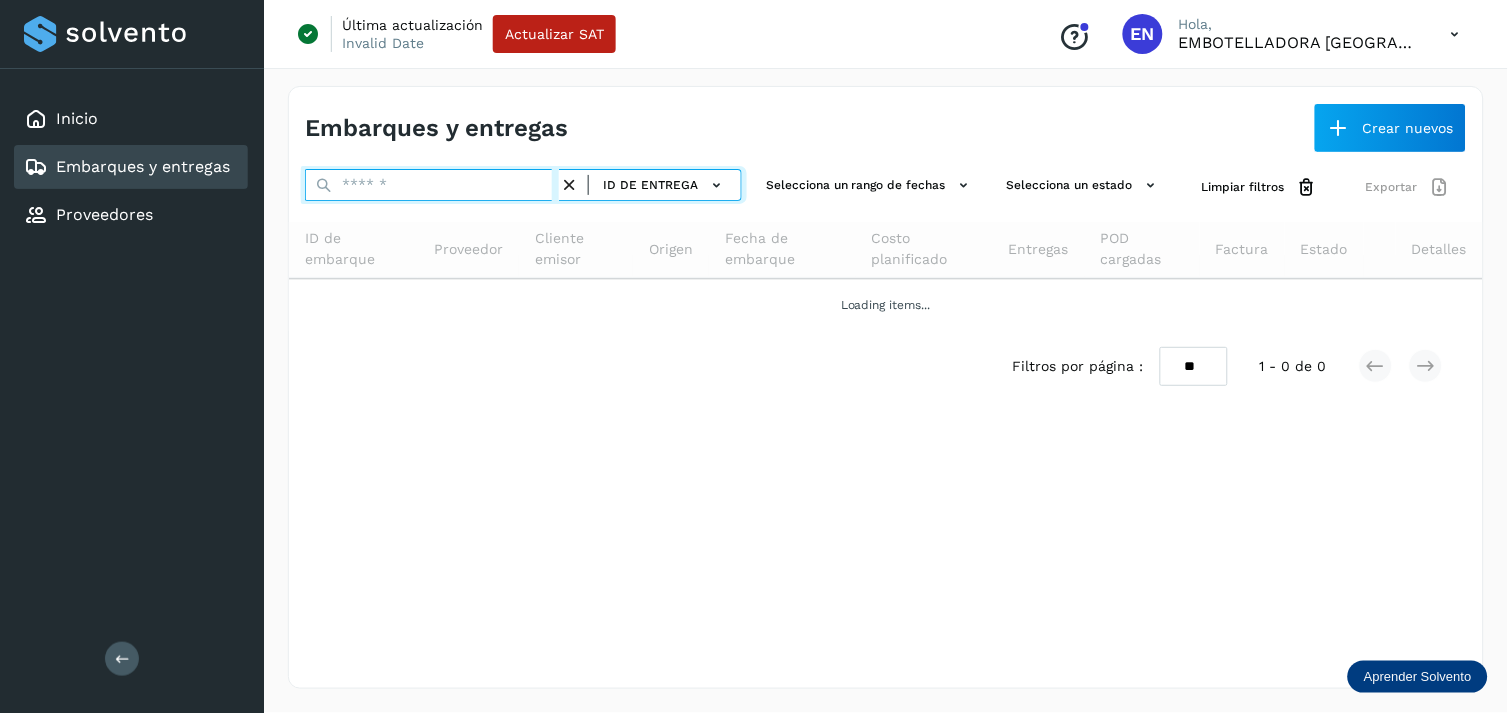 paste on "*****" 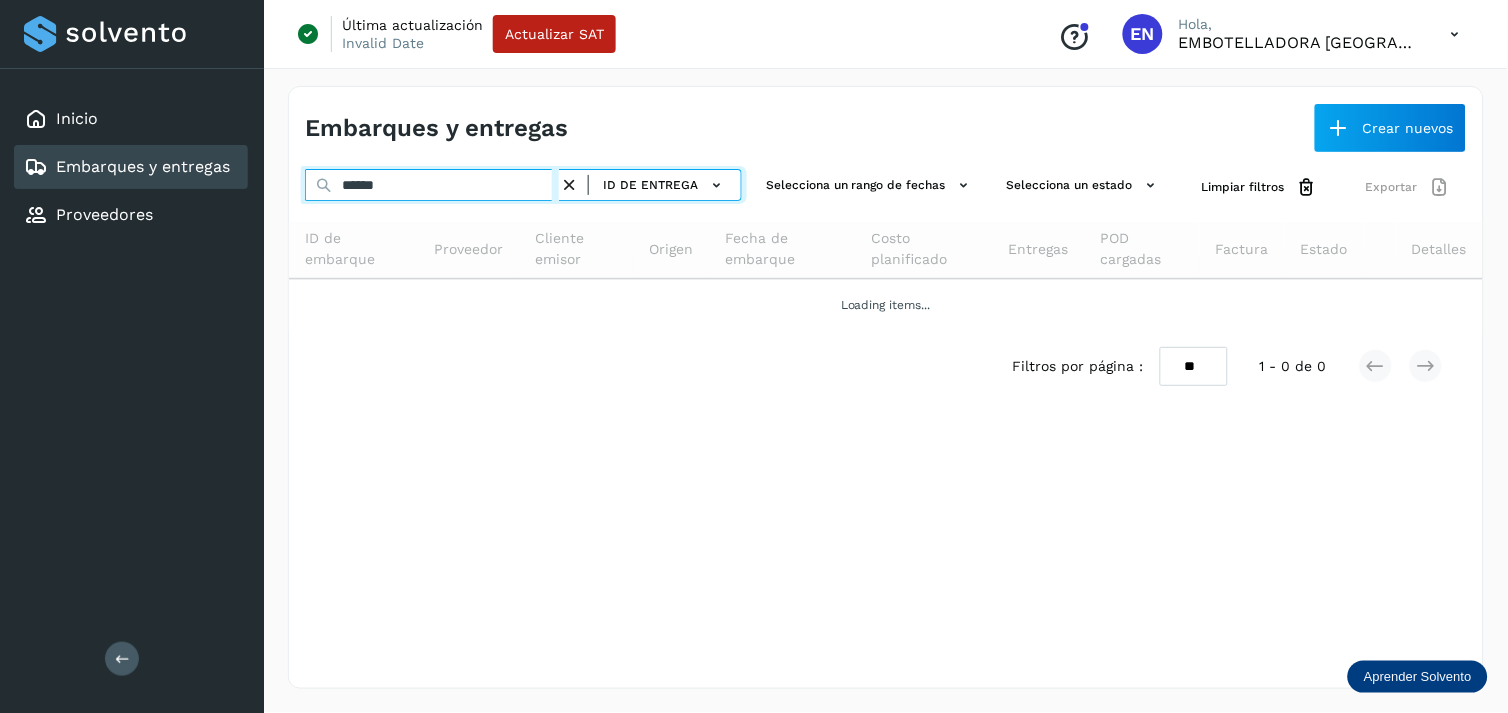 paste on "******" 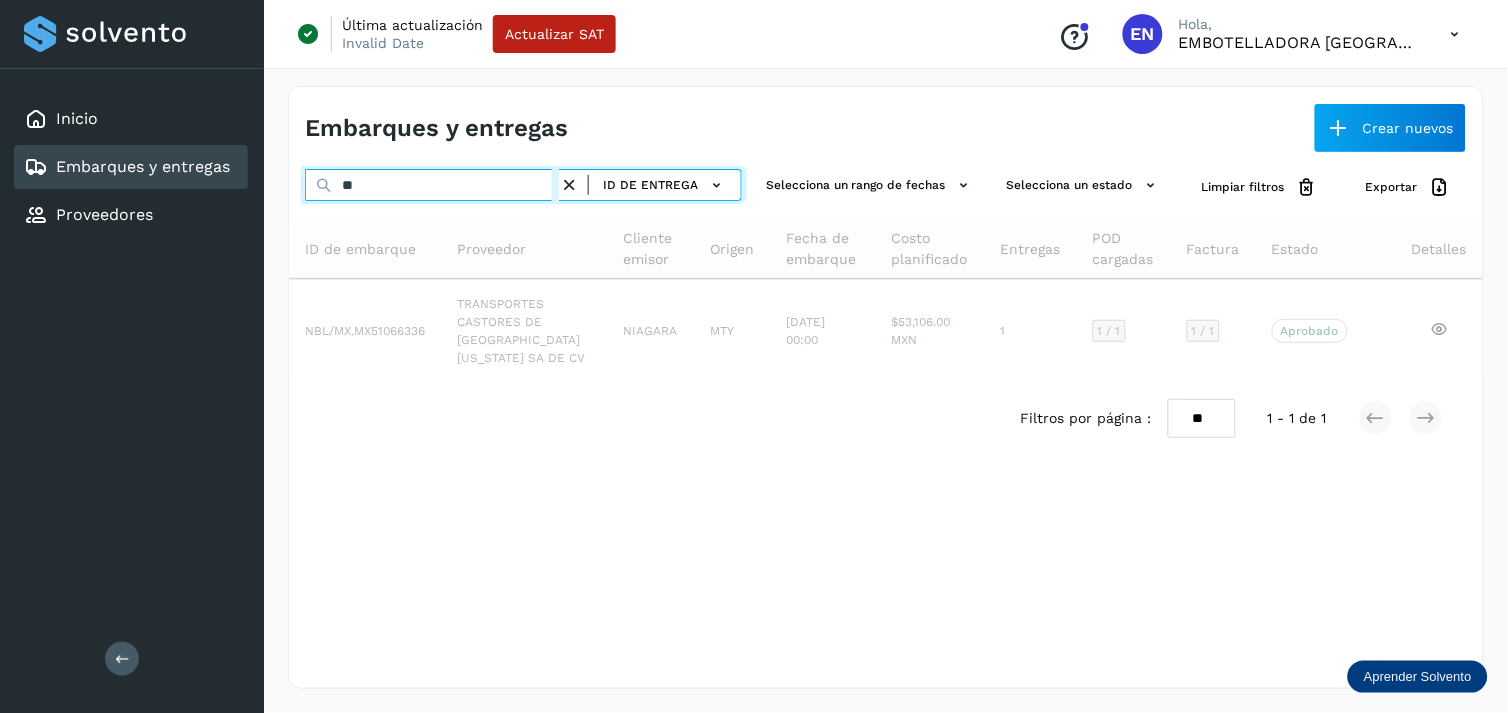type on "*" 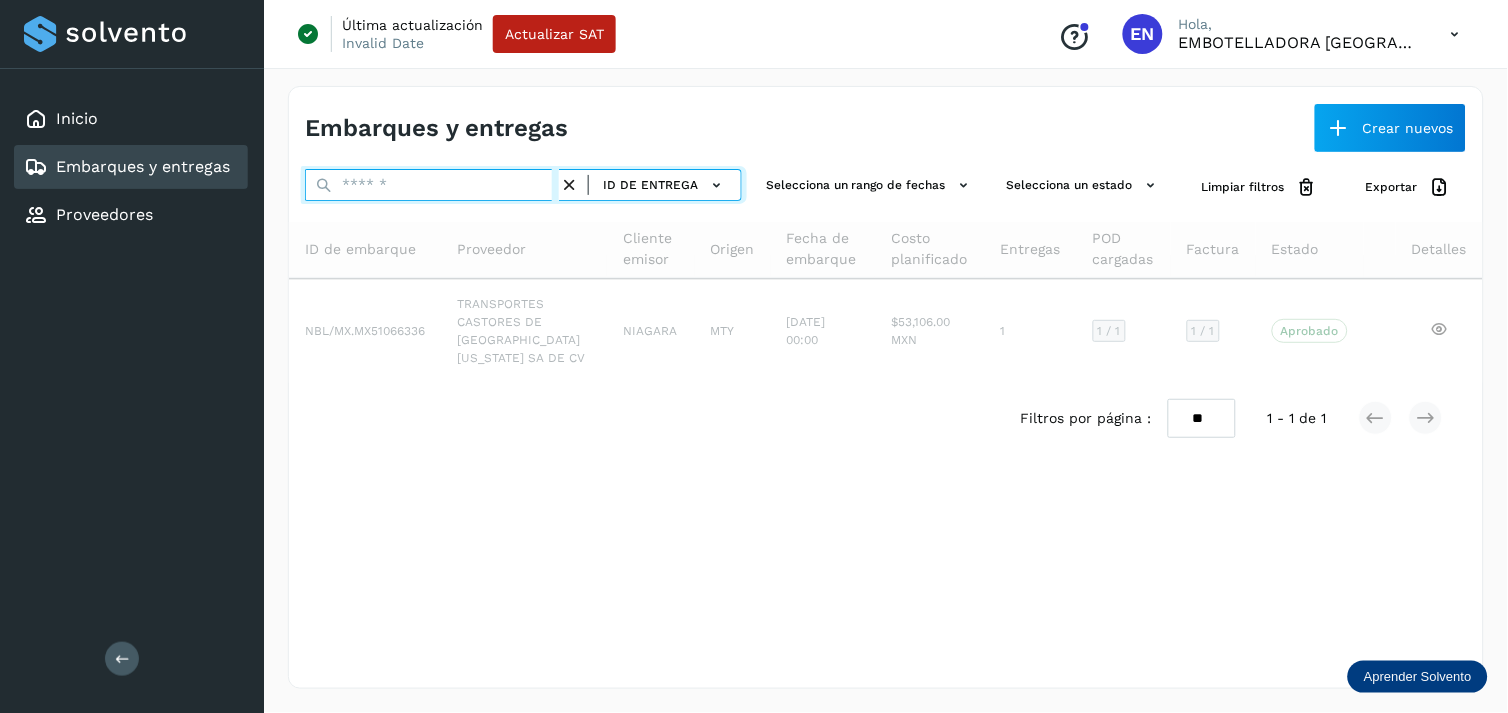 paste on "*****" 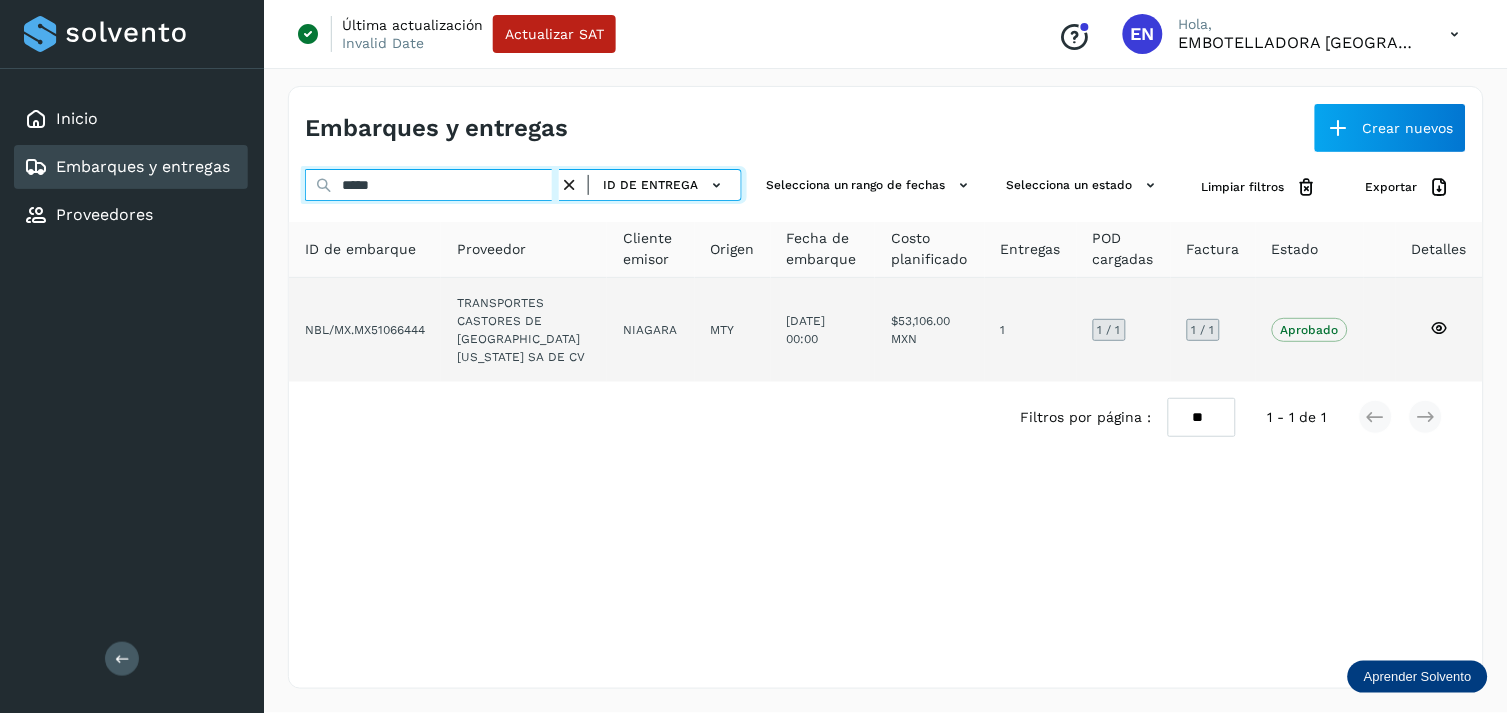 type on "*****" 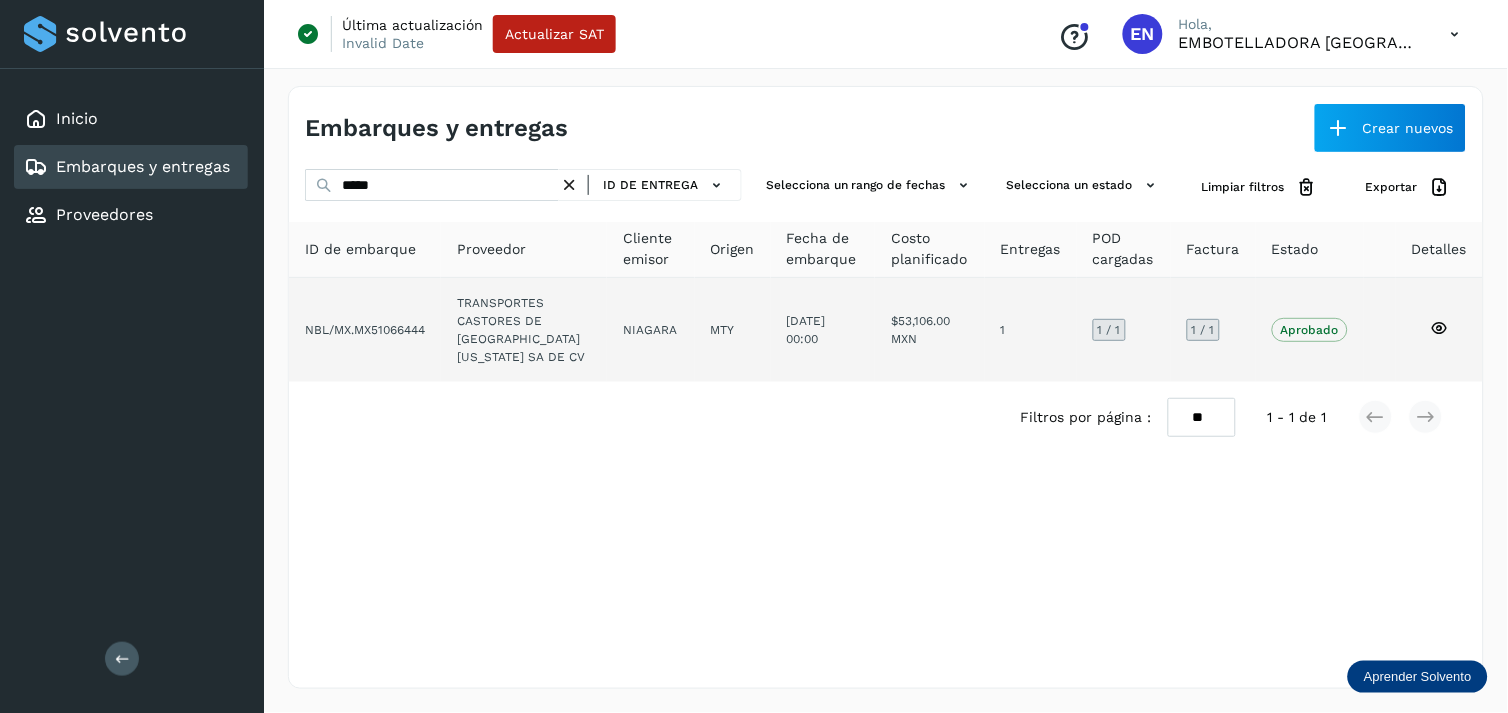click on "MTY" 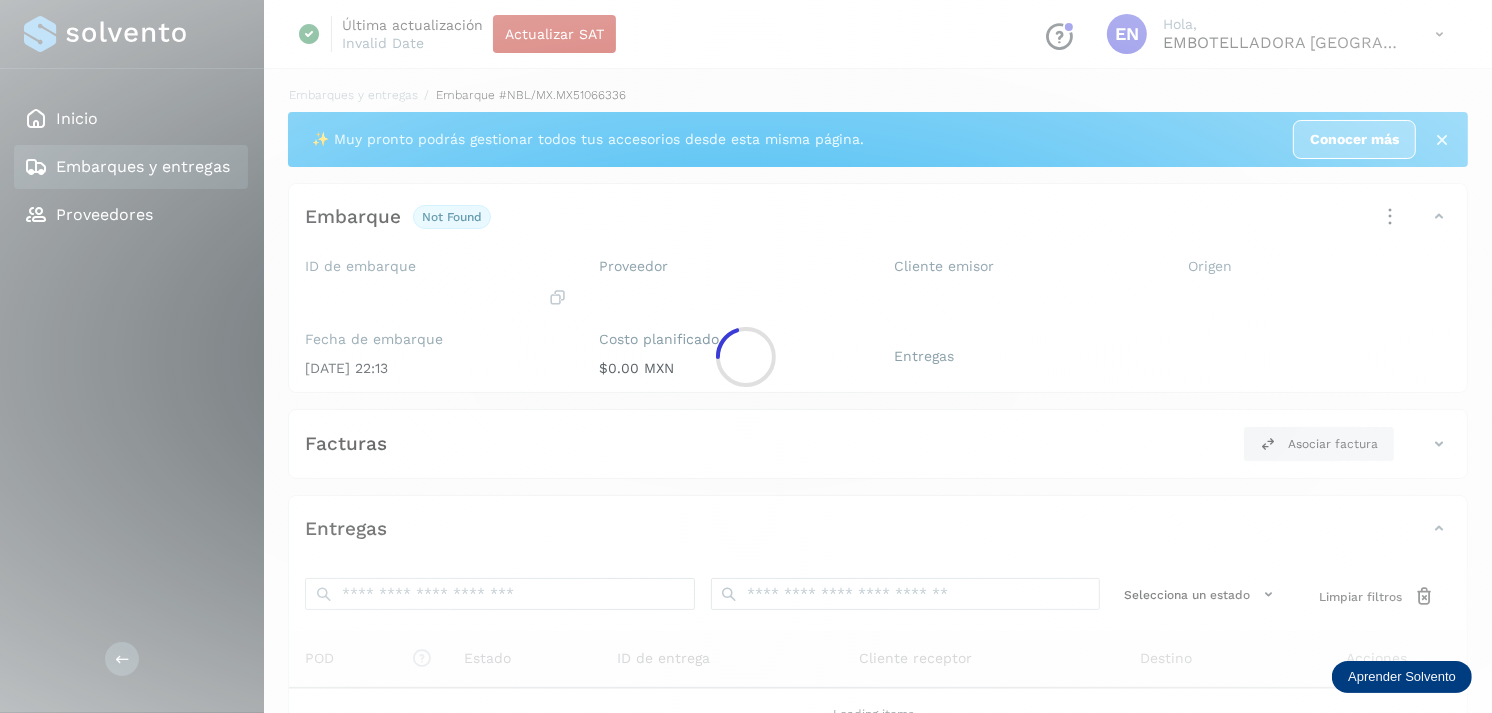 click 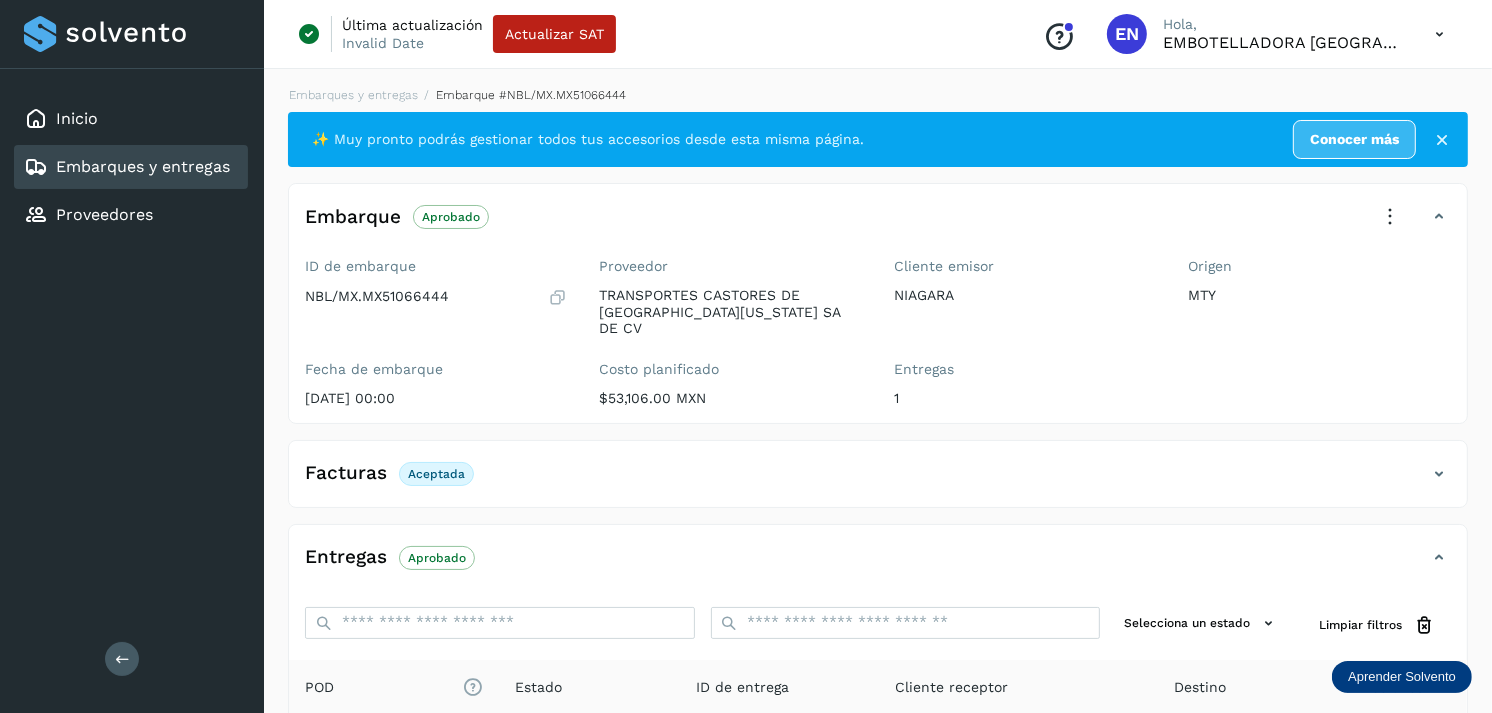 scroll, scrollTop: 254, scrollLeft: 0, axis: vertical 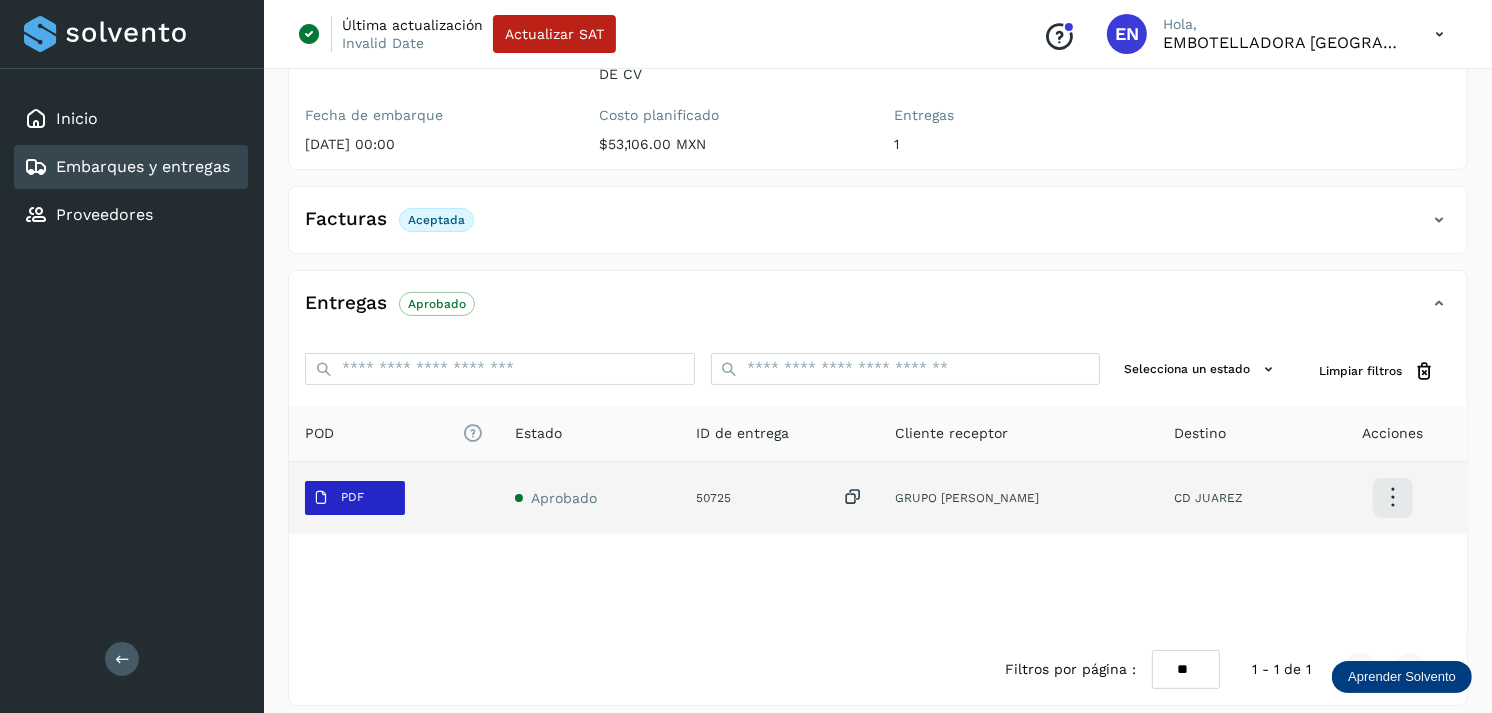 click on "PDF" at bounding box center (352, 497) 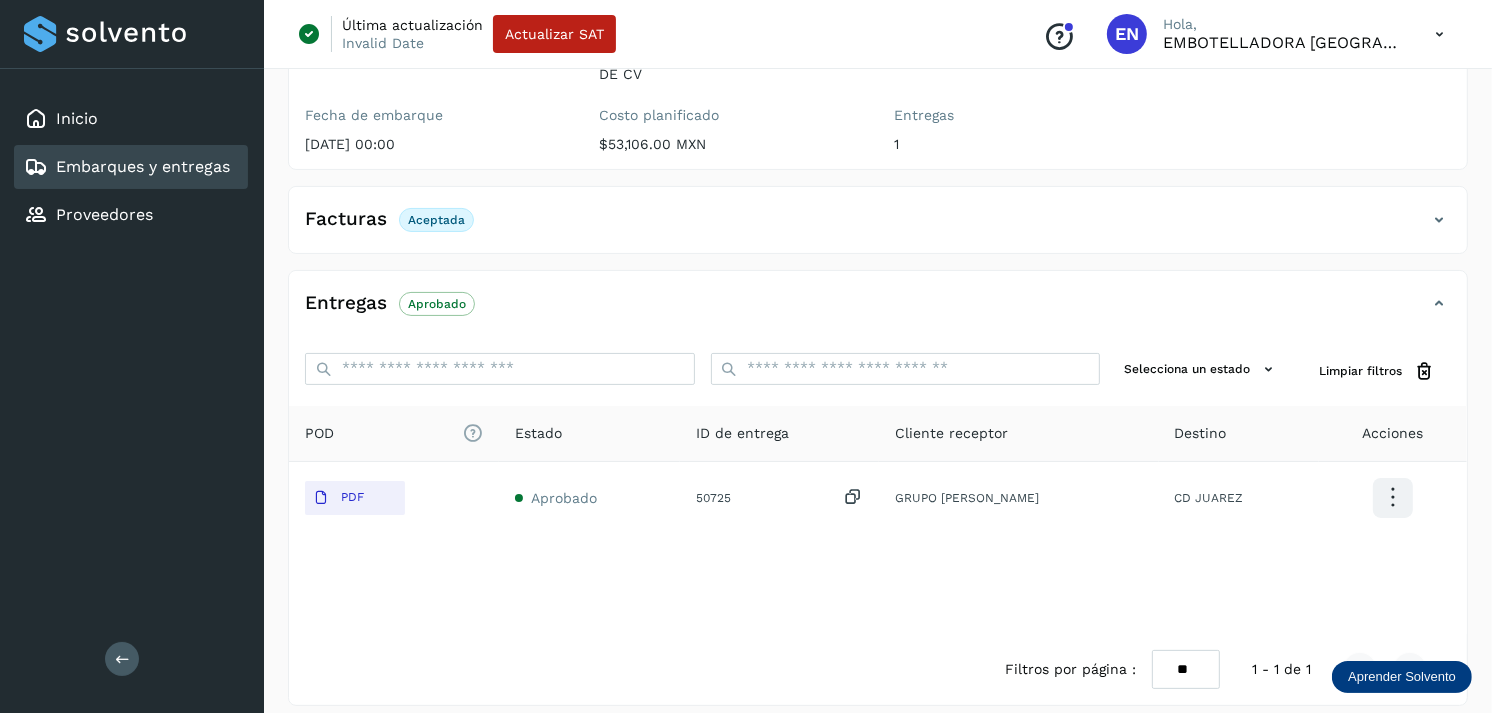type 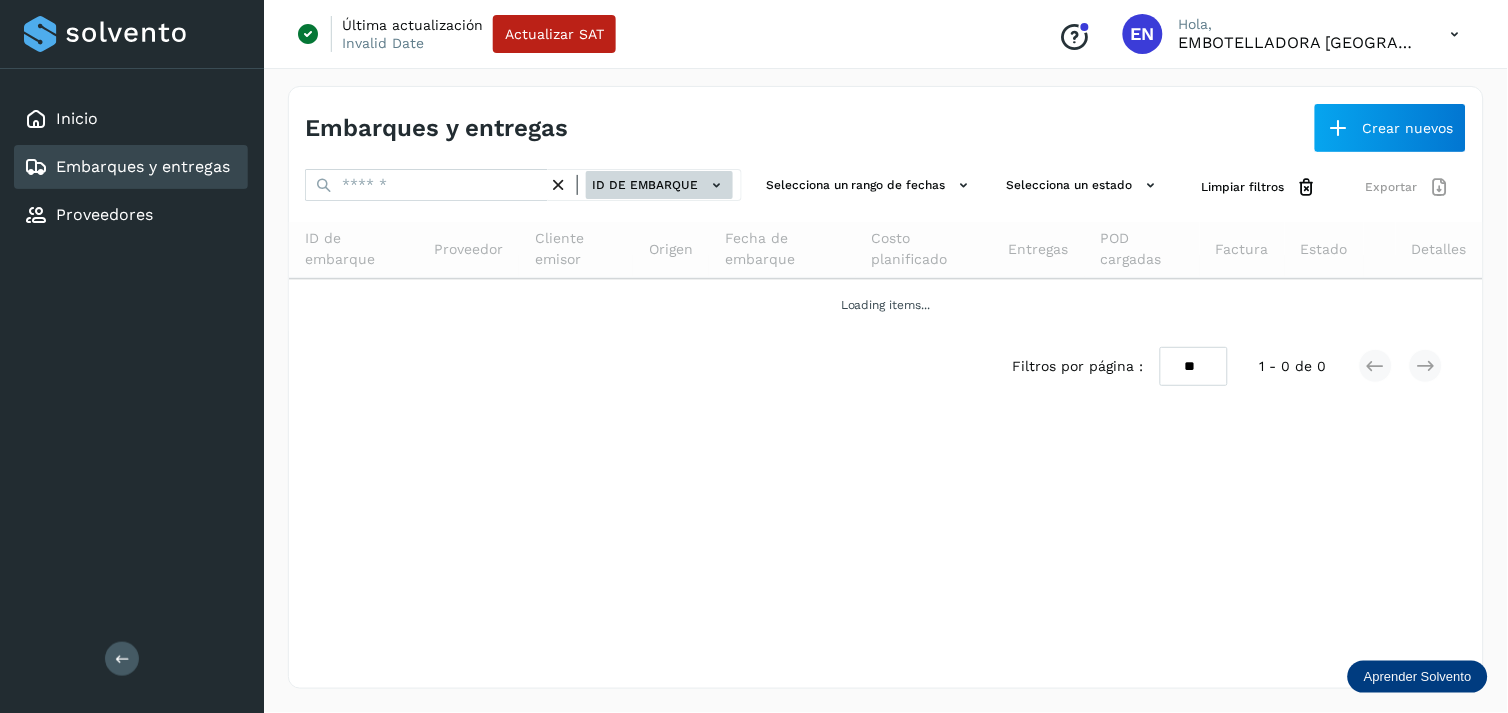 click on "ID de embarque" 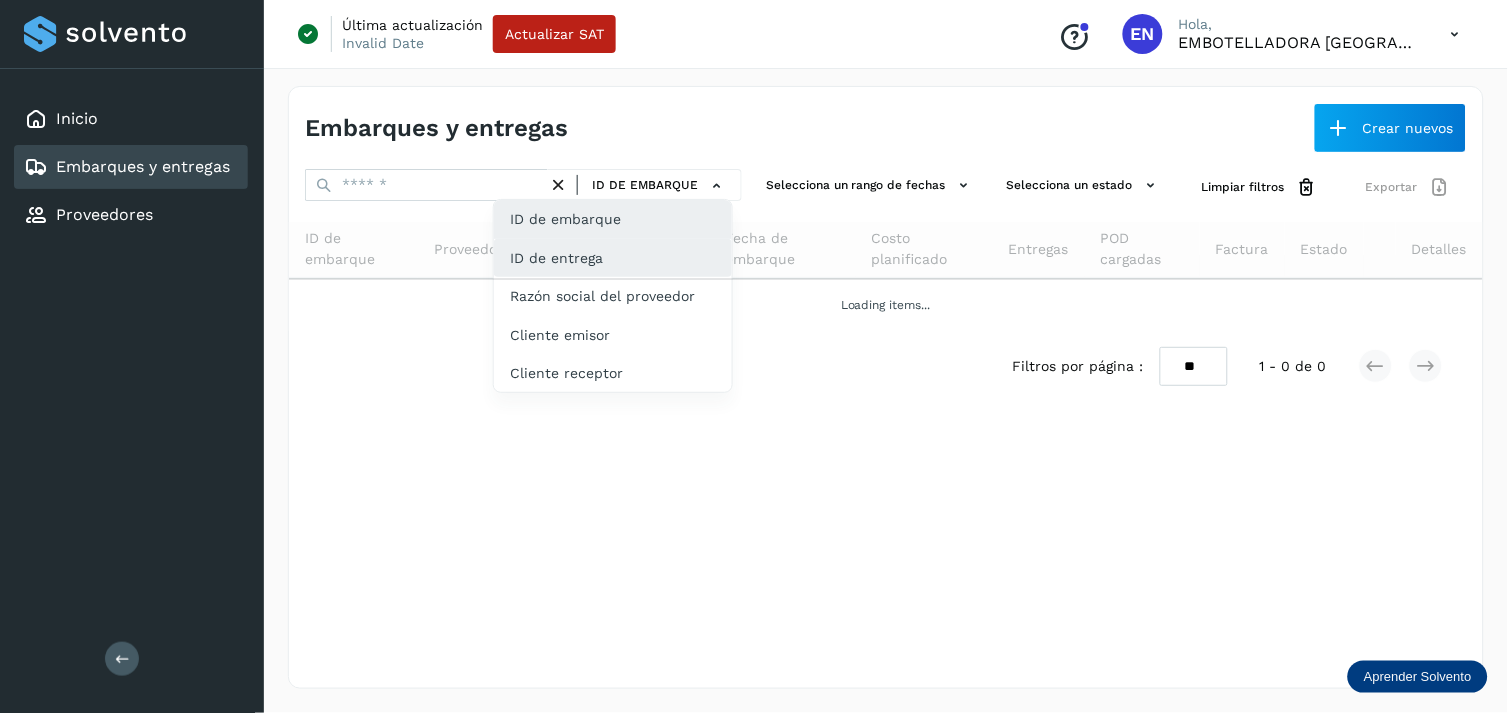 click on "ID de entrega" 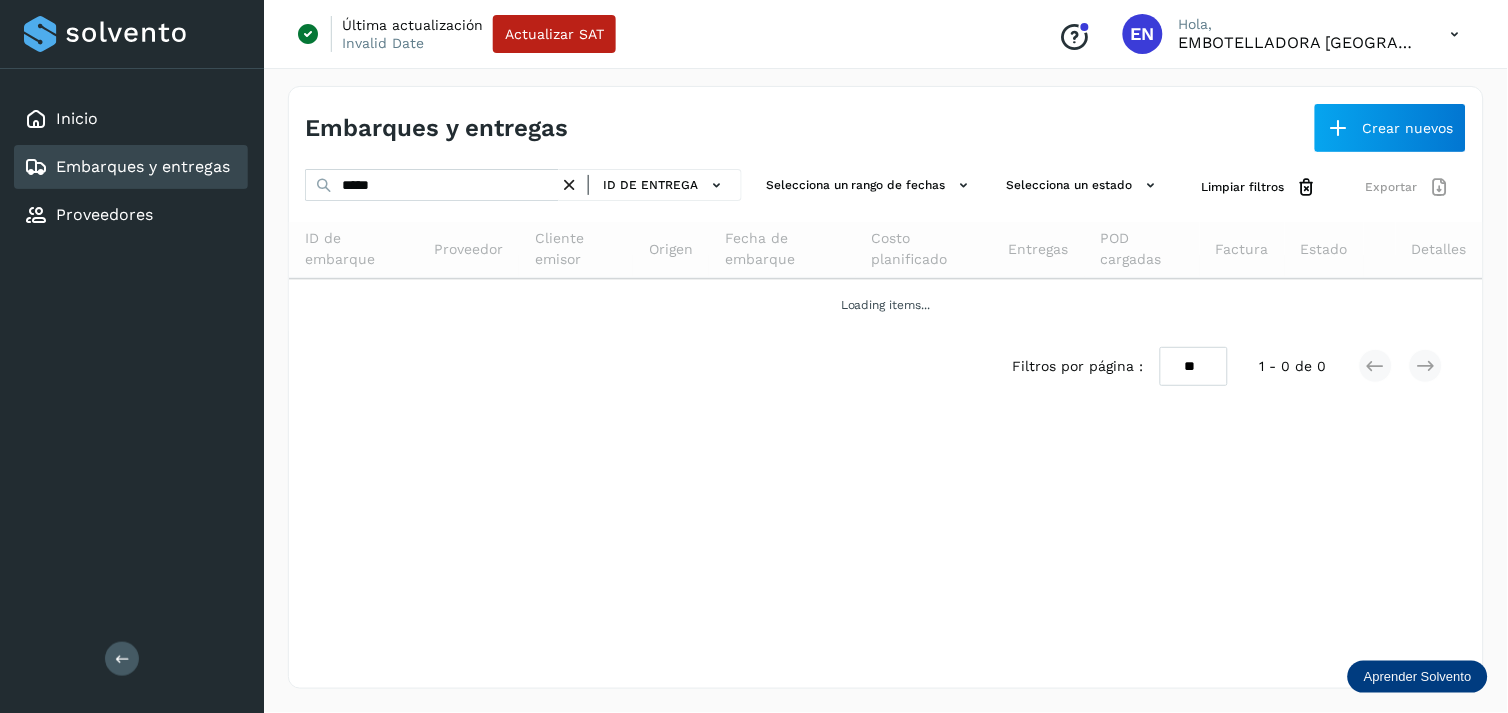 drag, startPoint x: 580, startPoint y: 187, endPoint x: 545, endPoint y: 191, distance: 35.22783 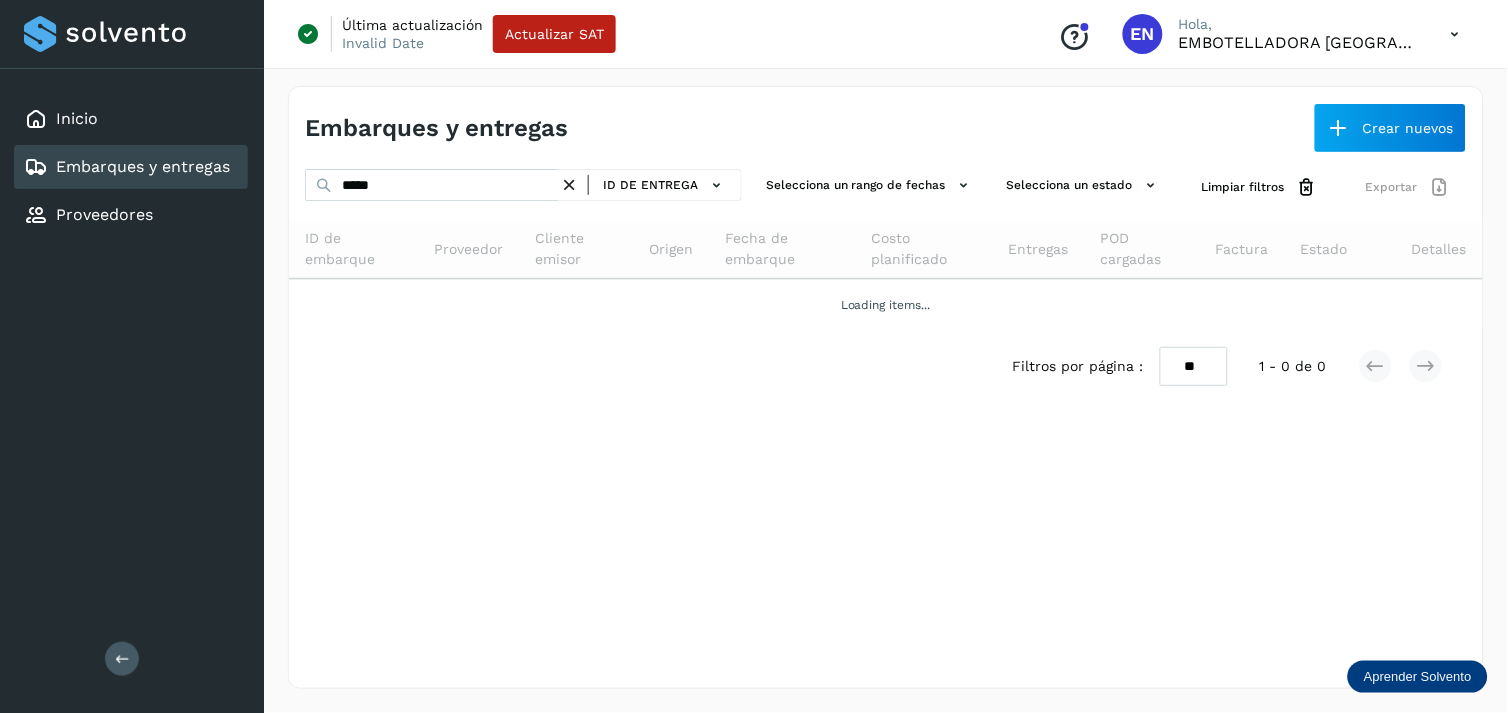 click on "***** ID de entrega" at bounding box center [523, 185] 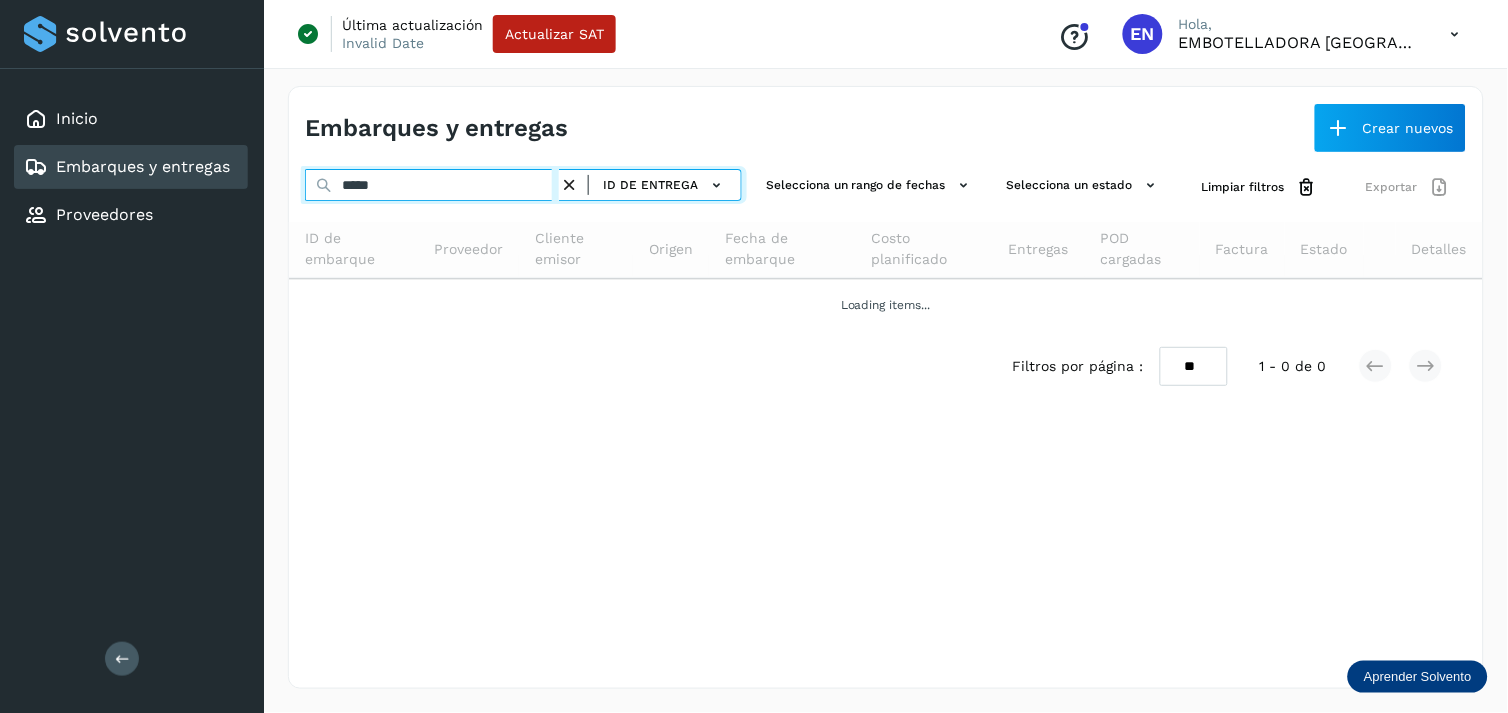 click on "*****" at bounding box center (432, 185) 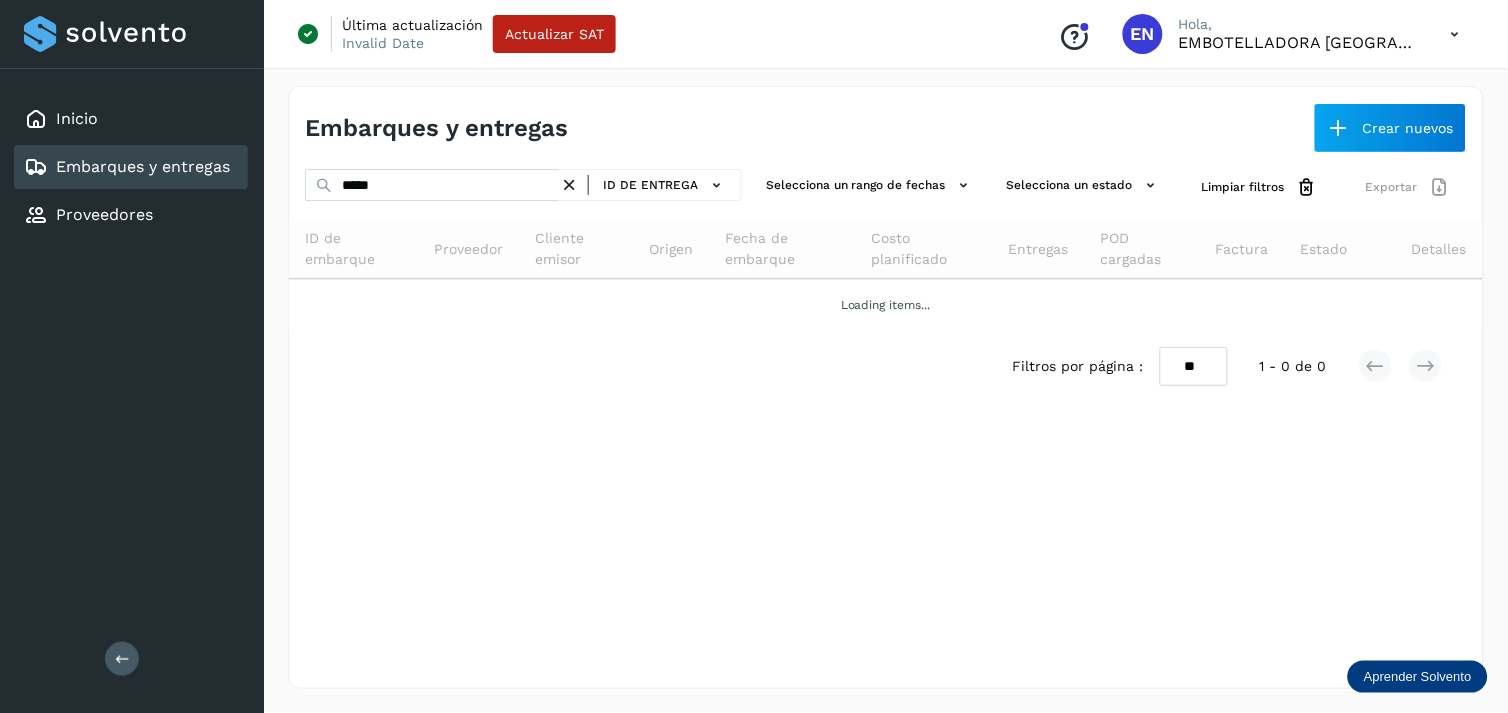 click at bounding box center [569, 185] 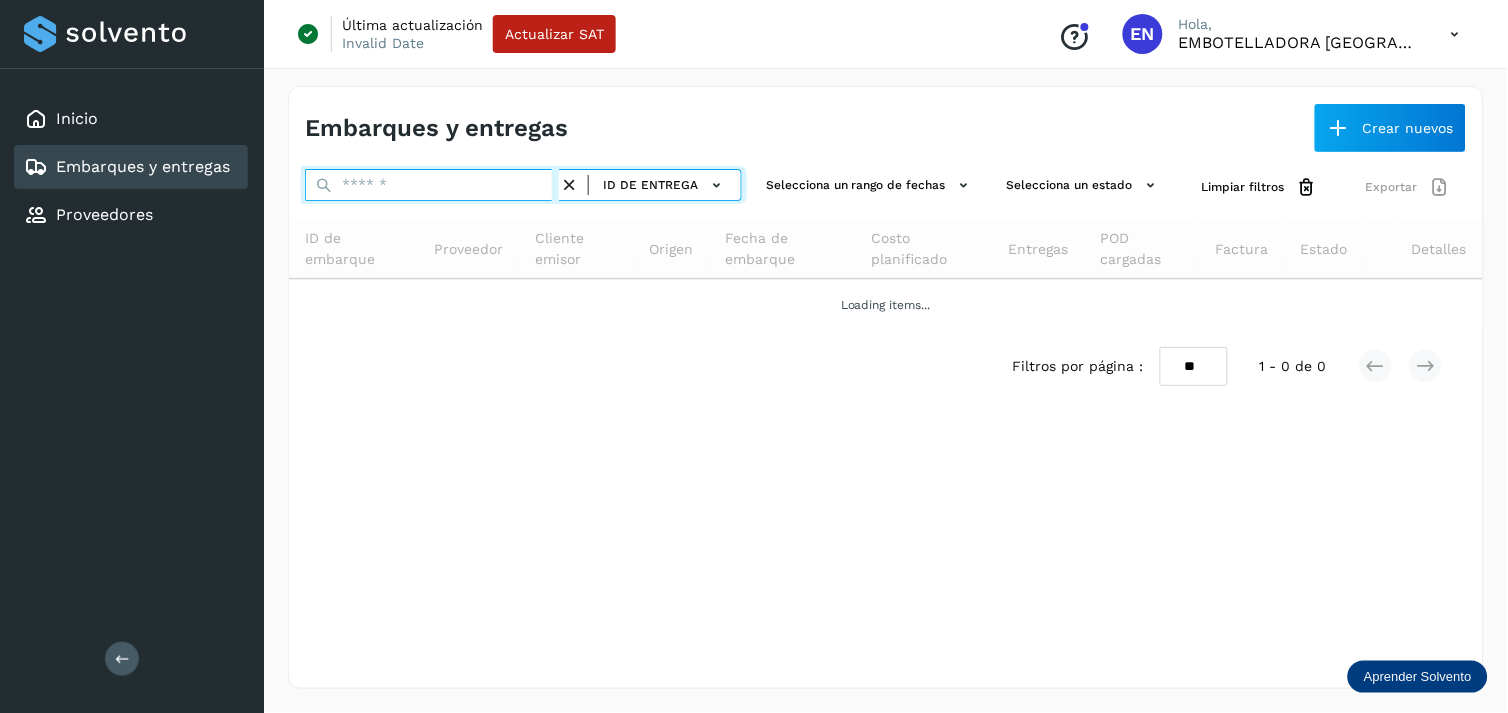 click at bounding box center [432, 185] 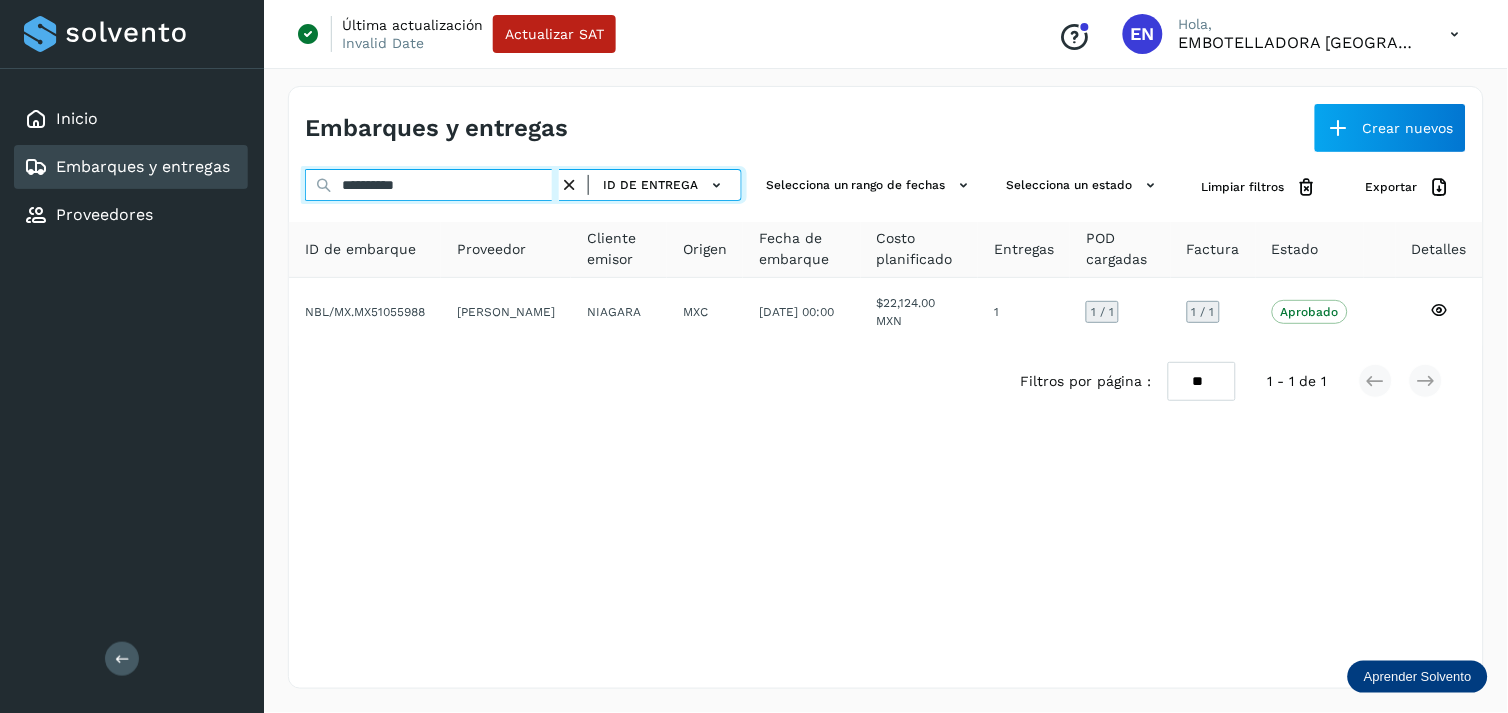 type on "**********" 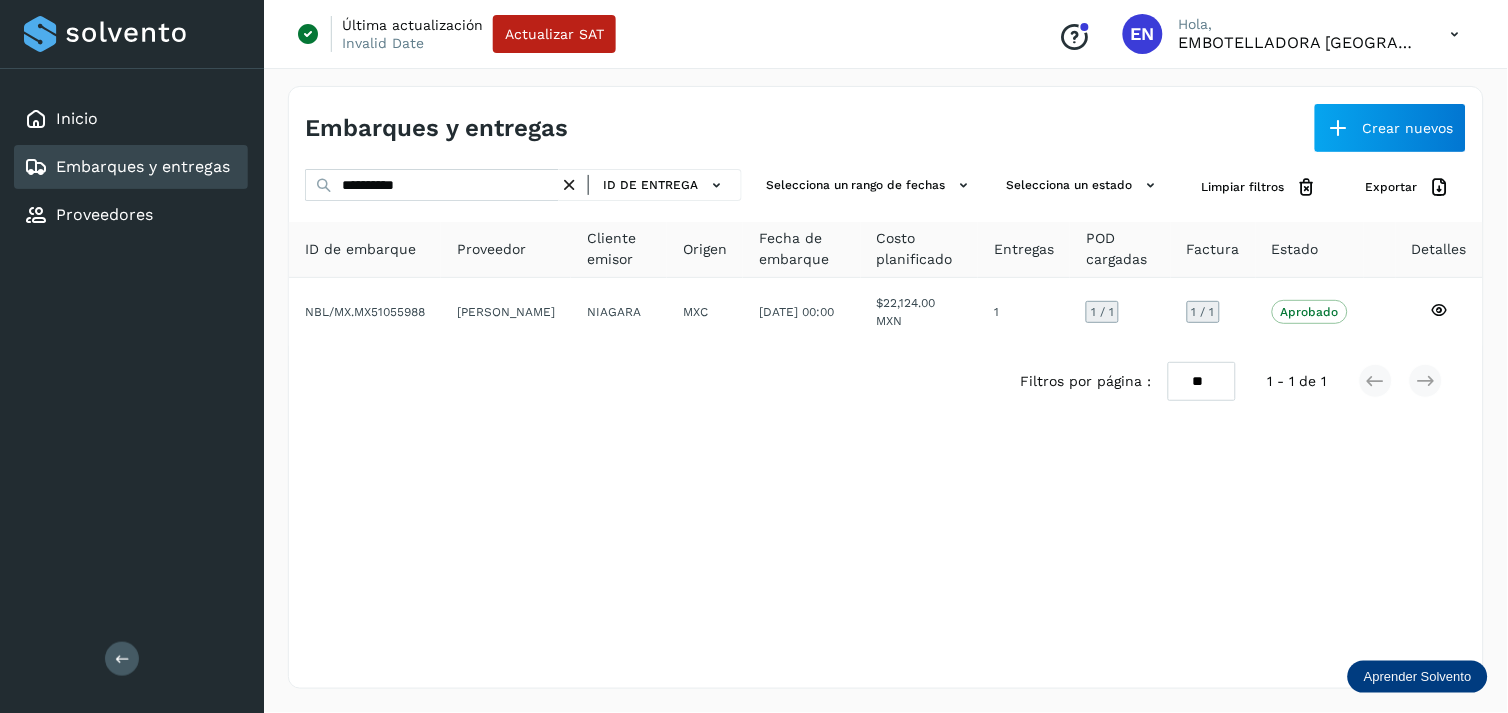 drag, startPoint x: 552, startPoint y: 353, endPoint x: 532, endPoint y: 346, distance: 21.189621 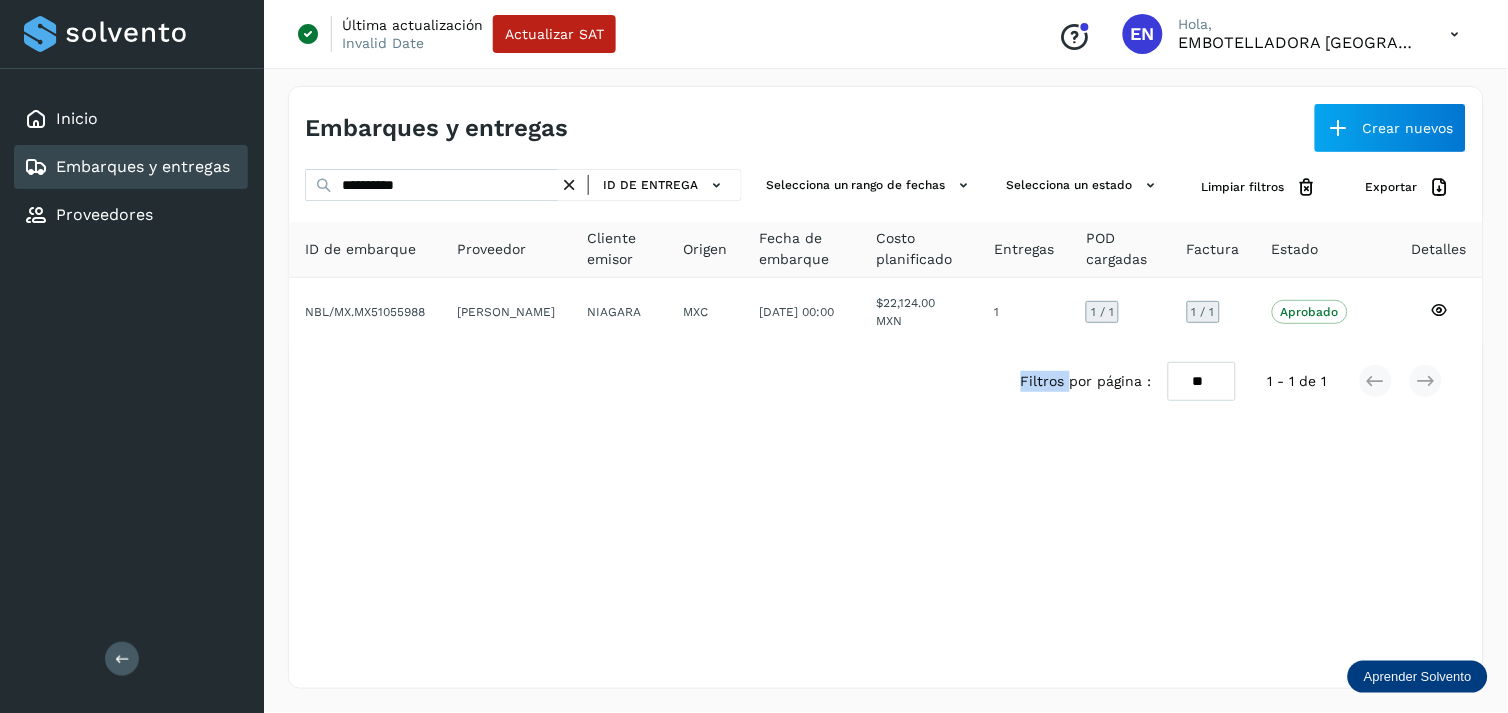 click on "Filtros por página : ** ** ** 1 - 1 de 1" at bounding box center (886, 381) 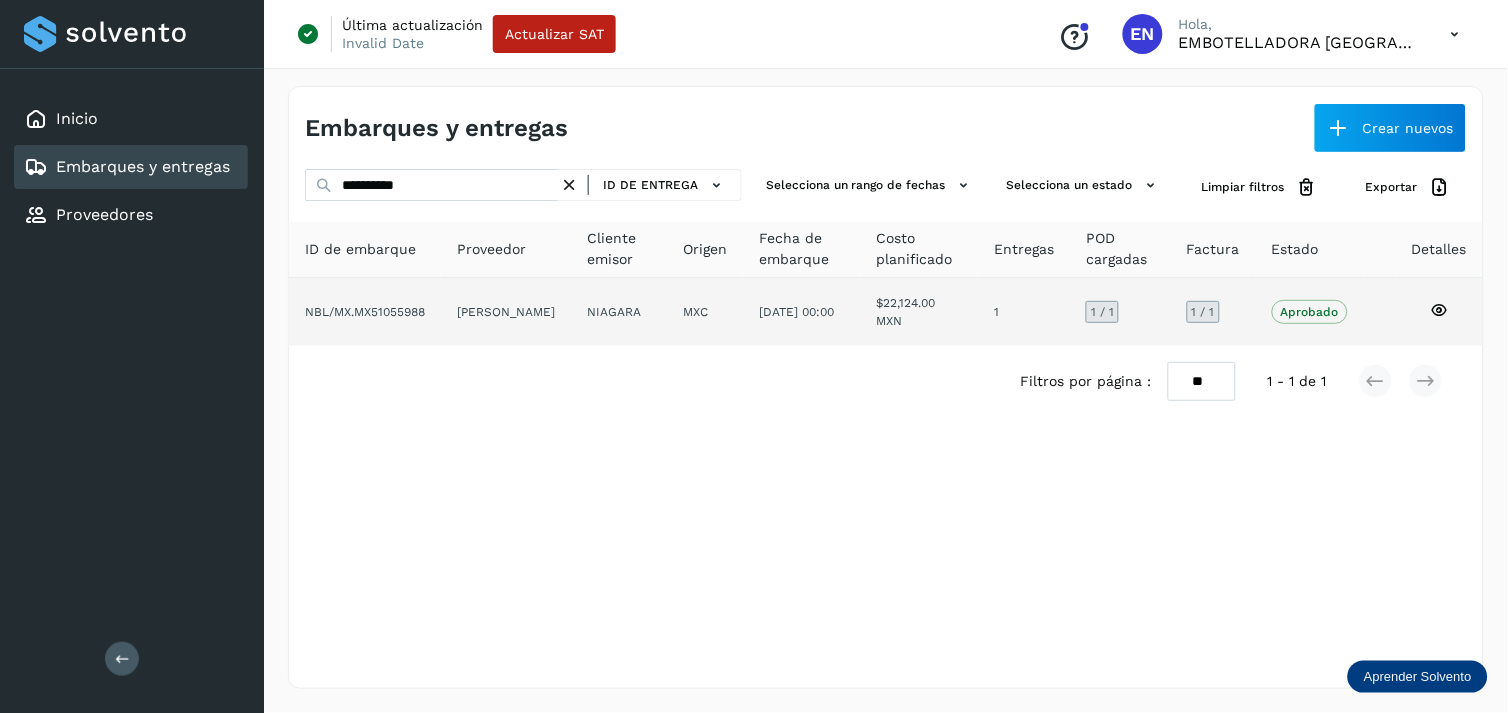 drag, startPoint x: 532, startPoint y: 346, endPoint x: 525, endPoint y: 331, distance: 16.552946 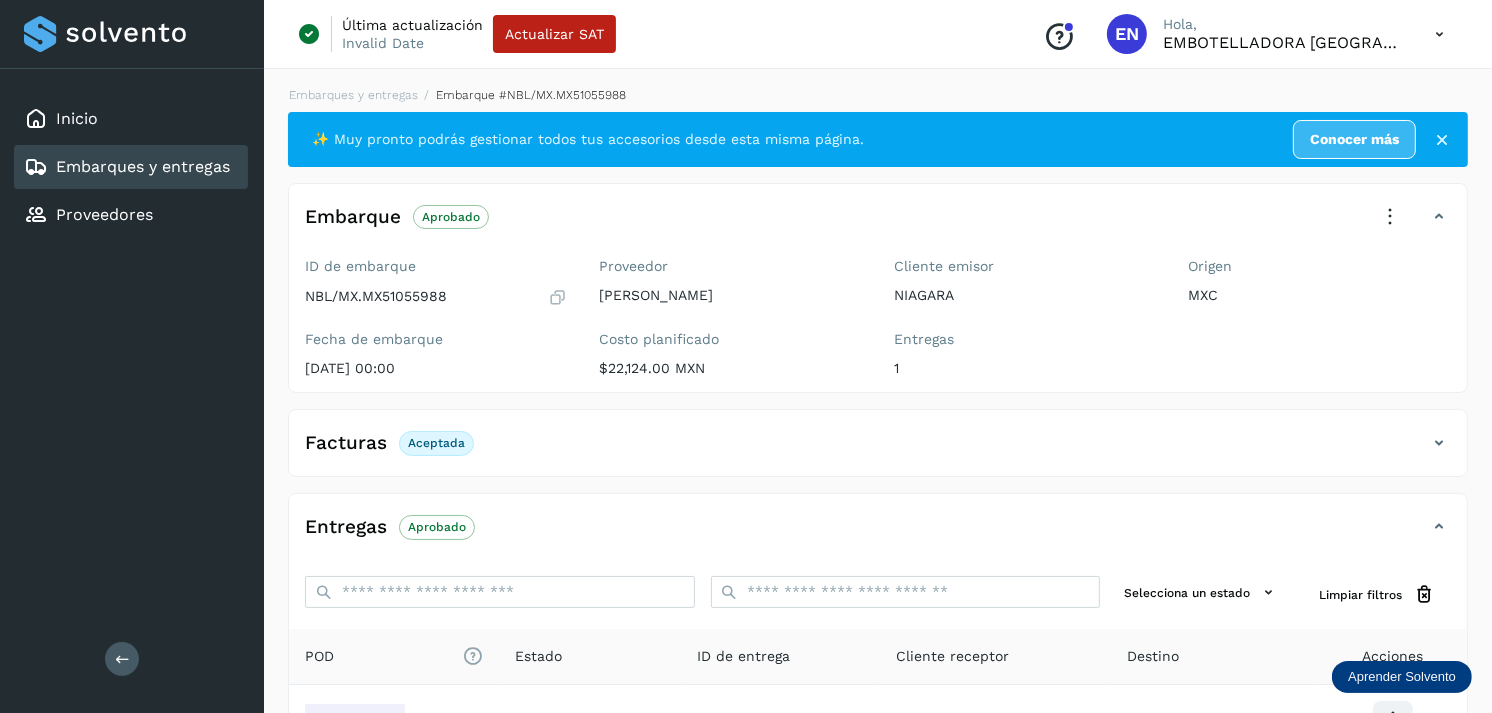 scroll, scrollTop: 241, scrollLeft: 0, axis: vertical 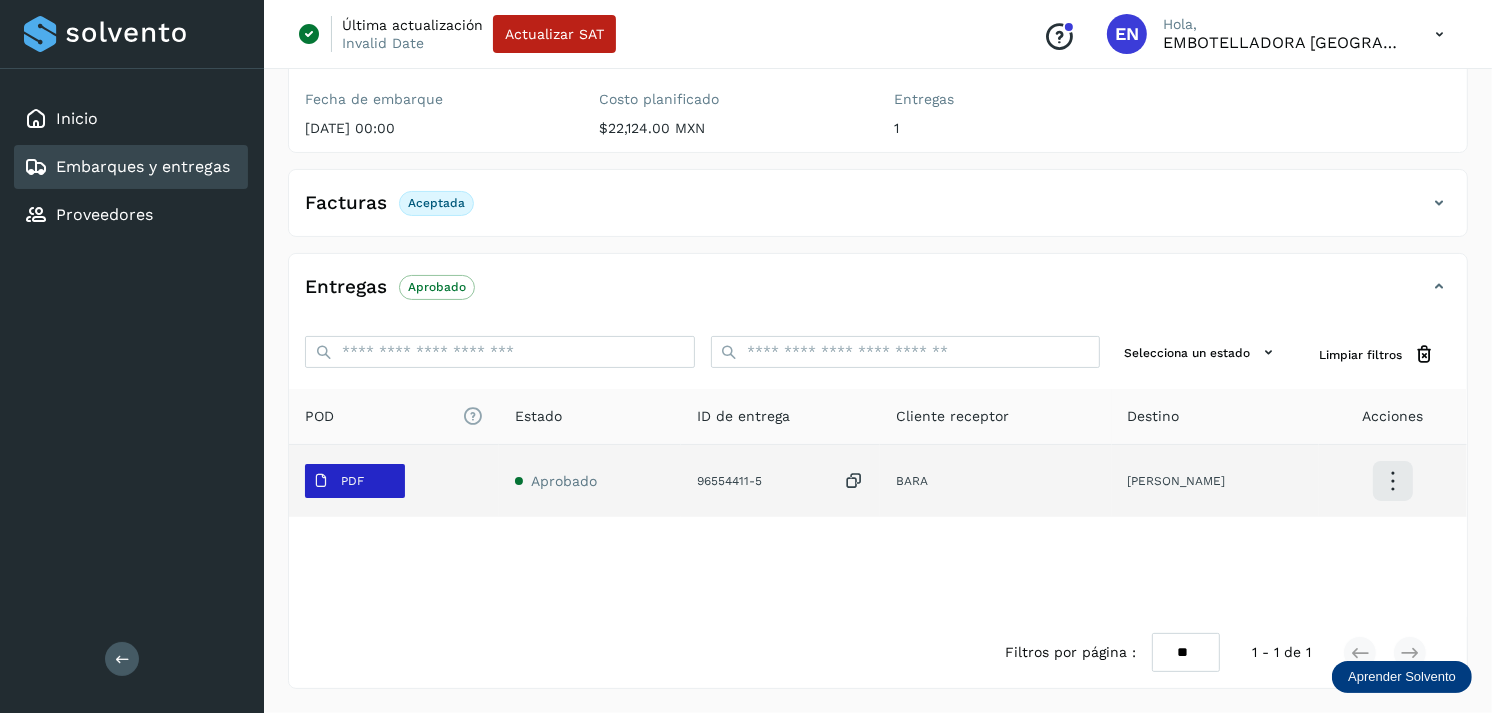 click on "PDF" at bounding box center [352, 481] 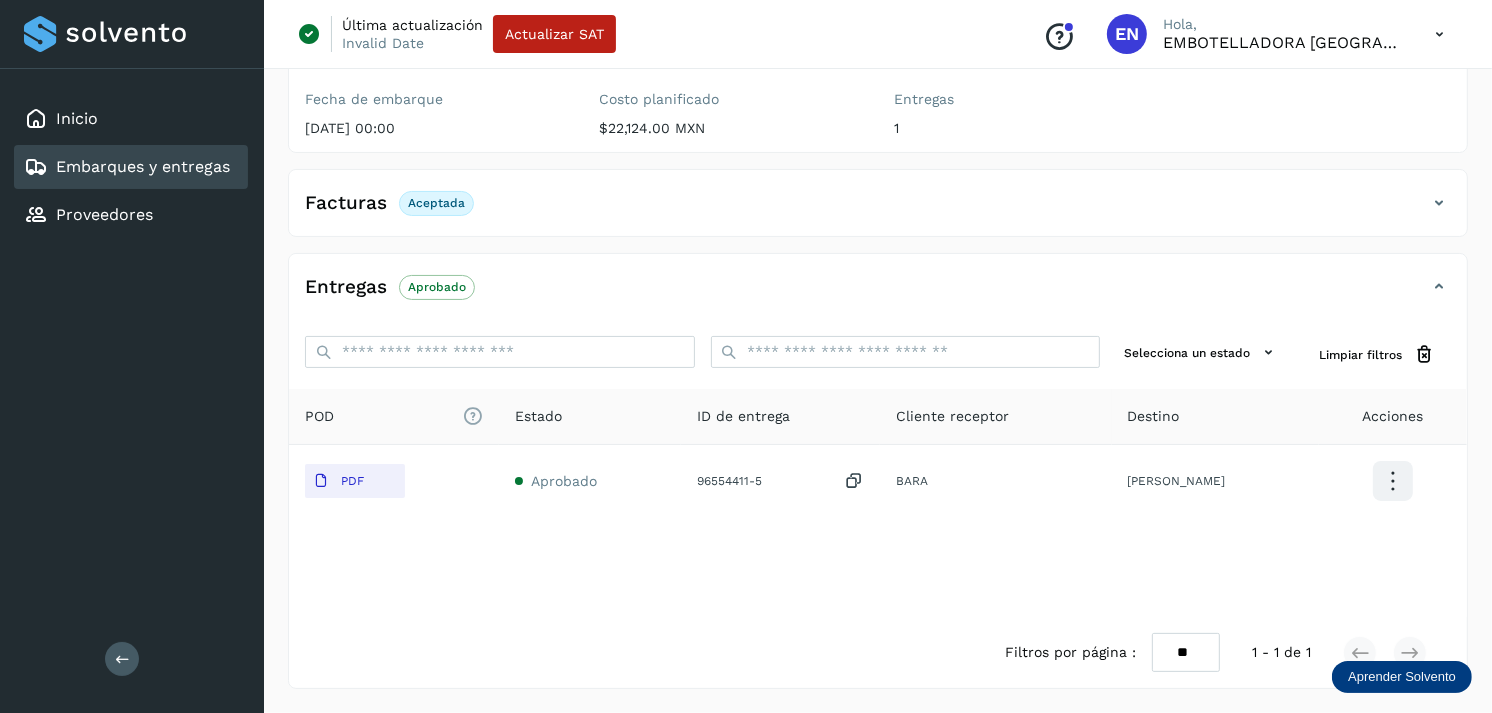 type 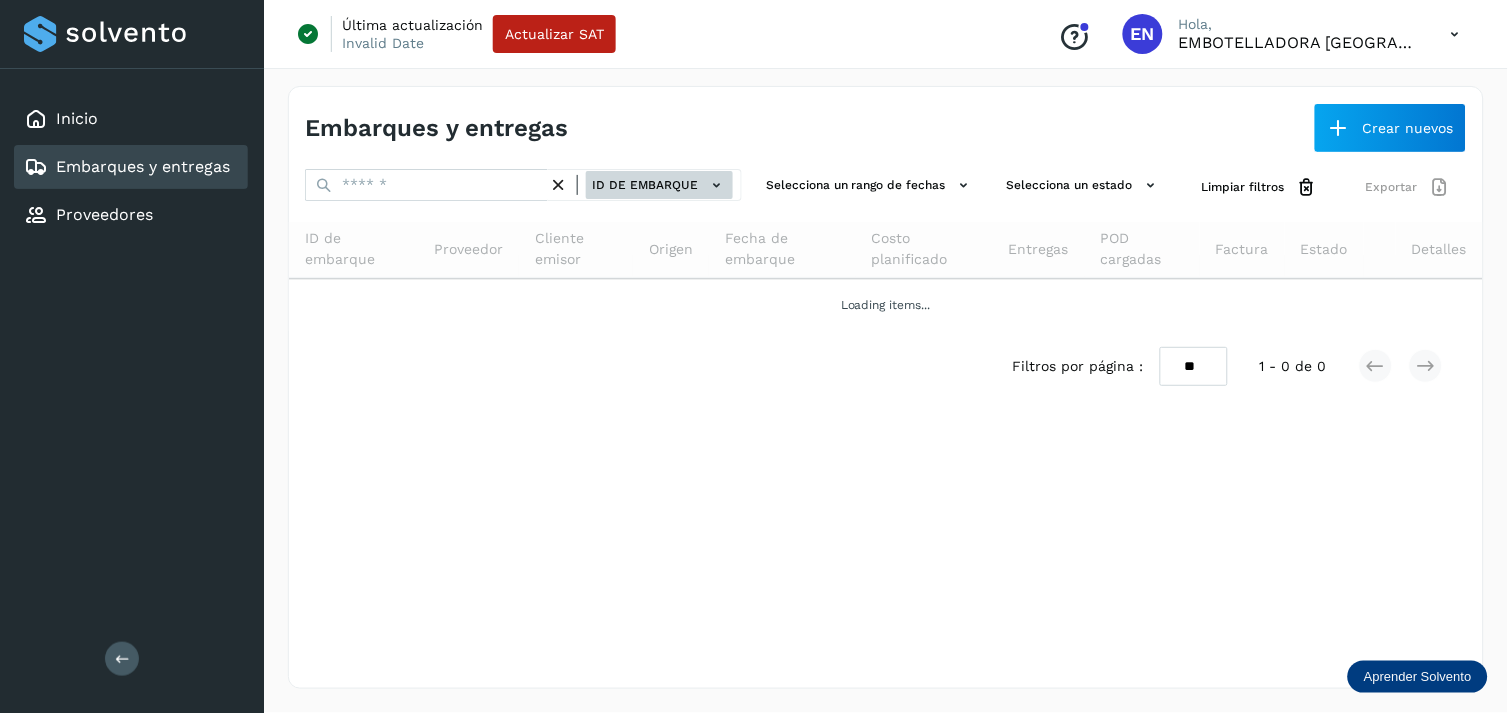 click on "ID de embarque" 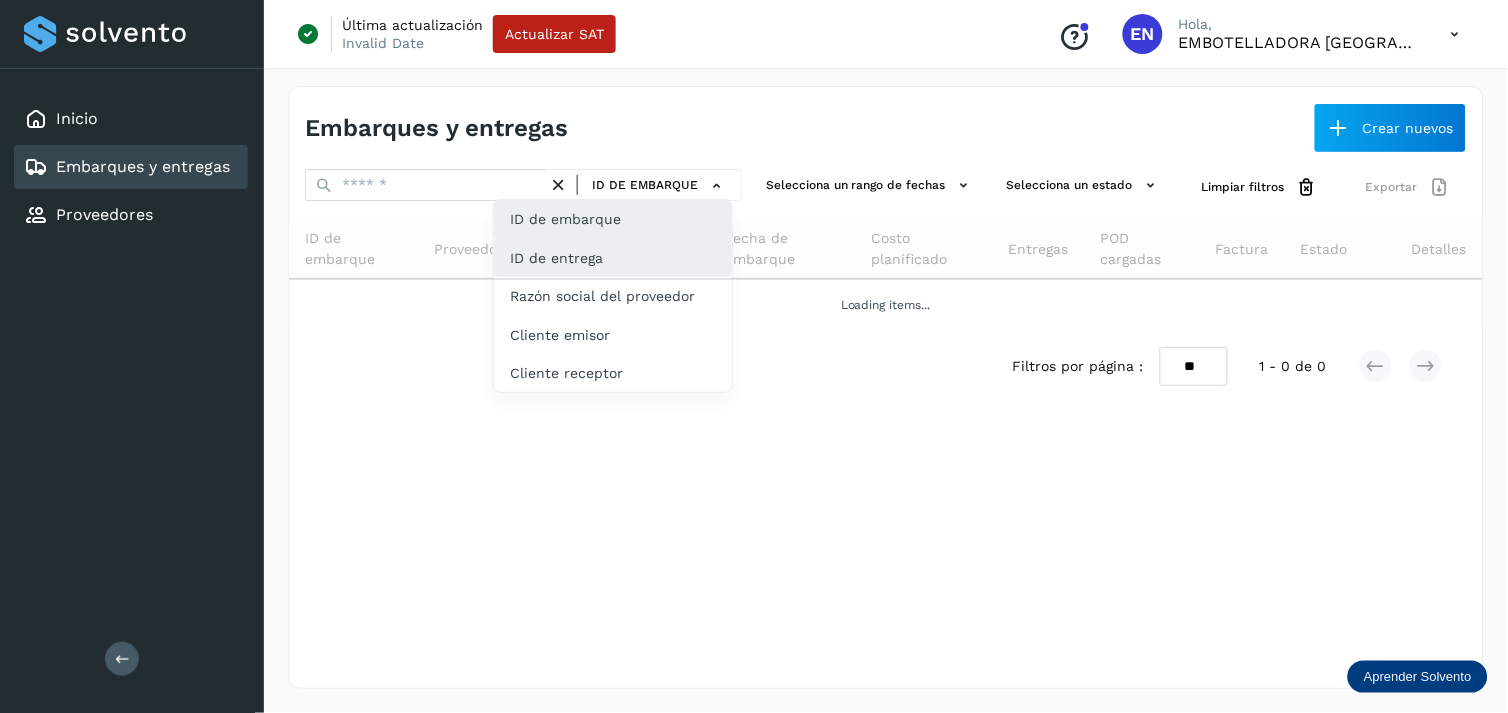 click on "ID de entrega" 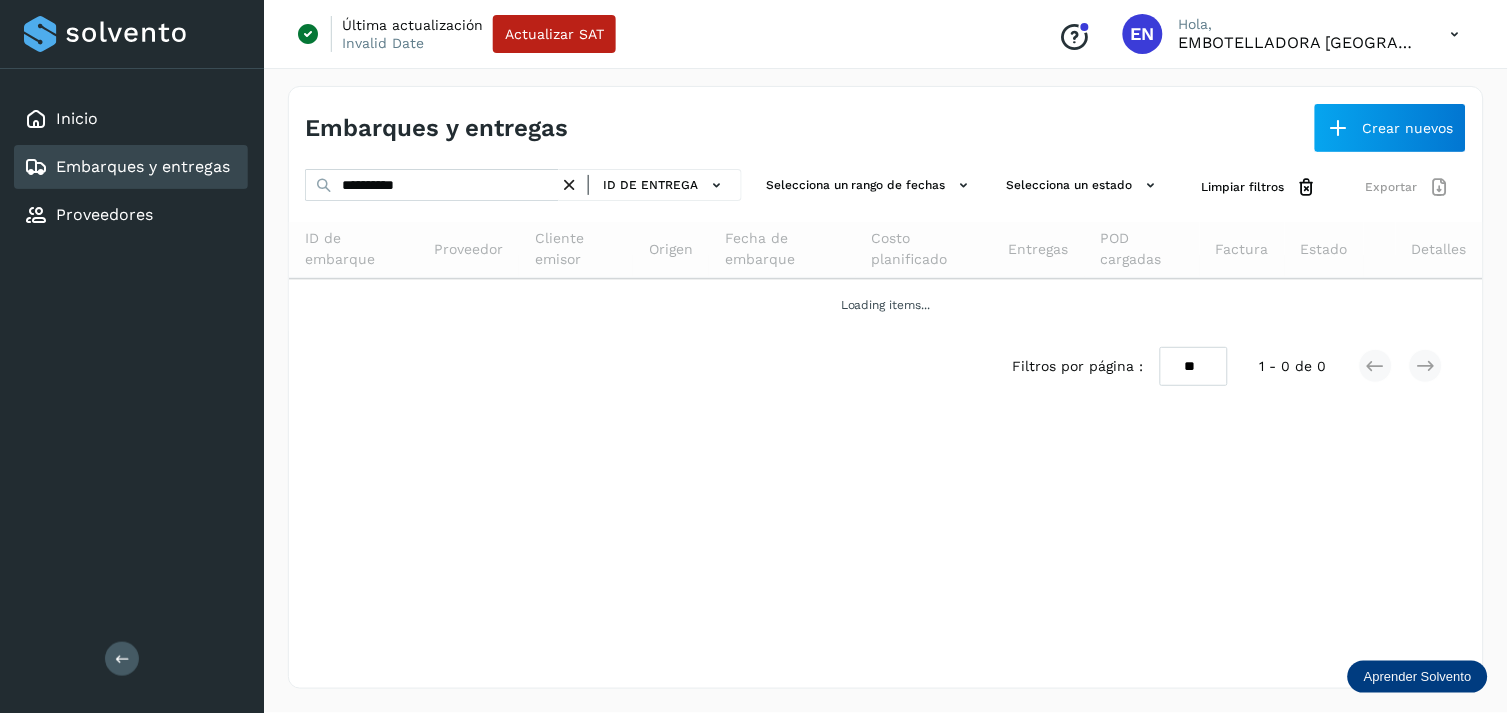 click at bounding box center [569, 185] 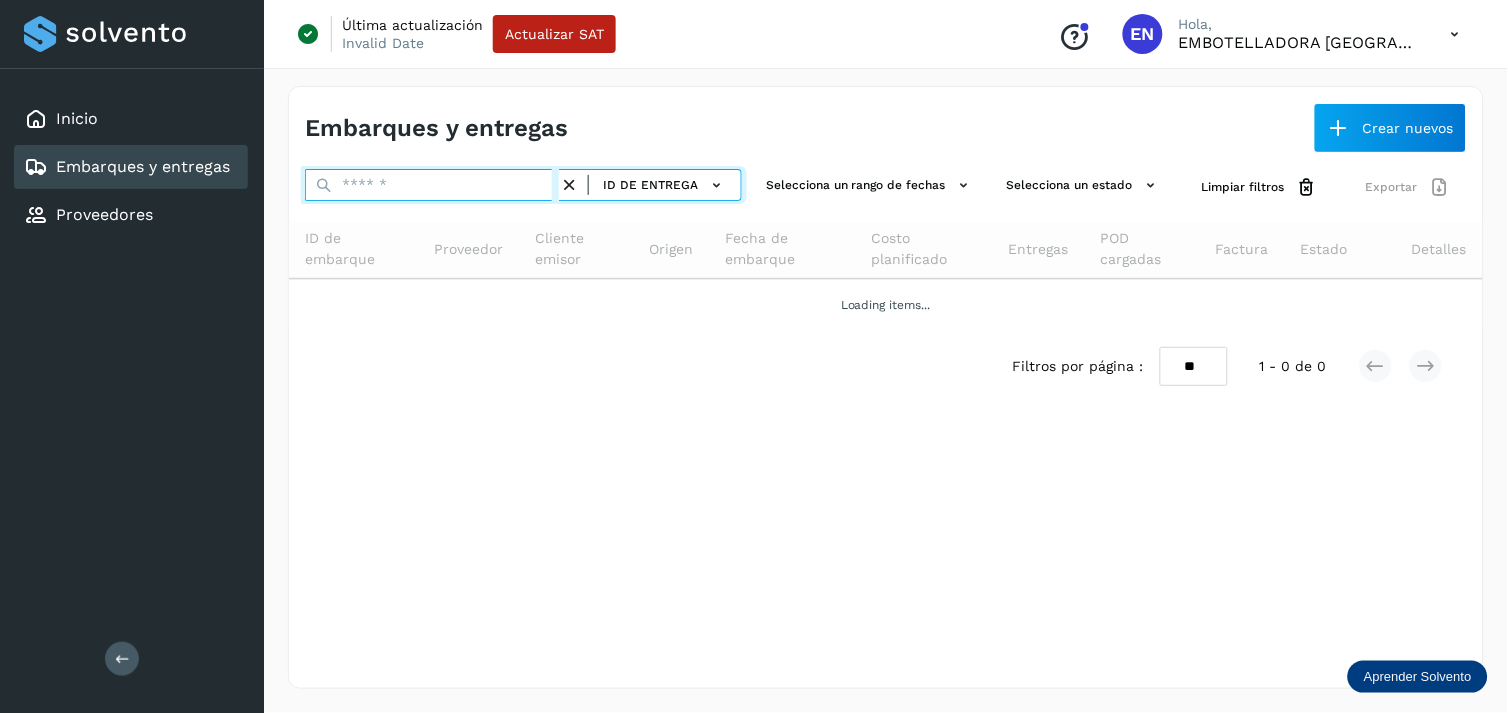 paste on "**********" 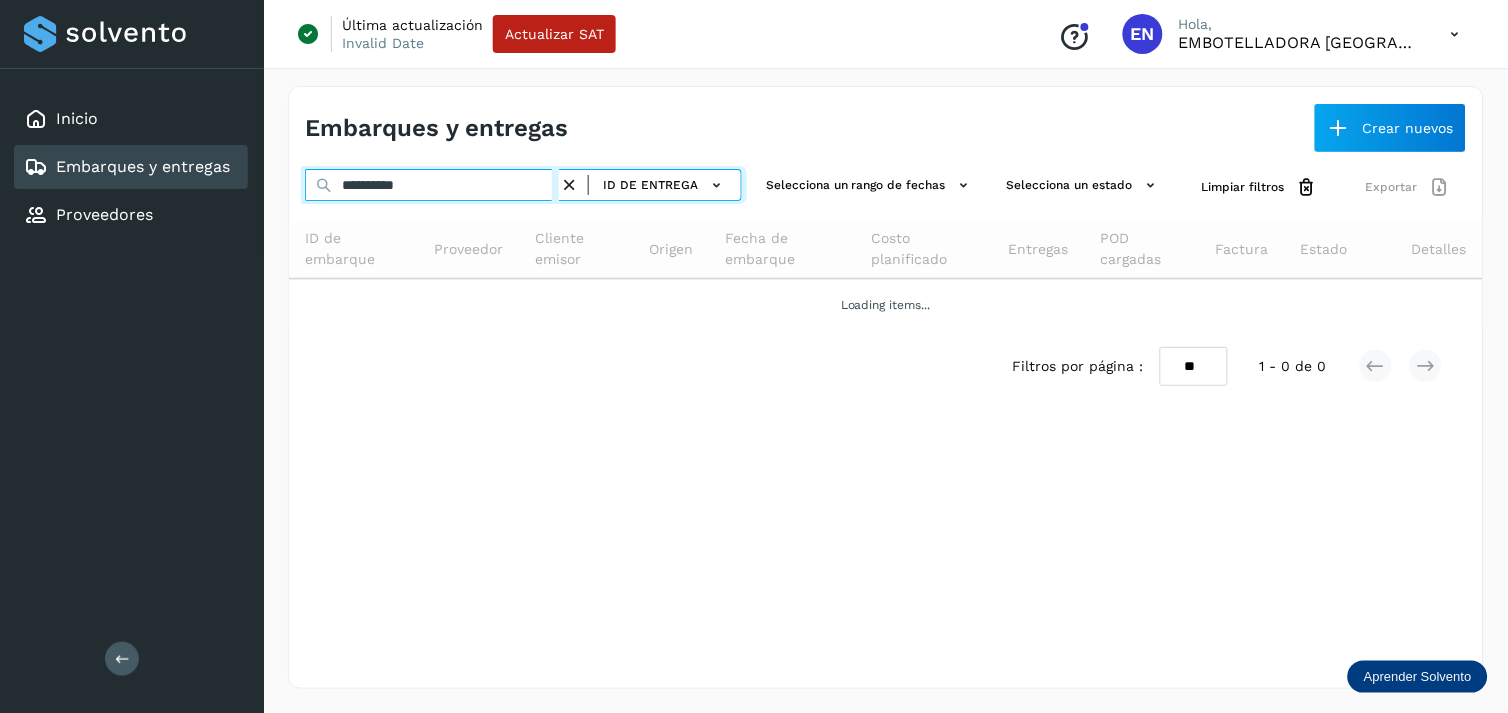 click on "**********" at bounding box center (432, 185) 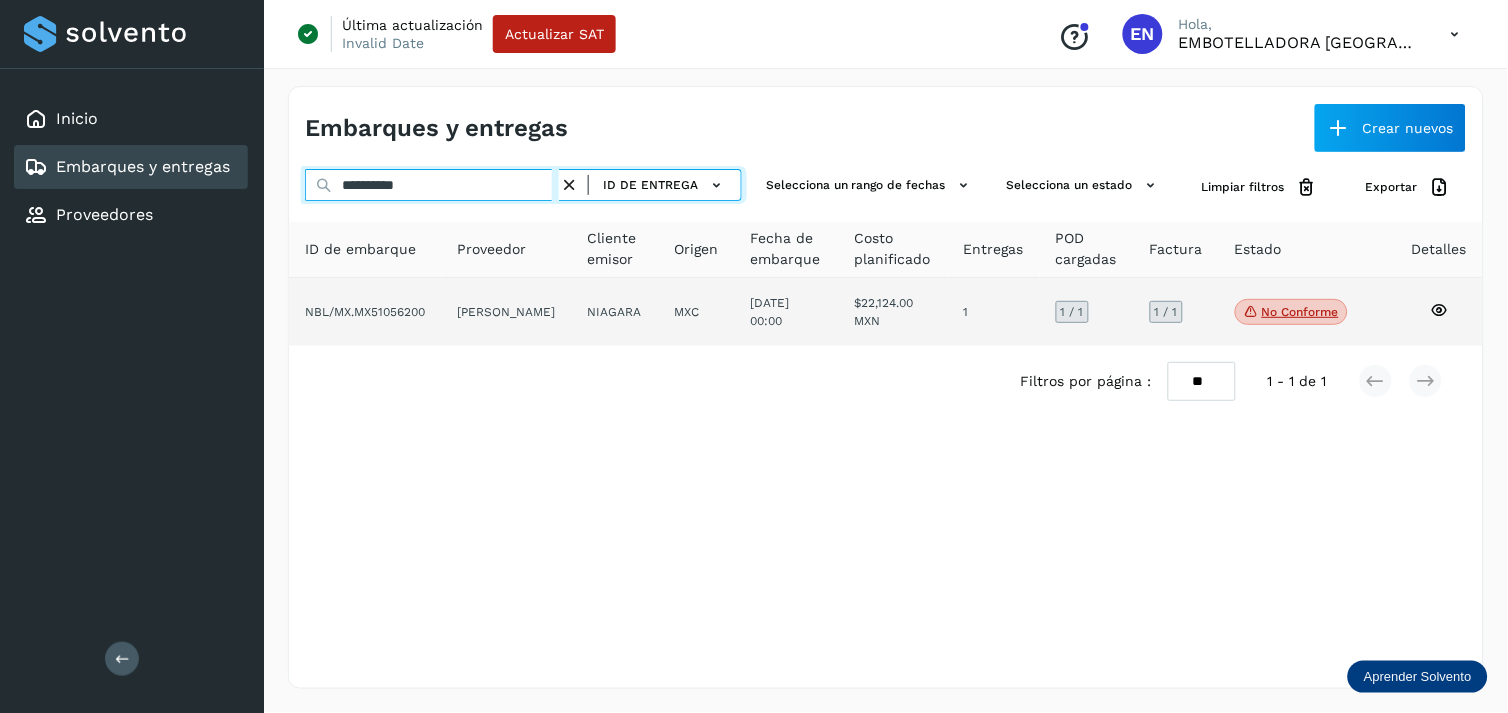 type on "**********" 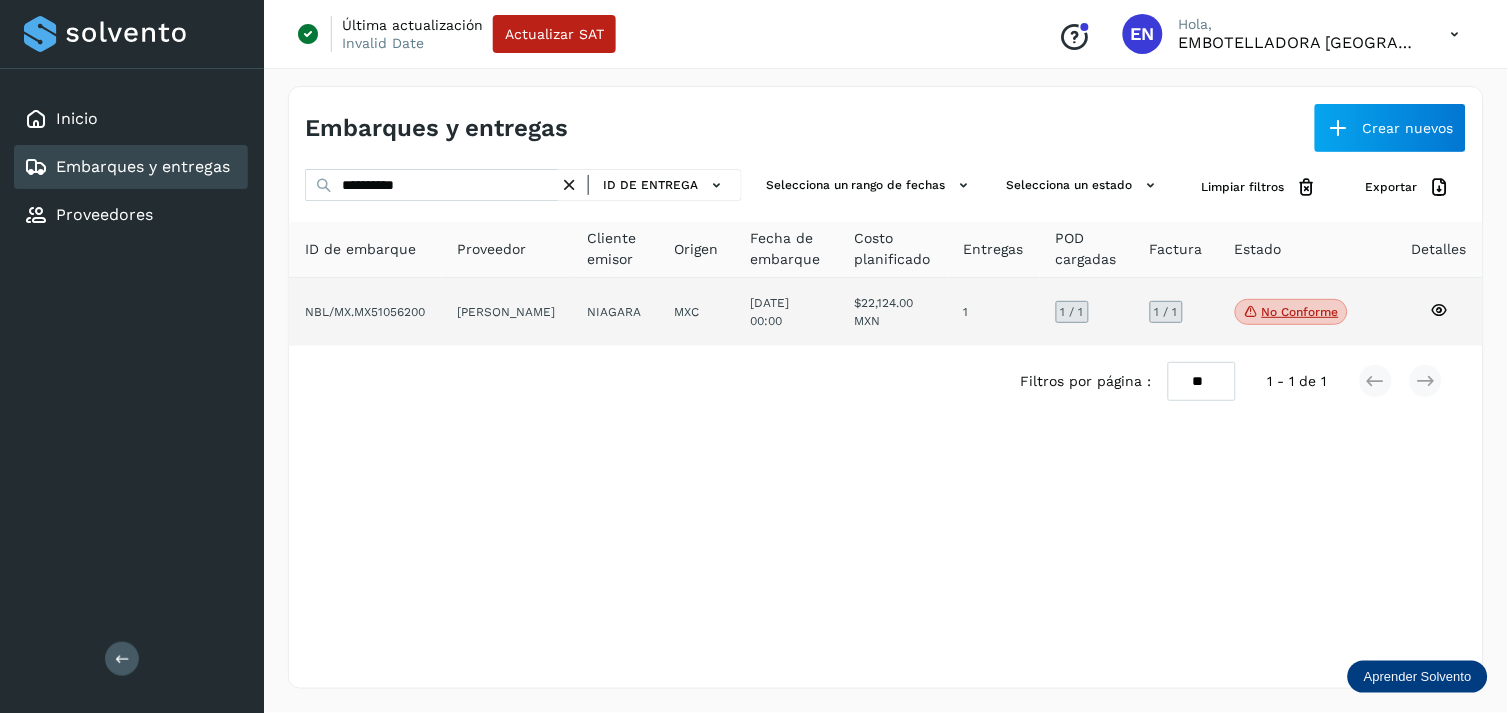 click on "[PERSON_NAME]" 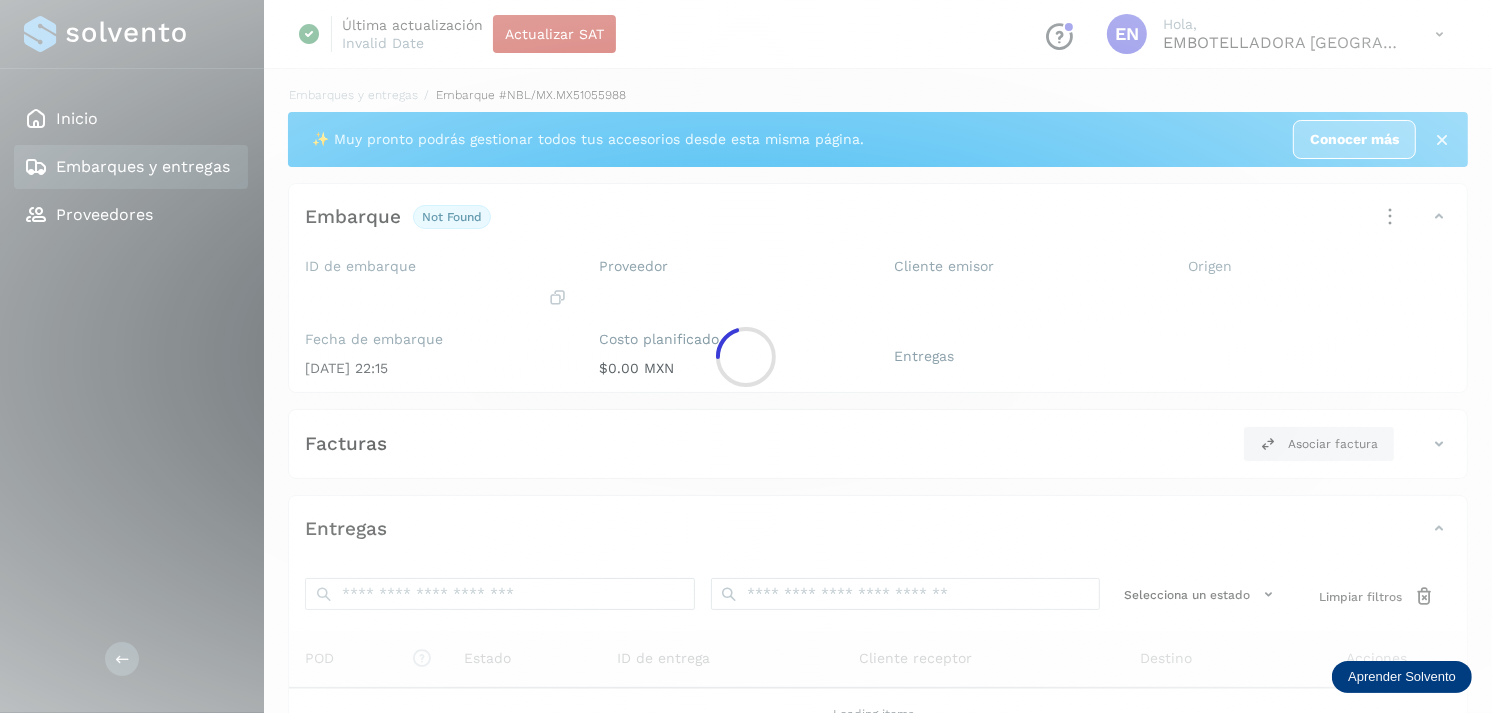click 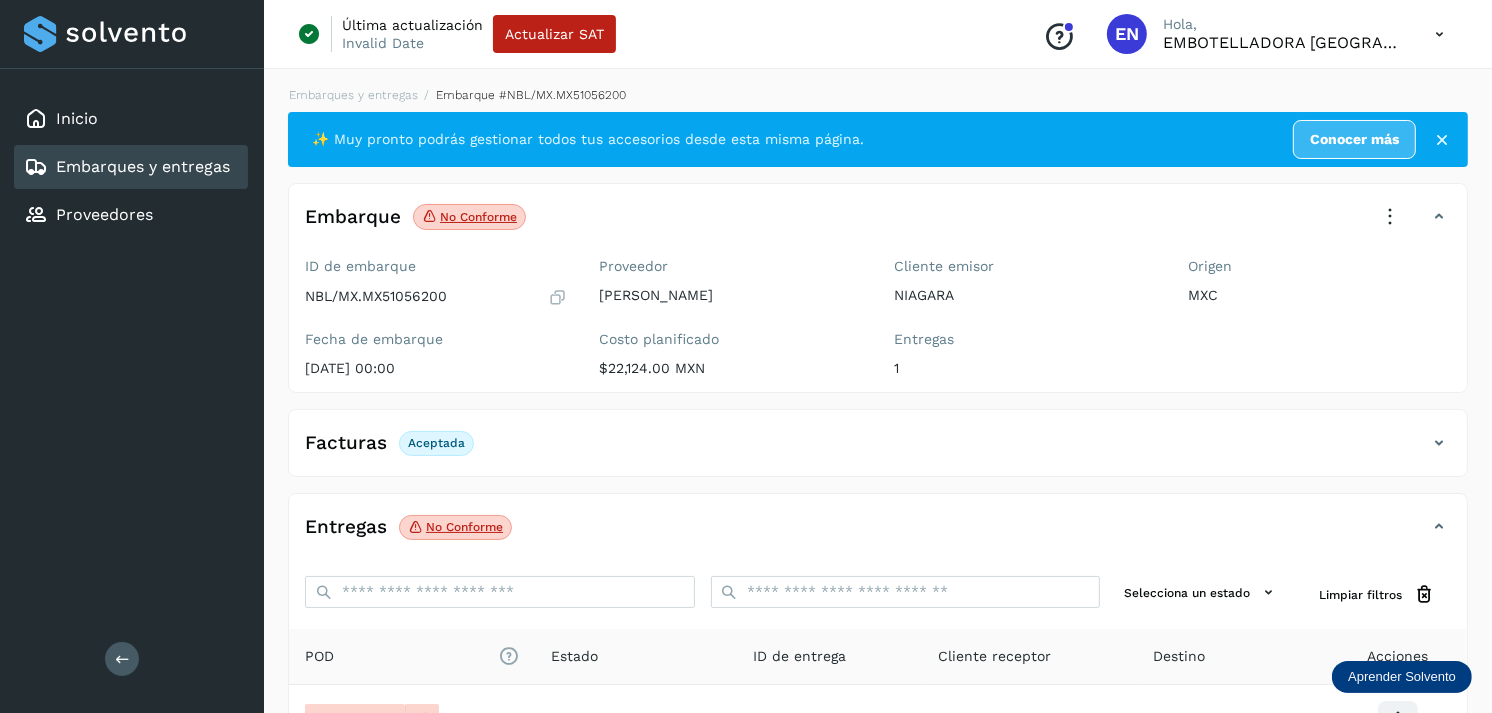 scroll, scrollTop: 241, scrollLeft: 0, axis: vertical 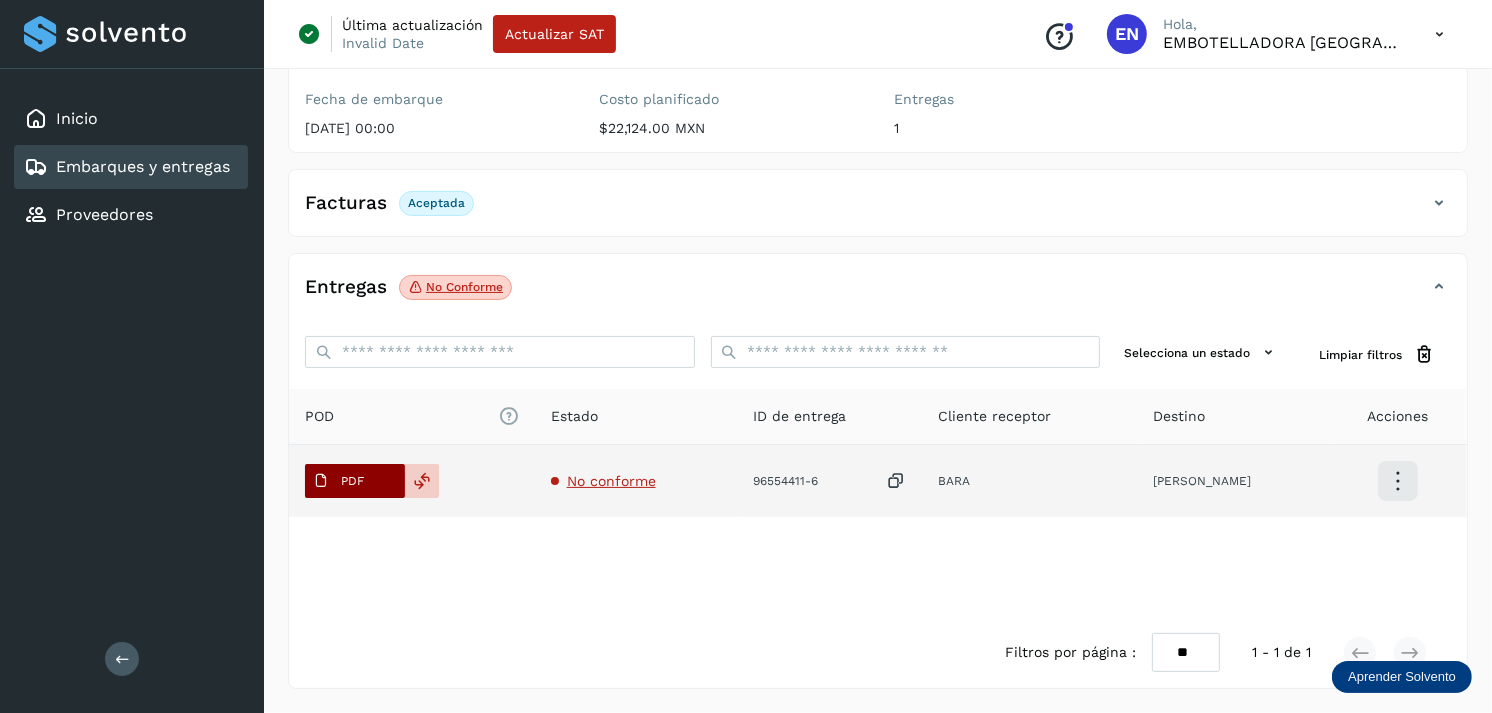 click on "PDF" at bounding box center [352, 481] 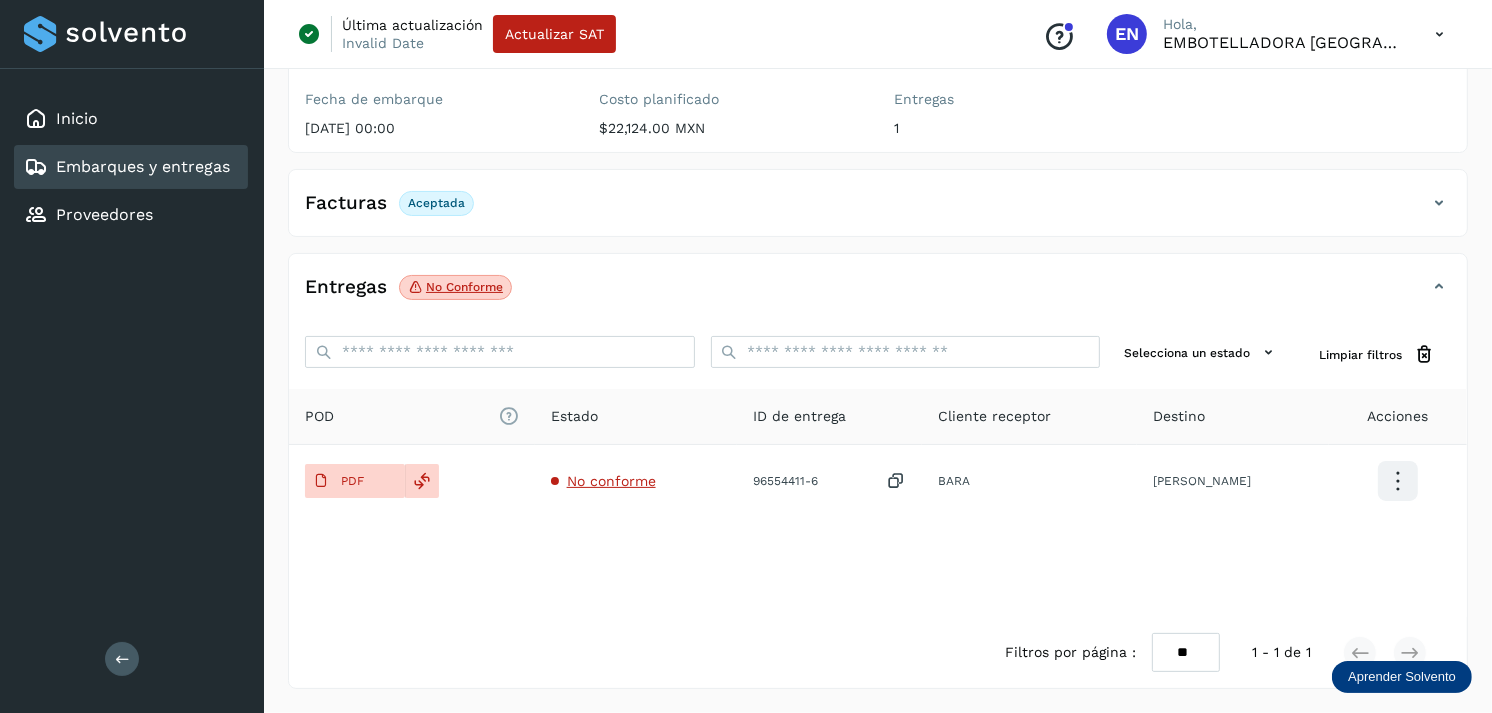 click on "Embarques y entregas" 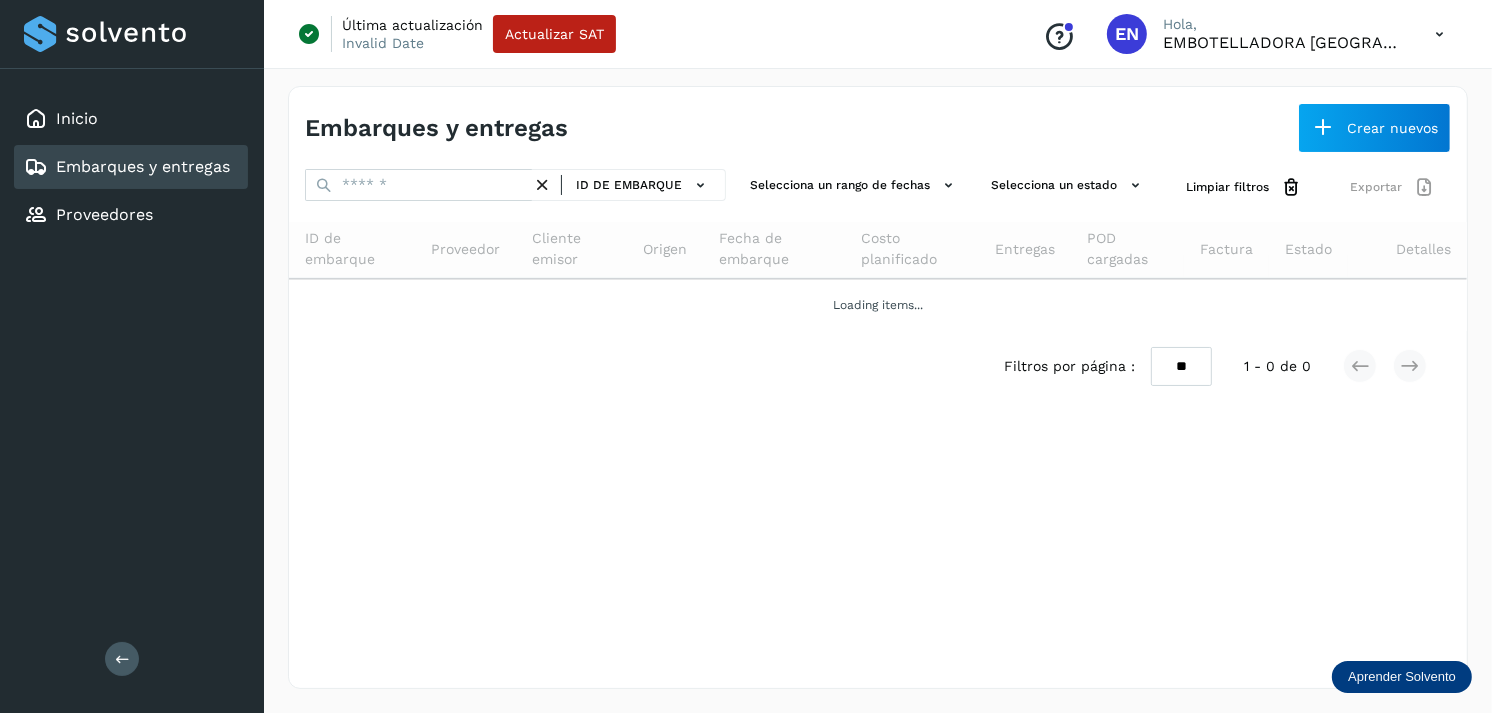 scroll, scrollTop: 0, scrollLeft: 0, axis: both 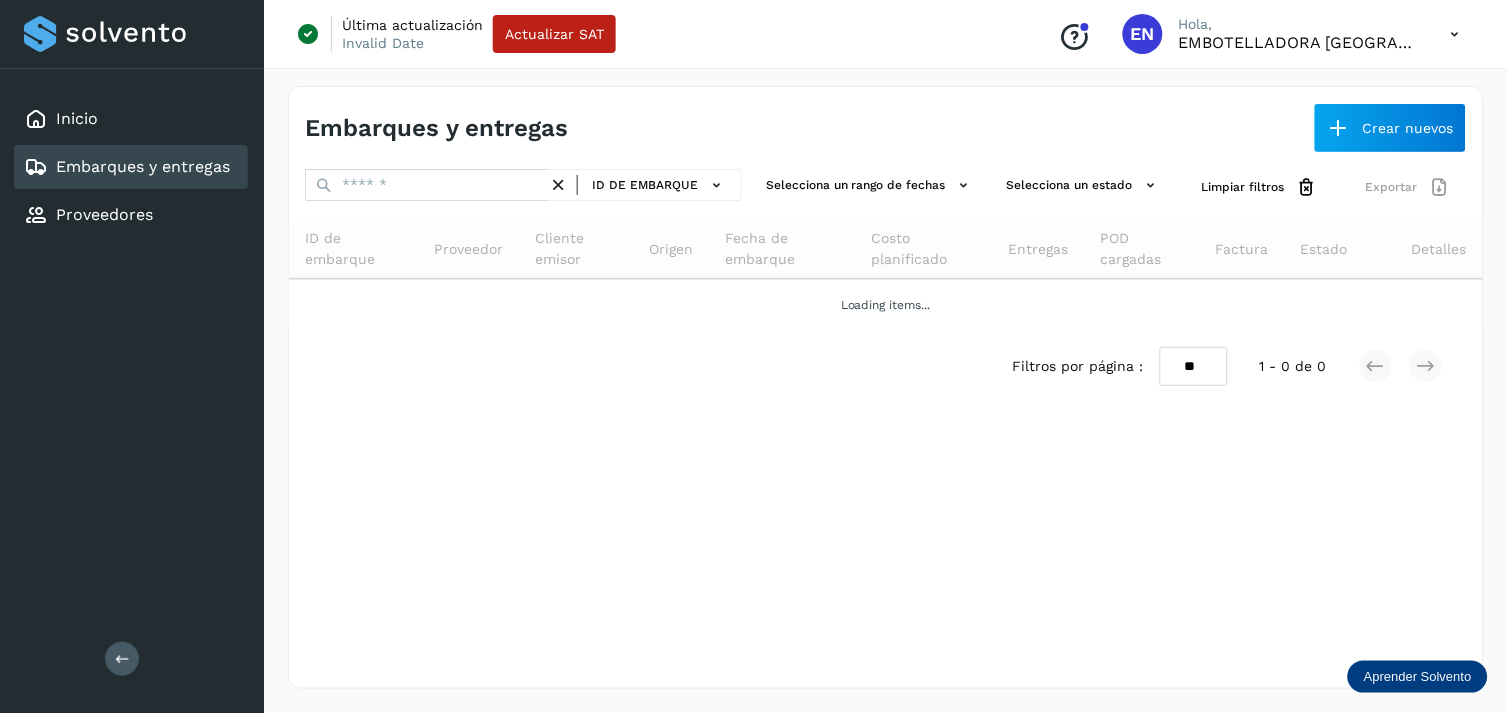 click on "ID de embarque" at bounding box center [645, 185] 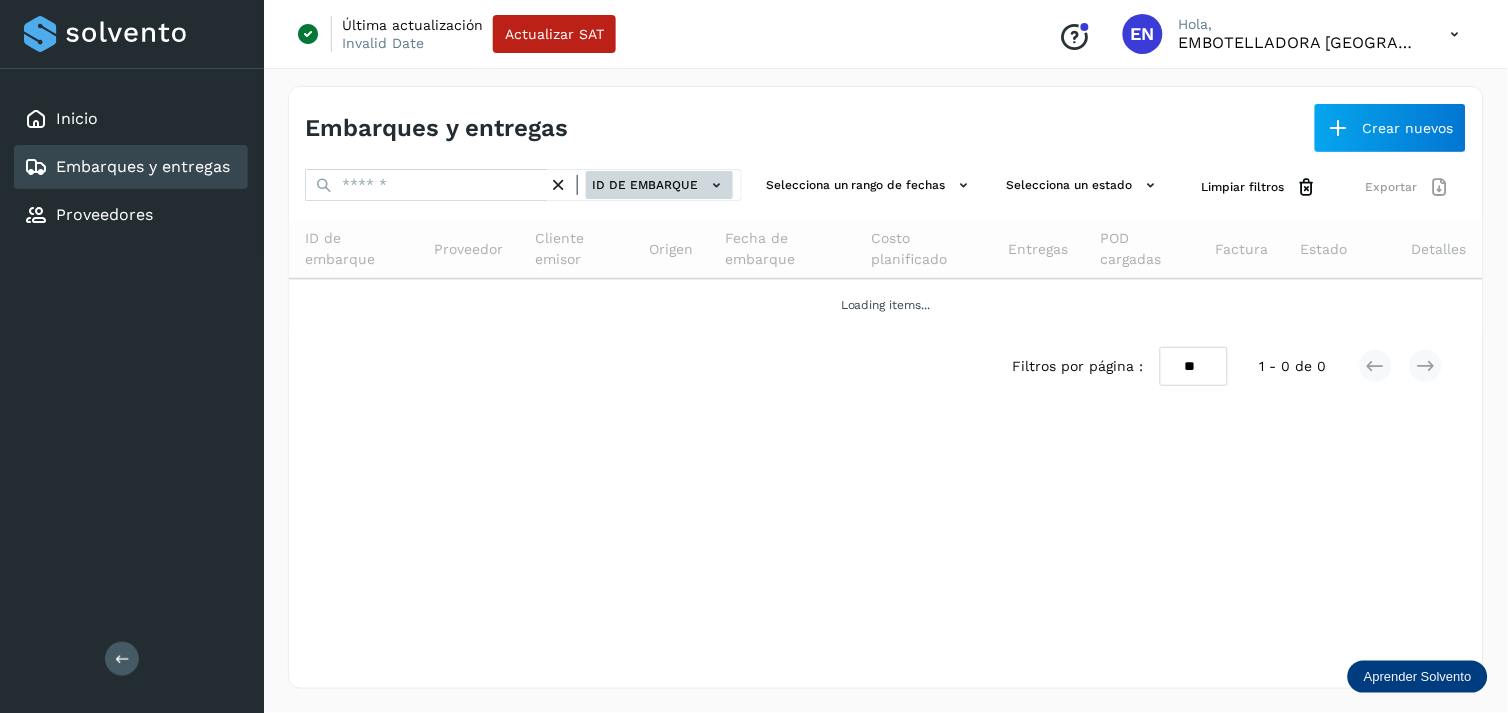 click on "ID de embarque" at bounding box center [659, 185] 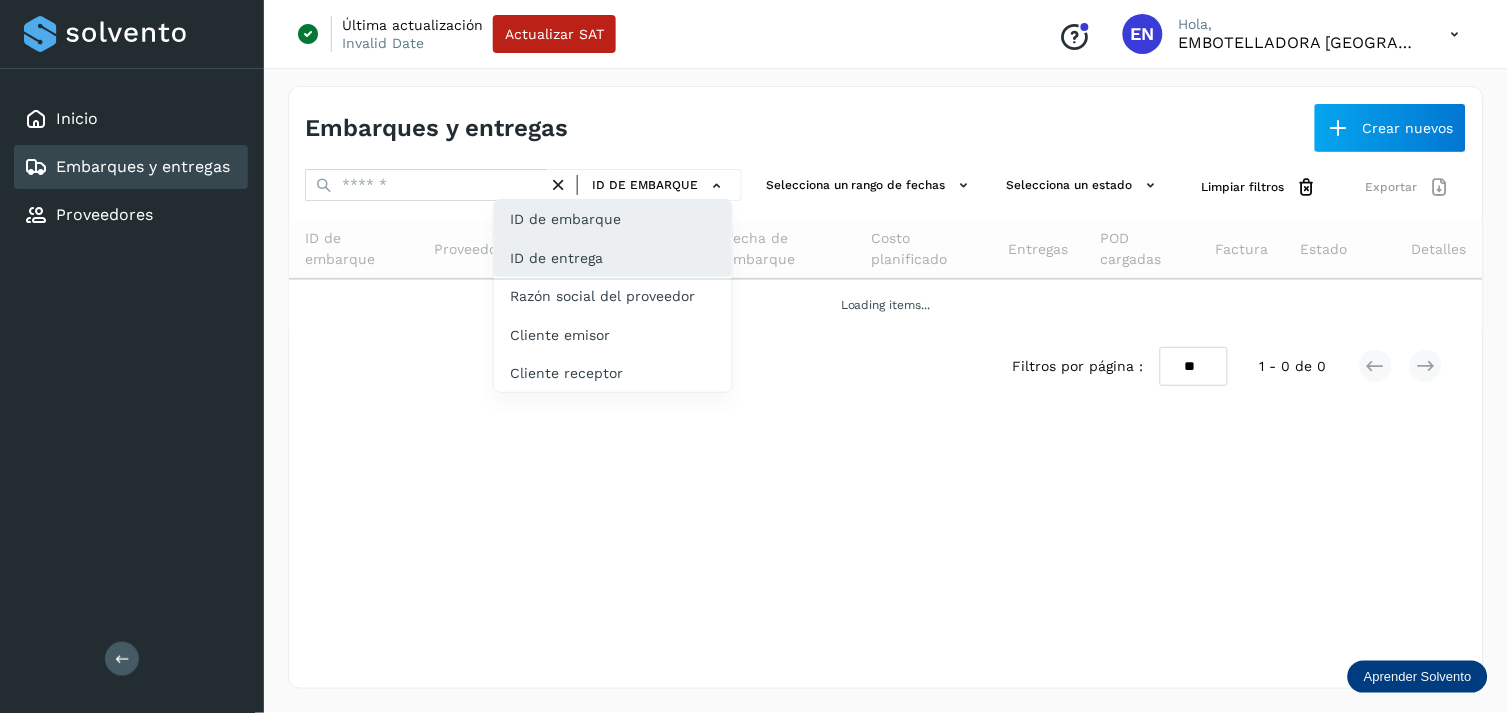 click on "ID de entrega" 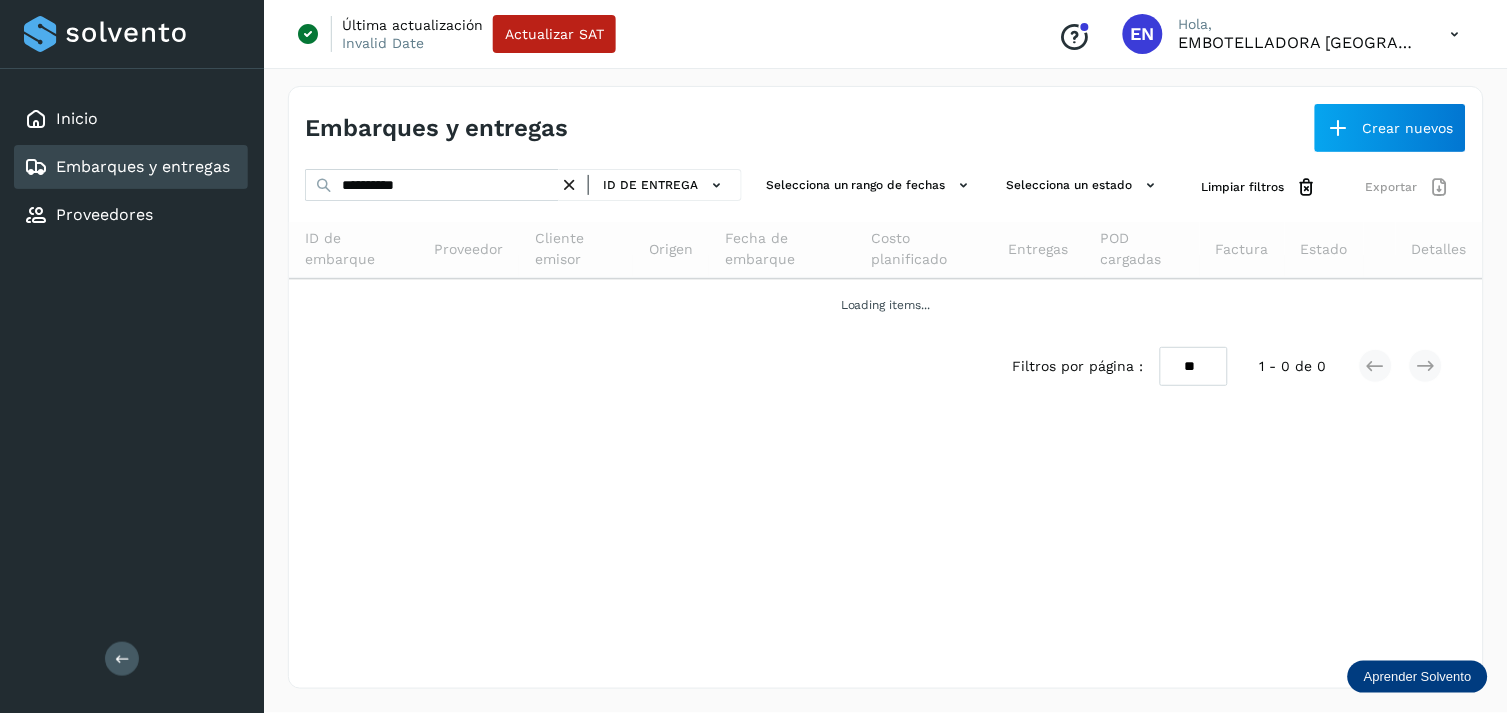 click at bounding box center (569, 185) 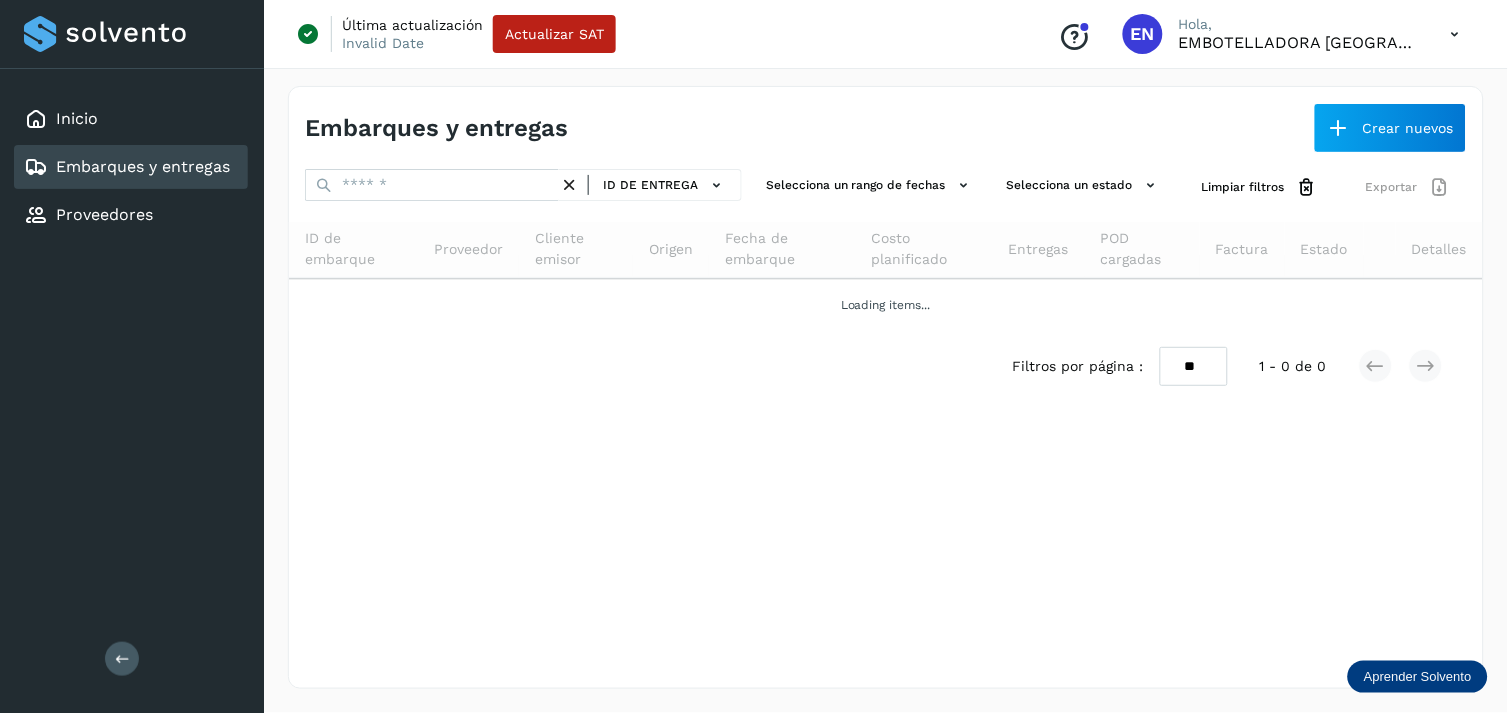 click at bounding box center [432, 185] 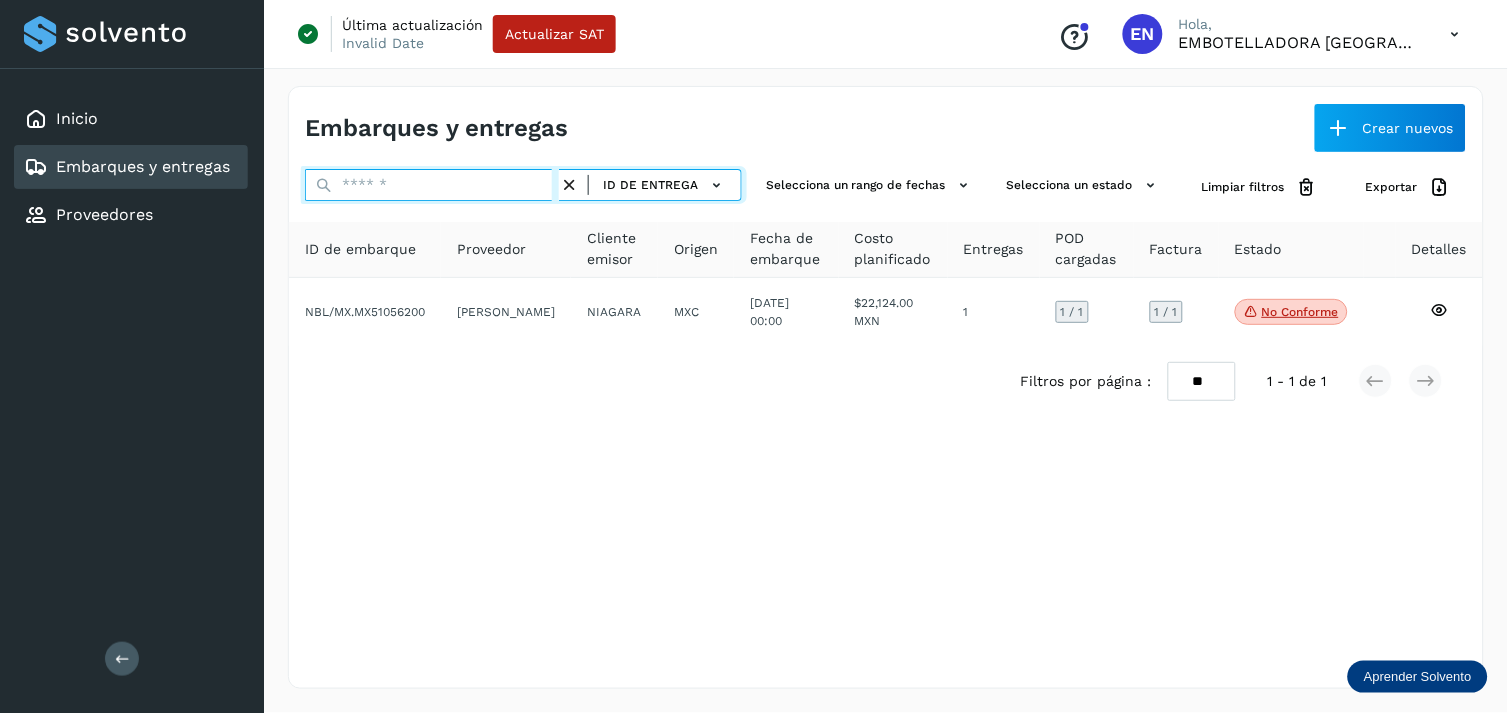 paste on "**********" 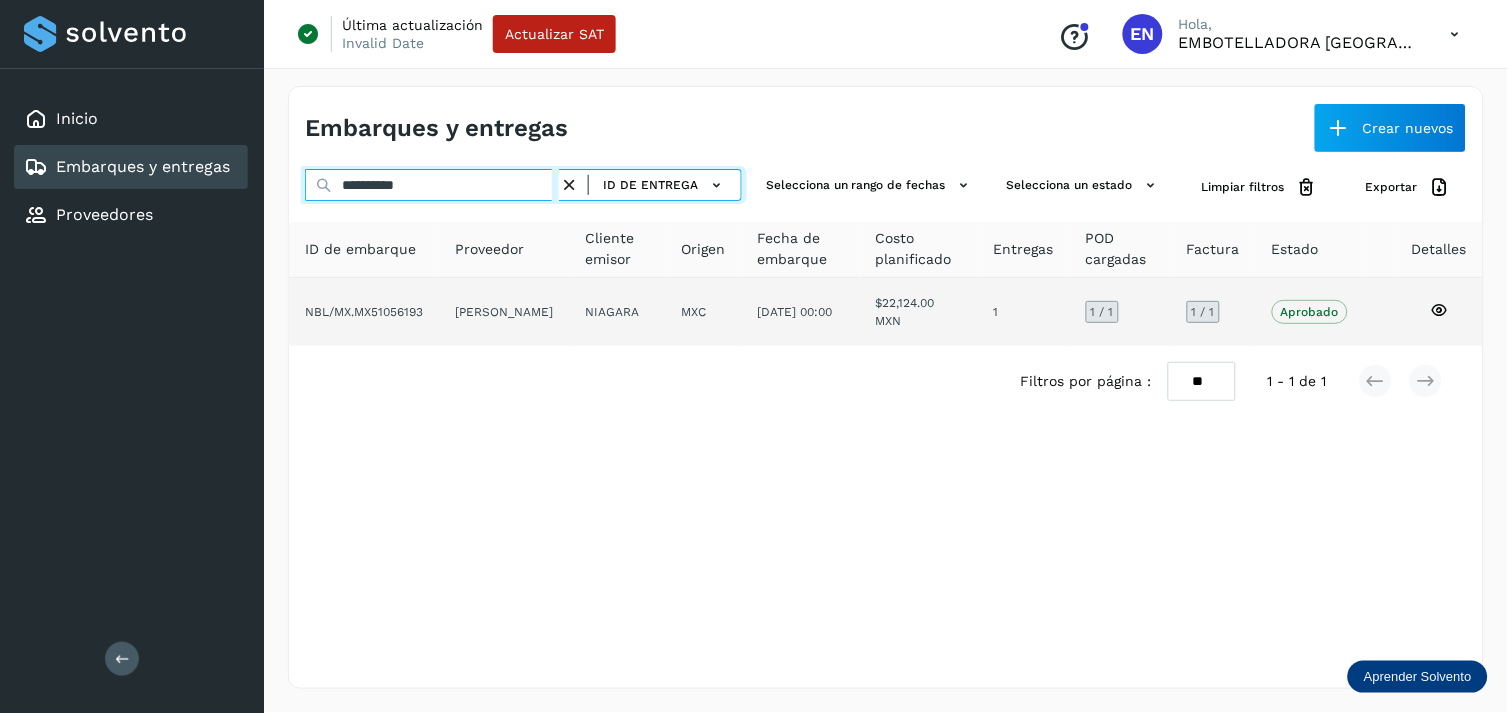 type on "**********" 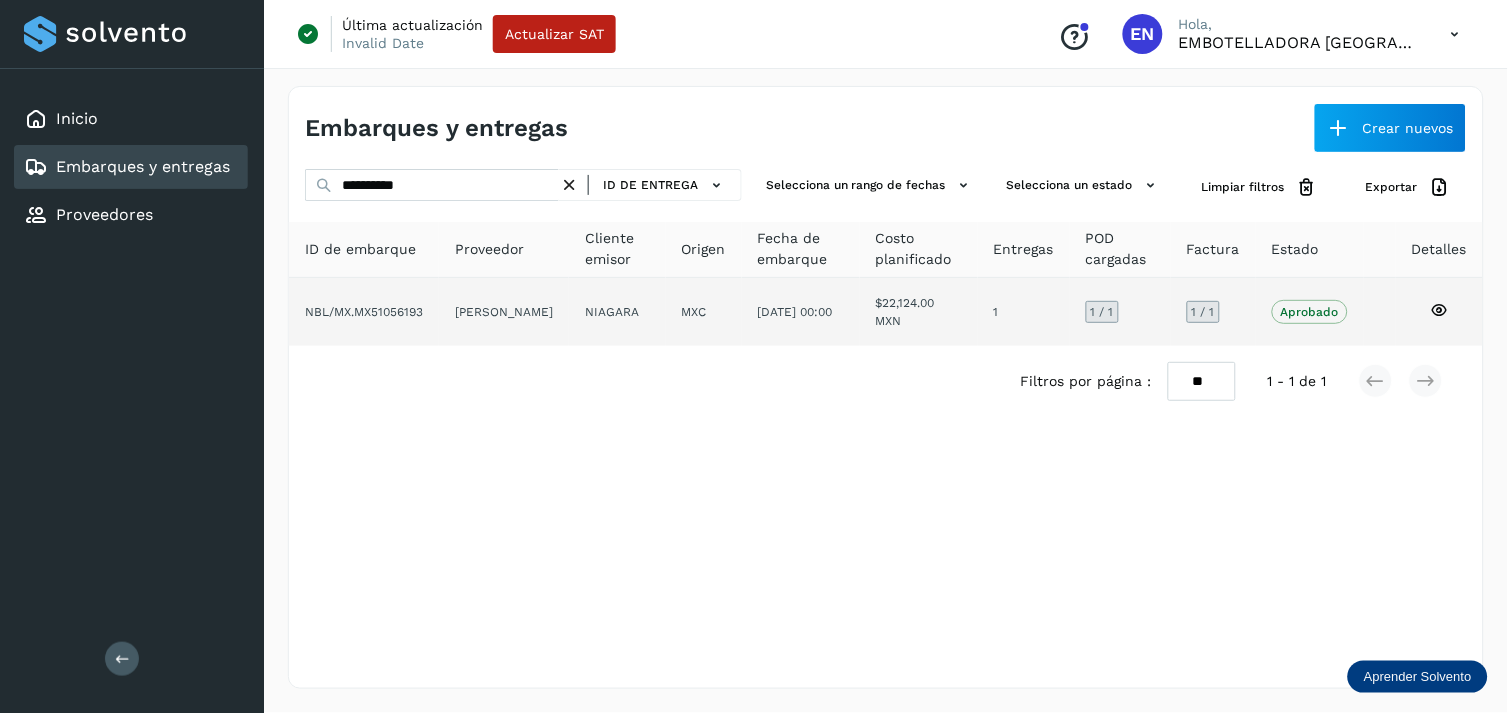 click on "[PERSON_NAME]" 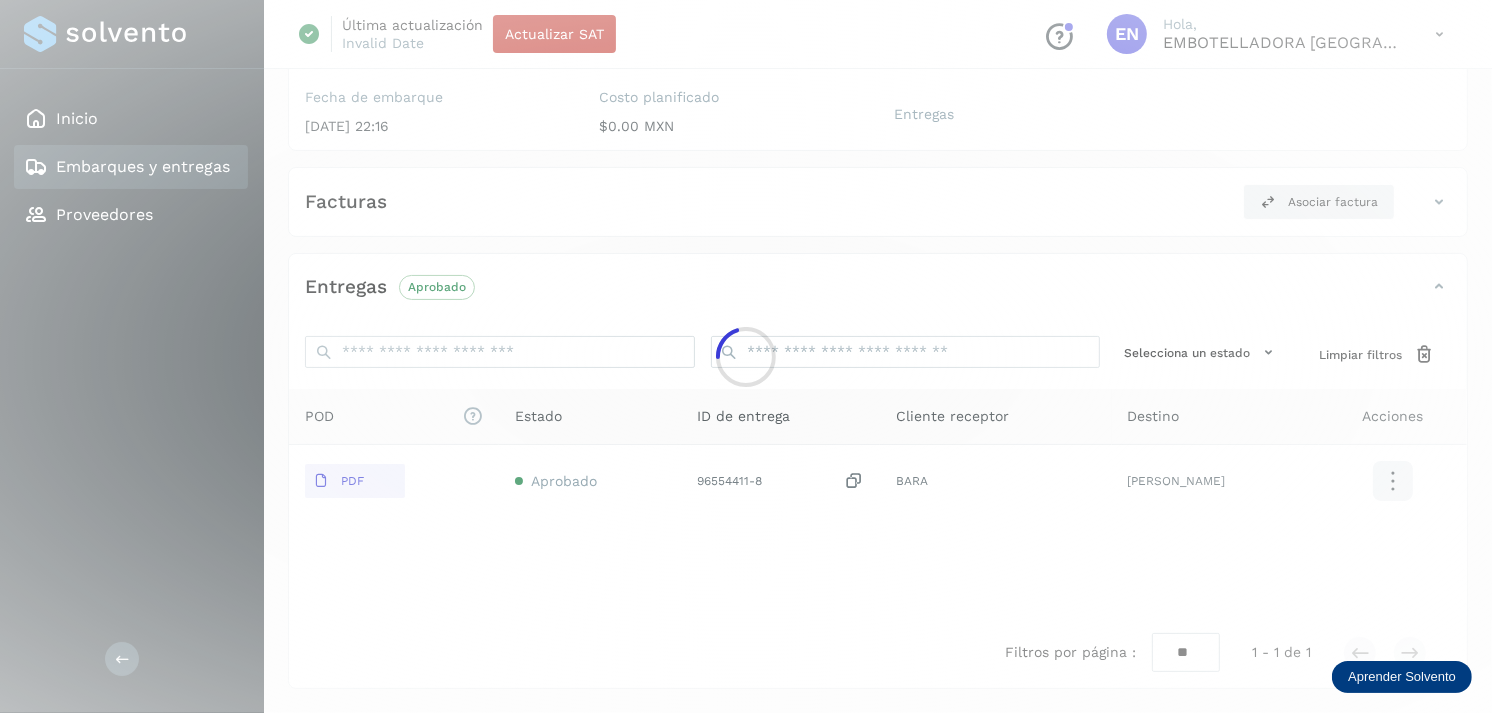 scroll, scrollTop: 241, scrollLeft: 0, axis: vertical 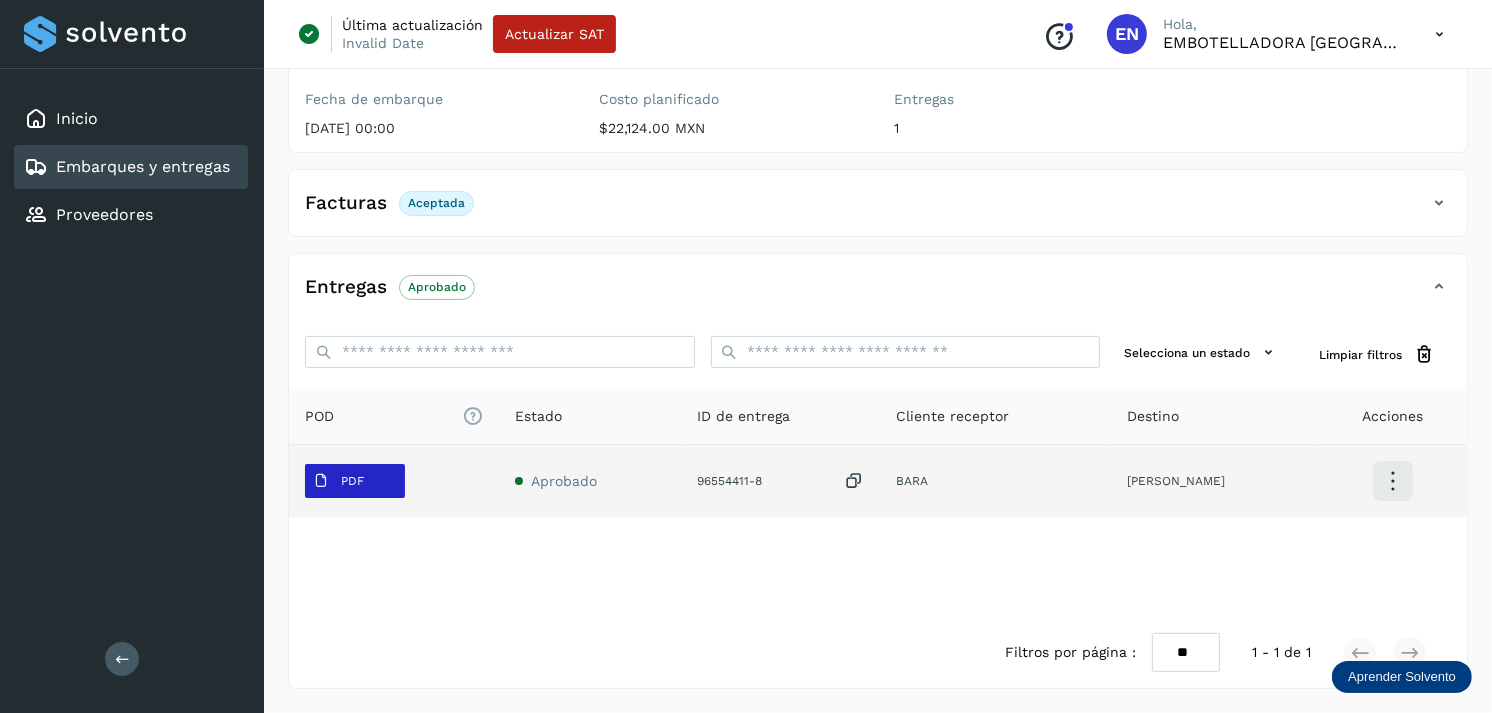 click on "PDF" at bounding box center [355, 481] 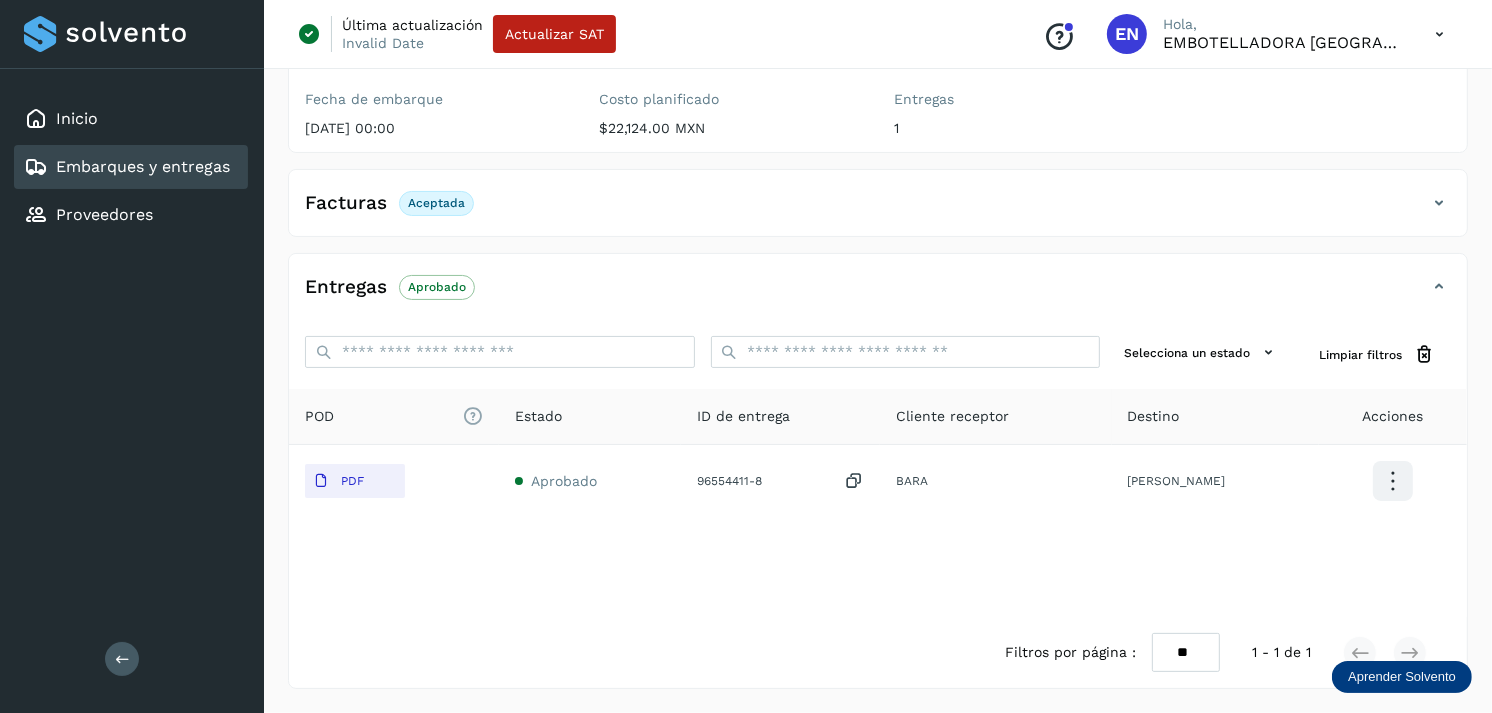 type 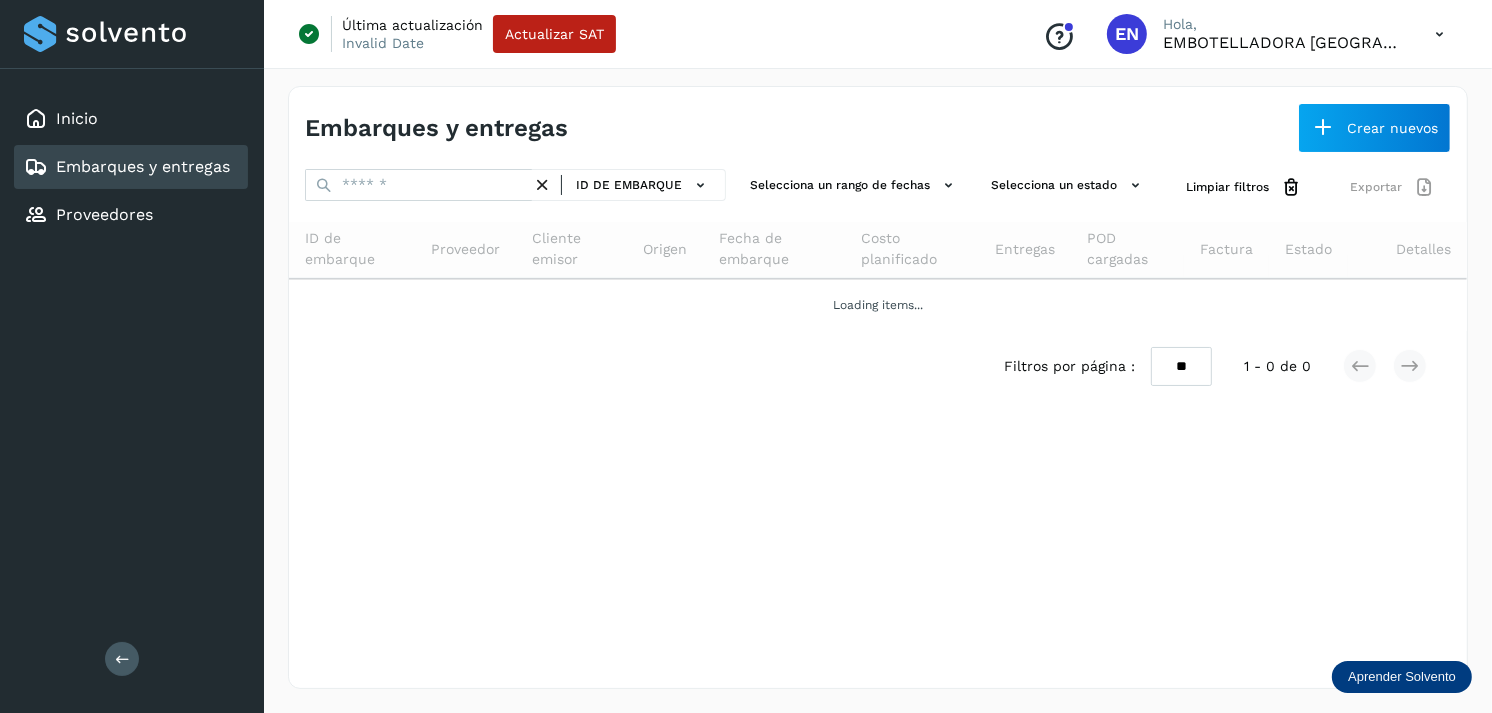 scroll, scrollTop: 0, scrollLeft: 0, axis: both 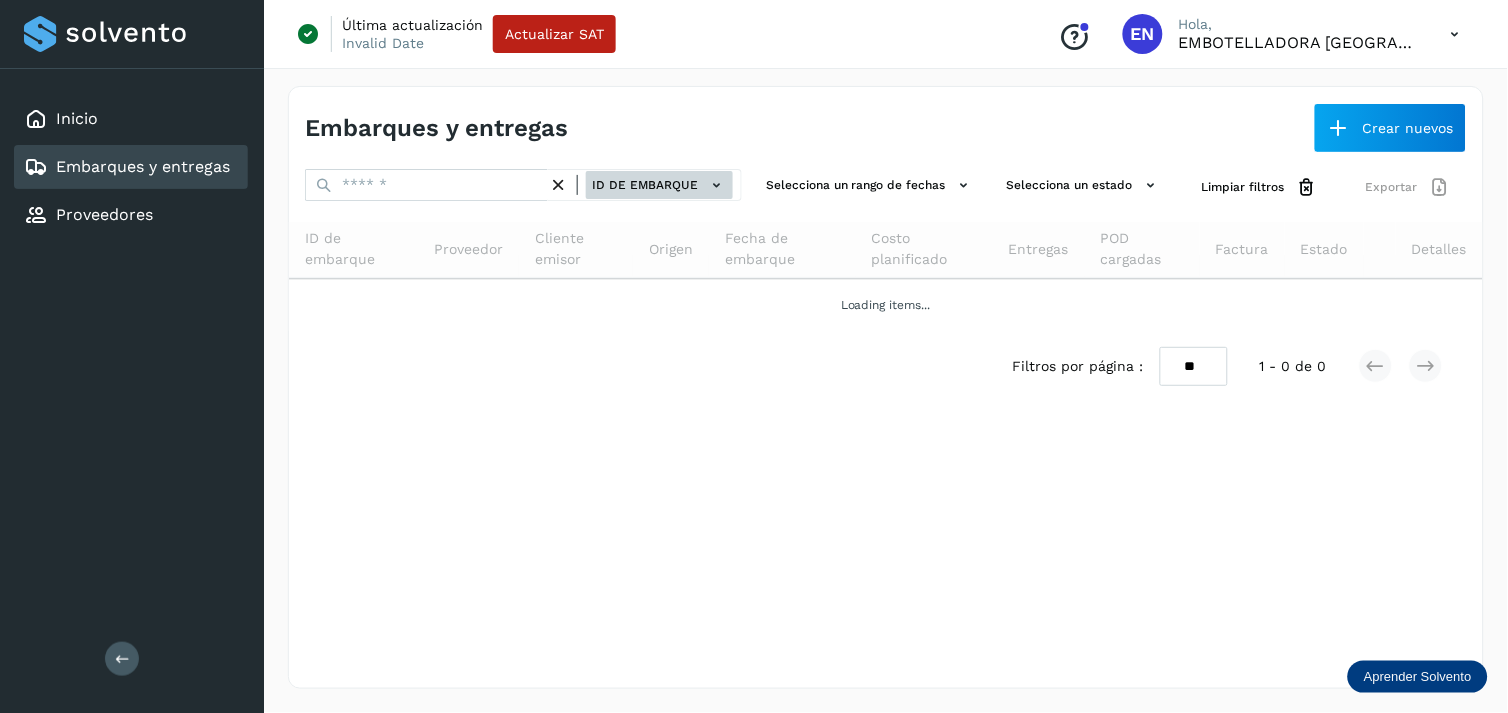 click on "ID de embarque" 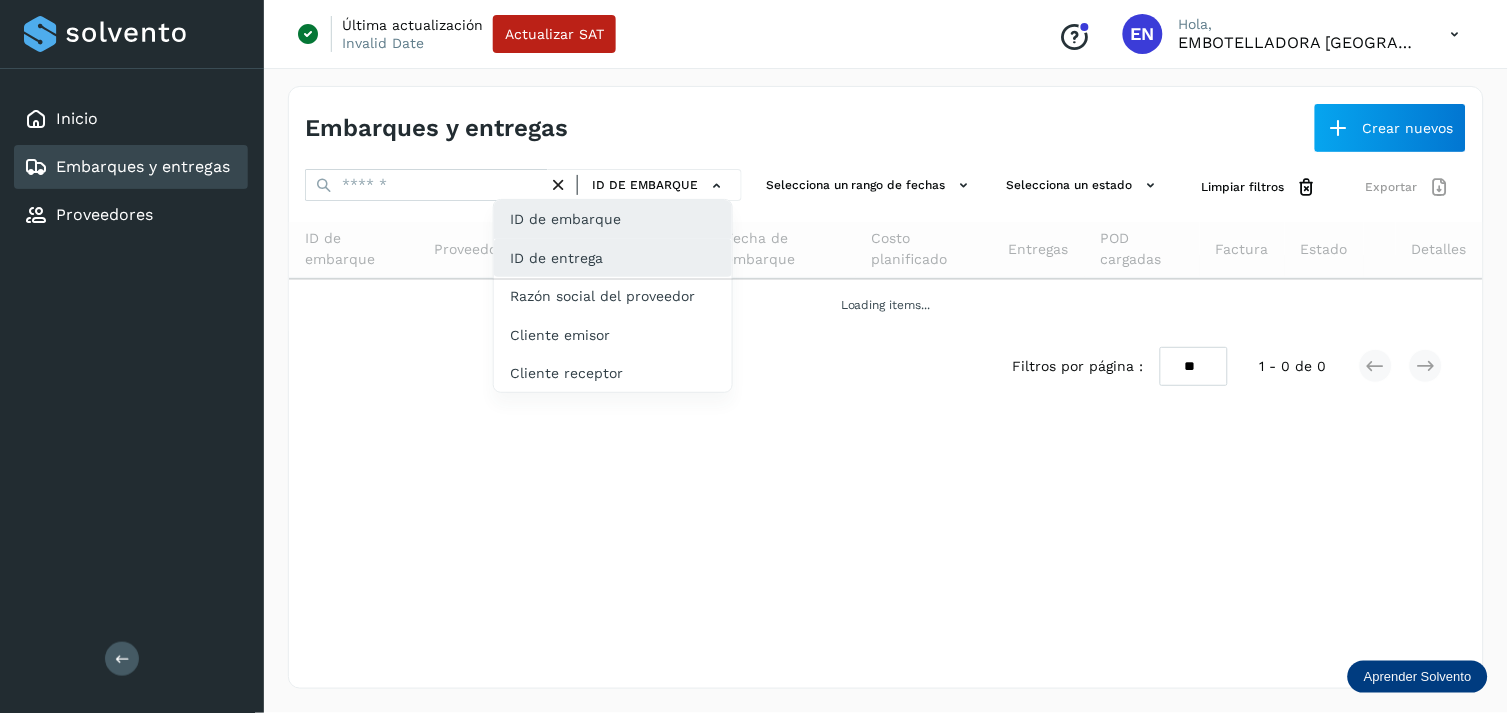 click on "ID de entrega" 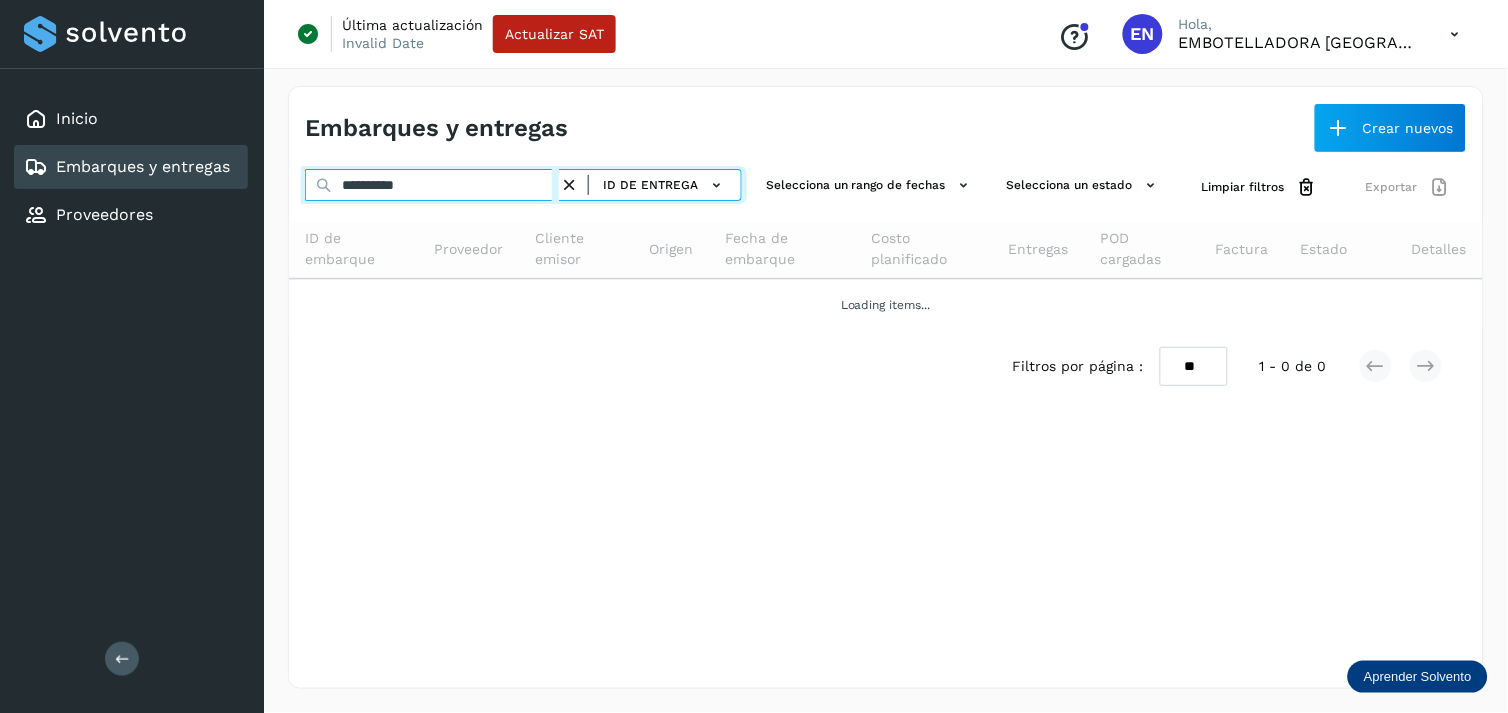 click on "**********" at bounding box center [432, 185] 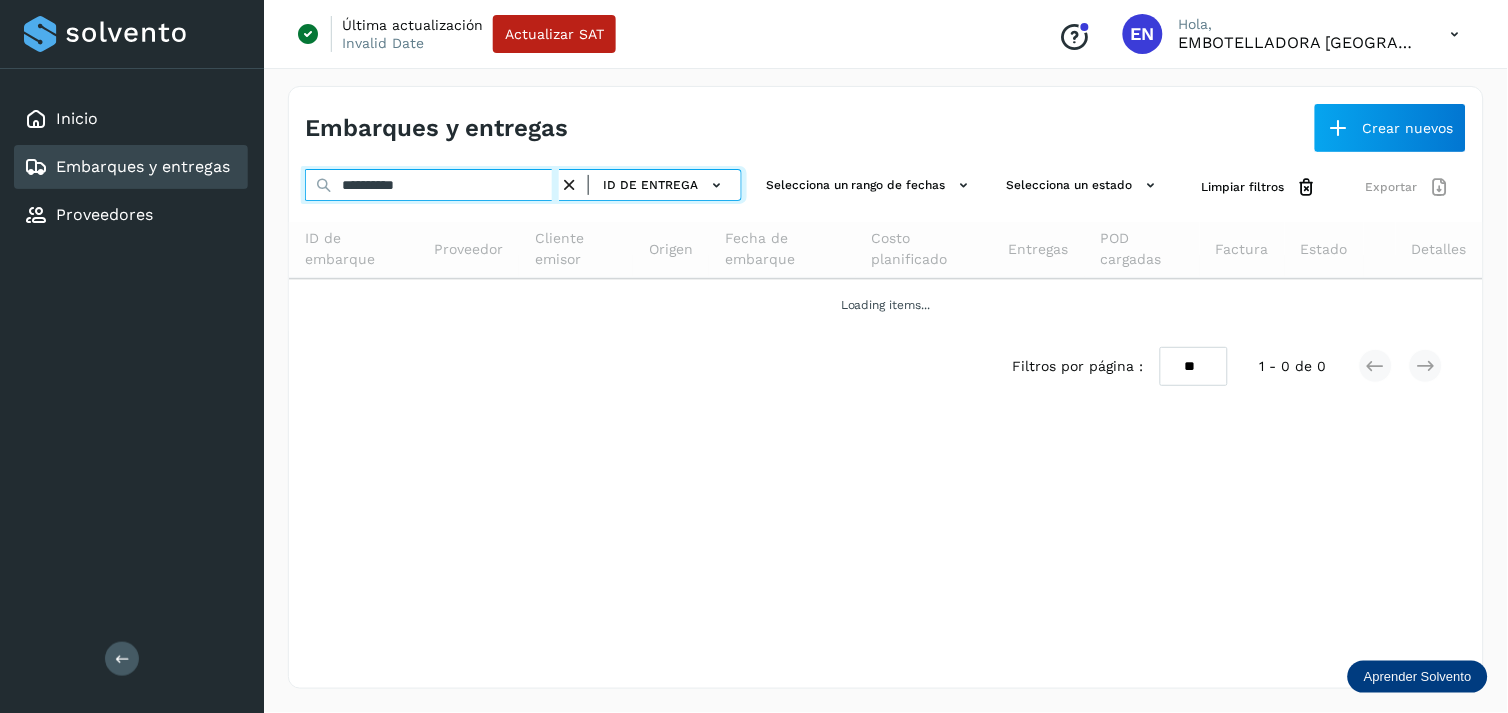click on "**********" at bounding box center [432, 185] 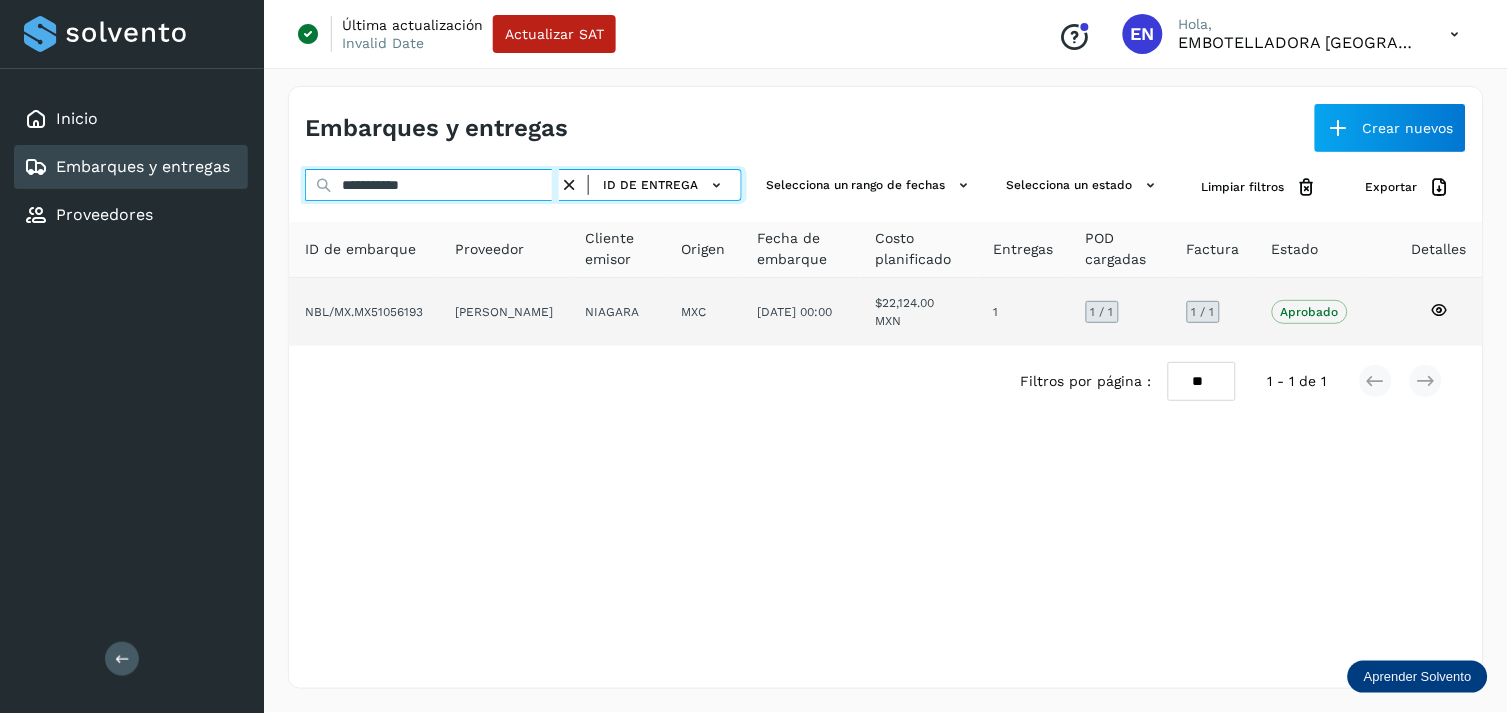 type on "**********" 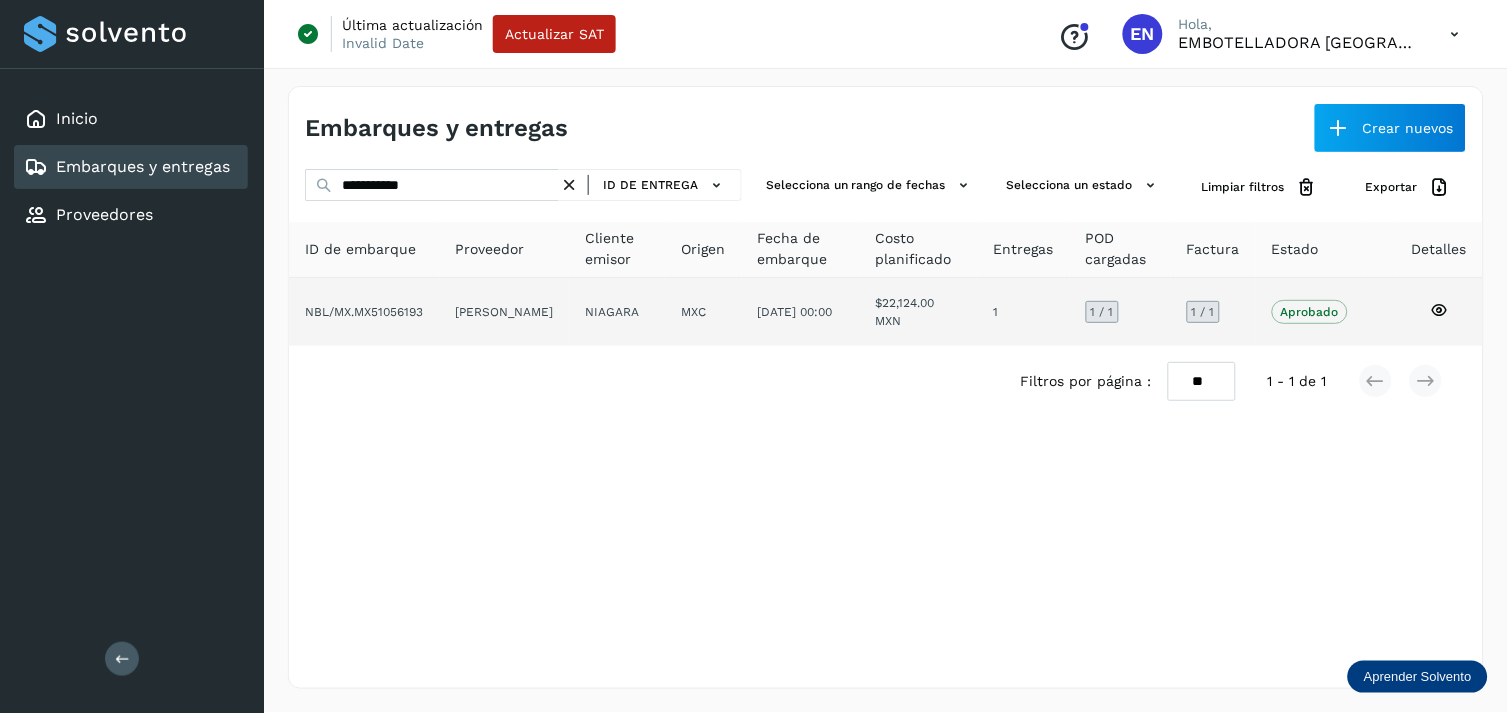 click on "[PERSON_NAME]" 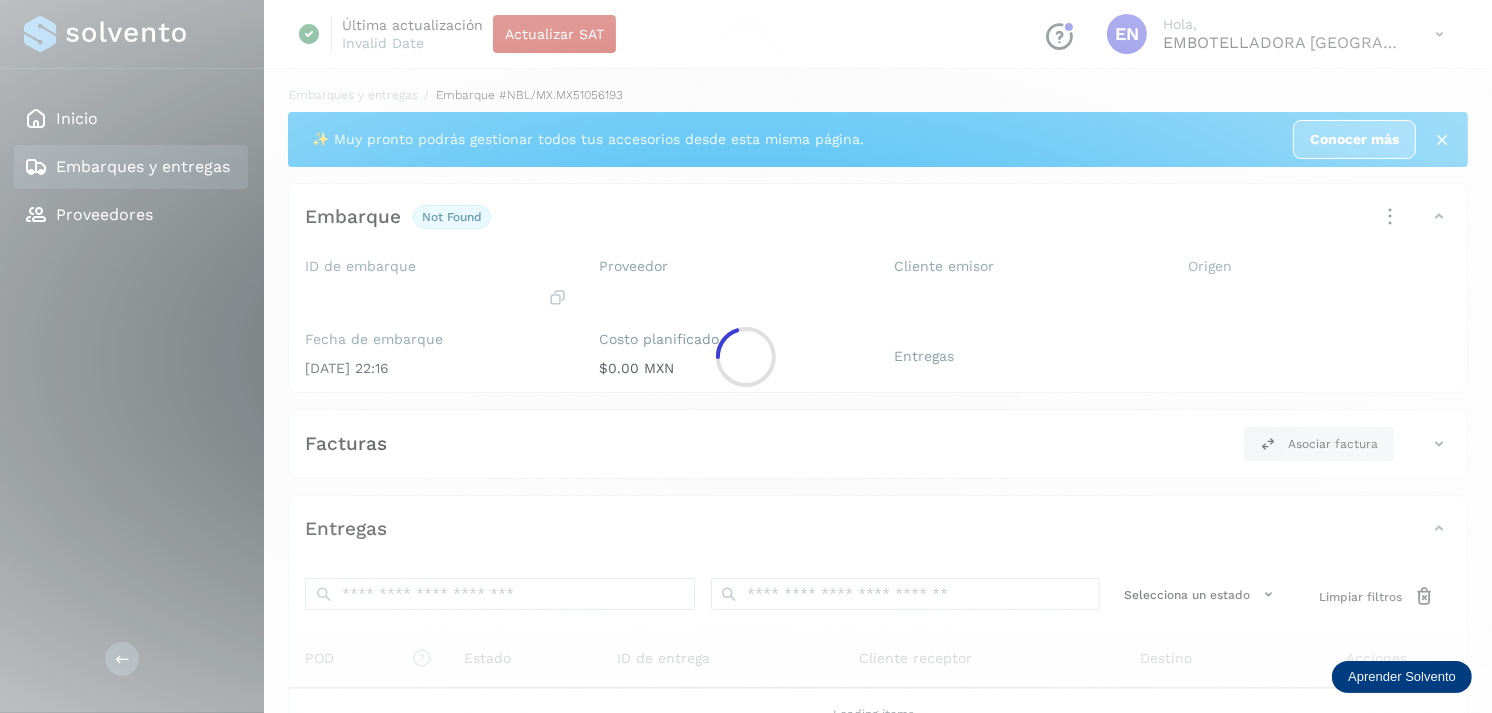 click 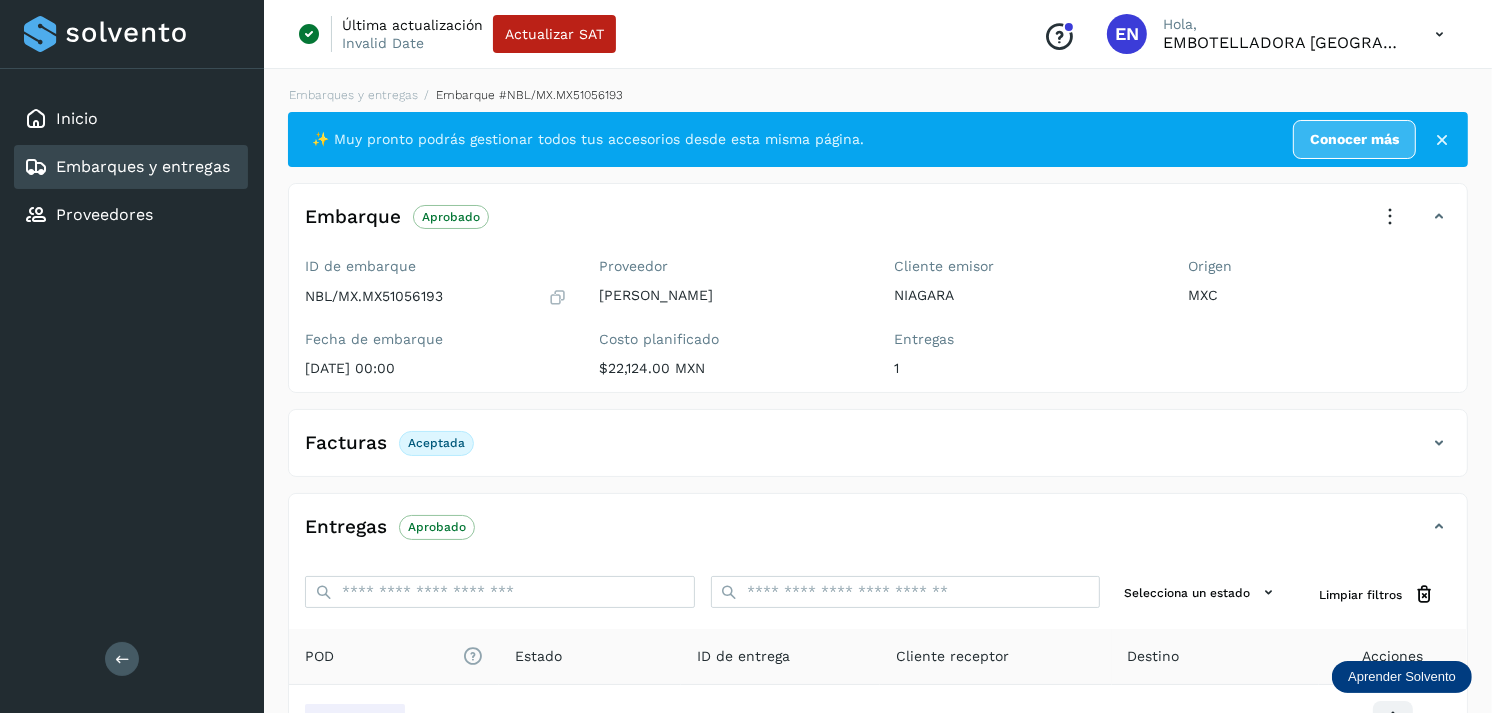 click on "Embarques y entregas" at bounding box center (143, 166) 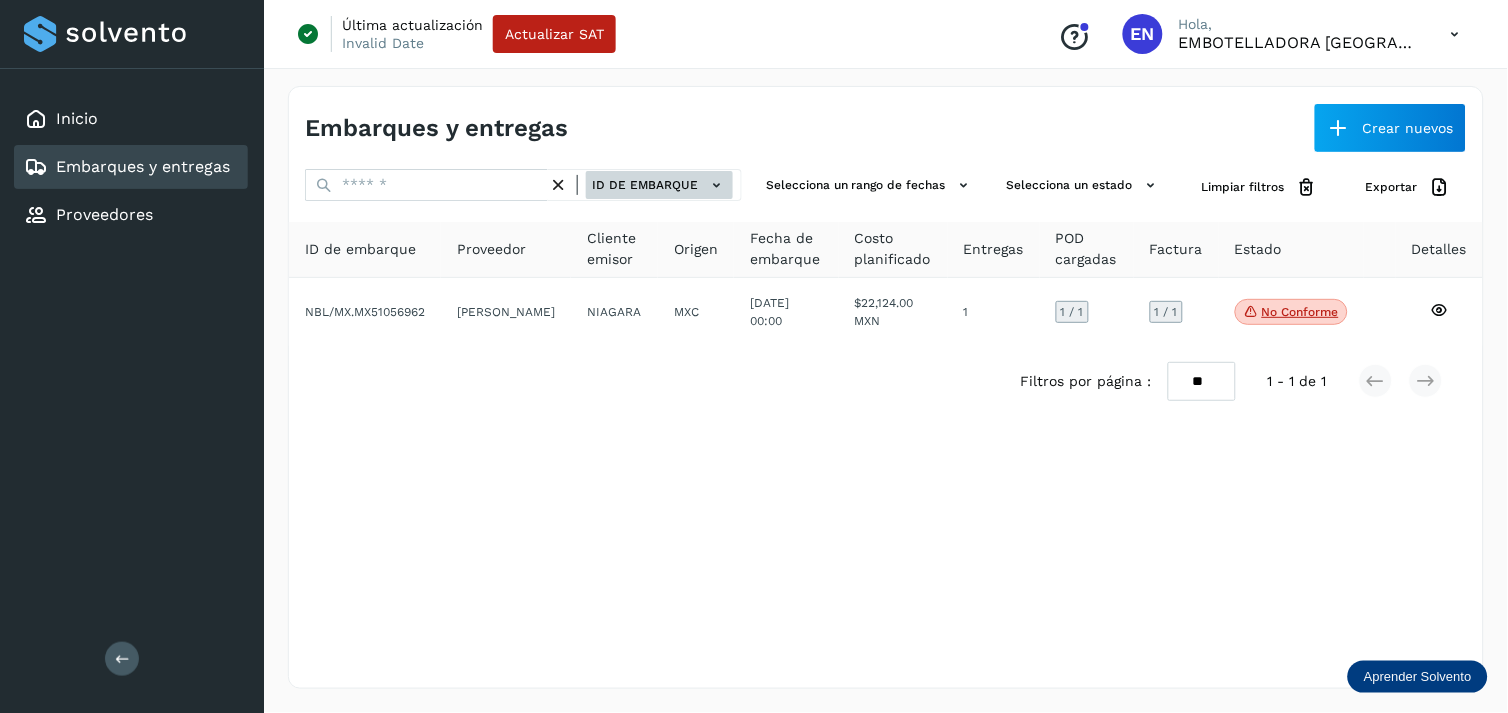 click on "ID de embarque" 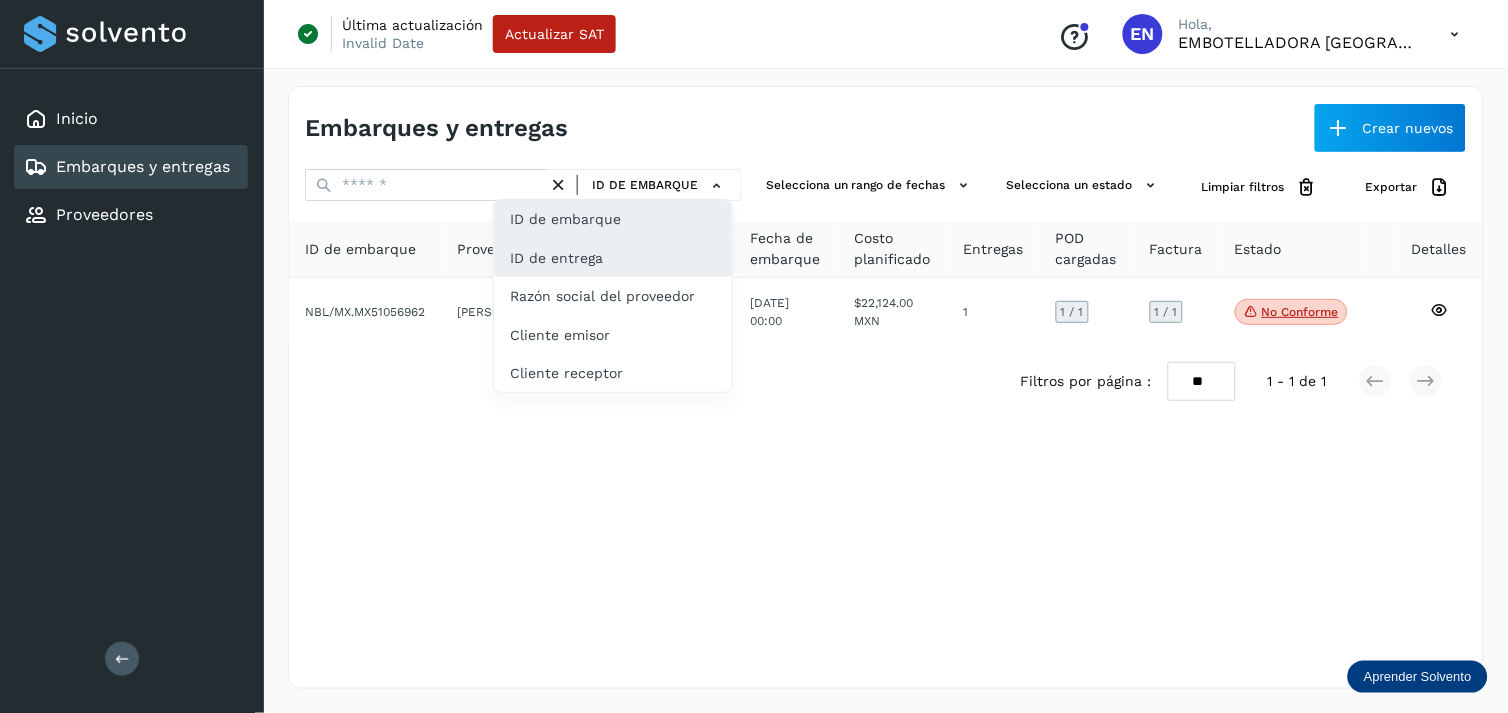 click on "ID de entrega" 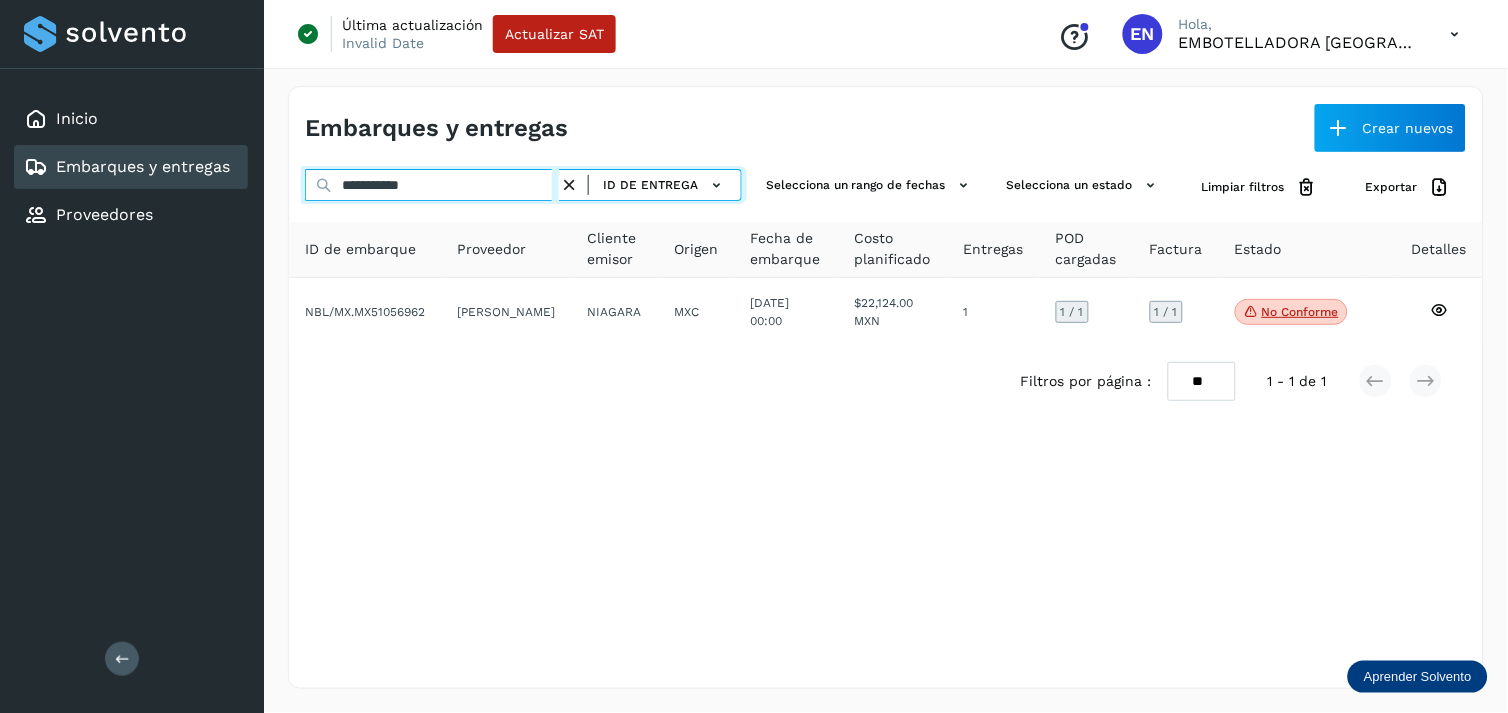 click on "**********" at bounding box center (432, 185) 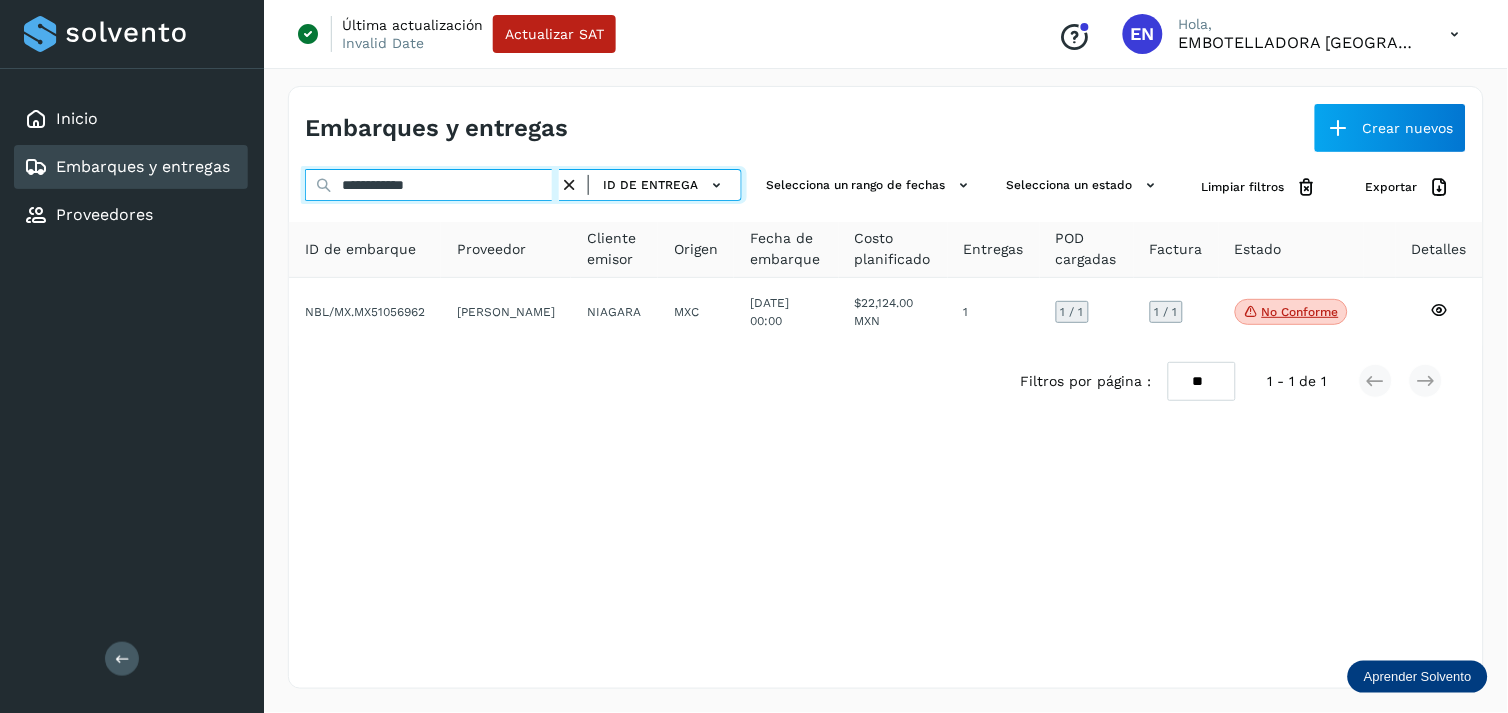 type on "**********" 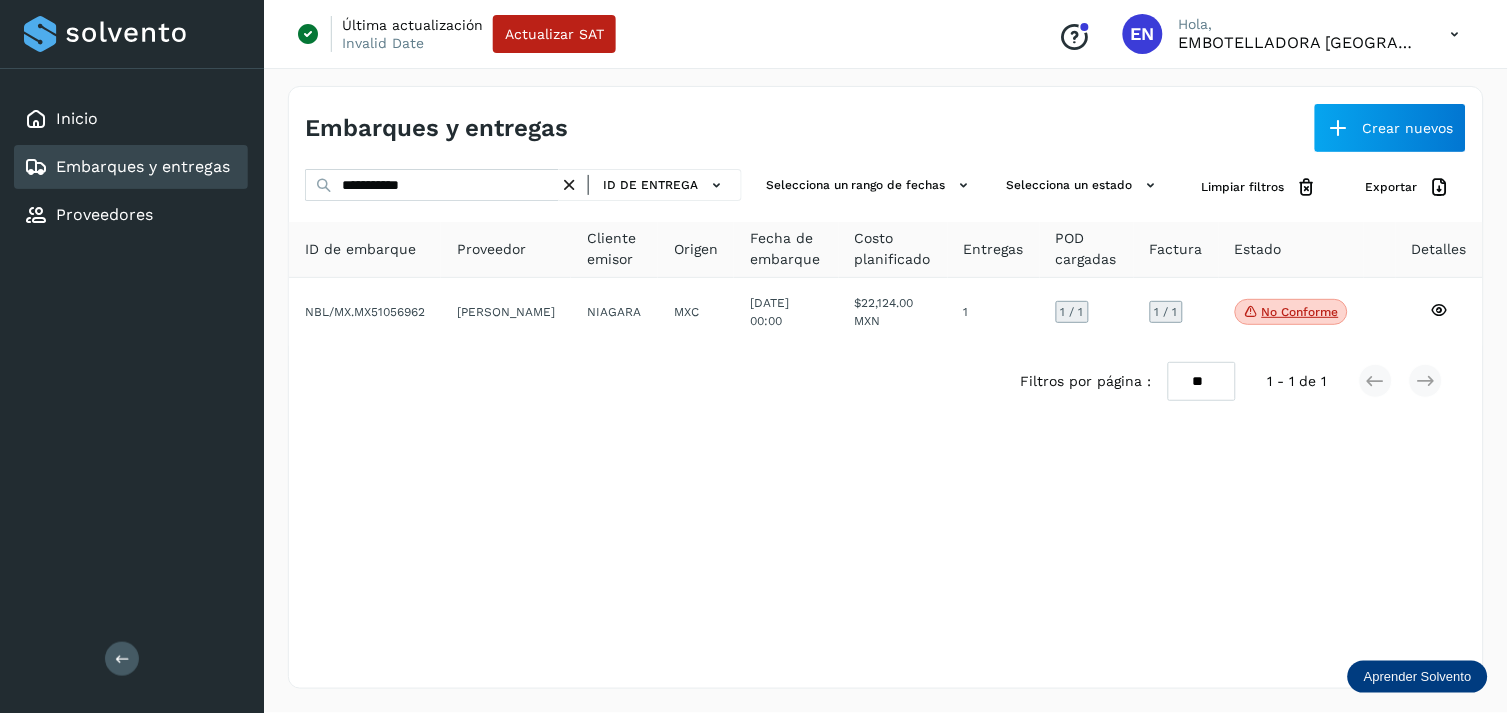 click on "Cliente emisor" at bounding box center [614, 249] 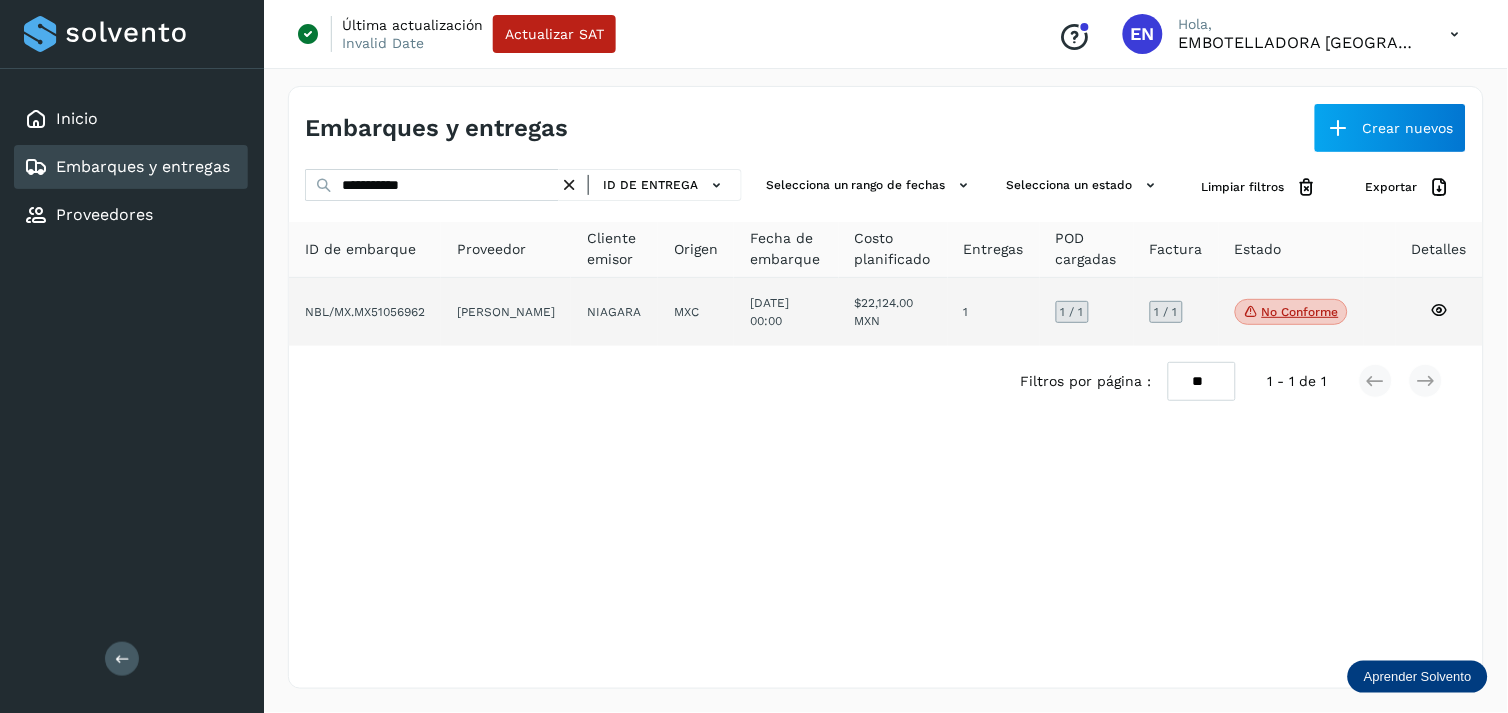 click on "NIAGARA" 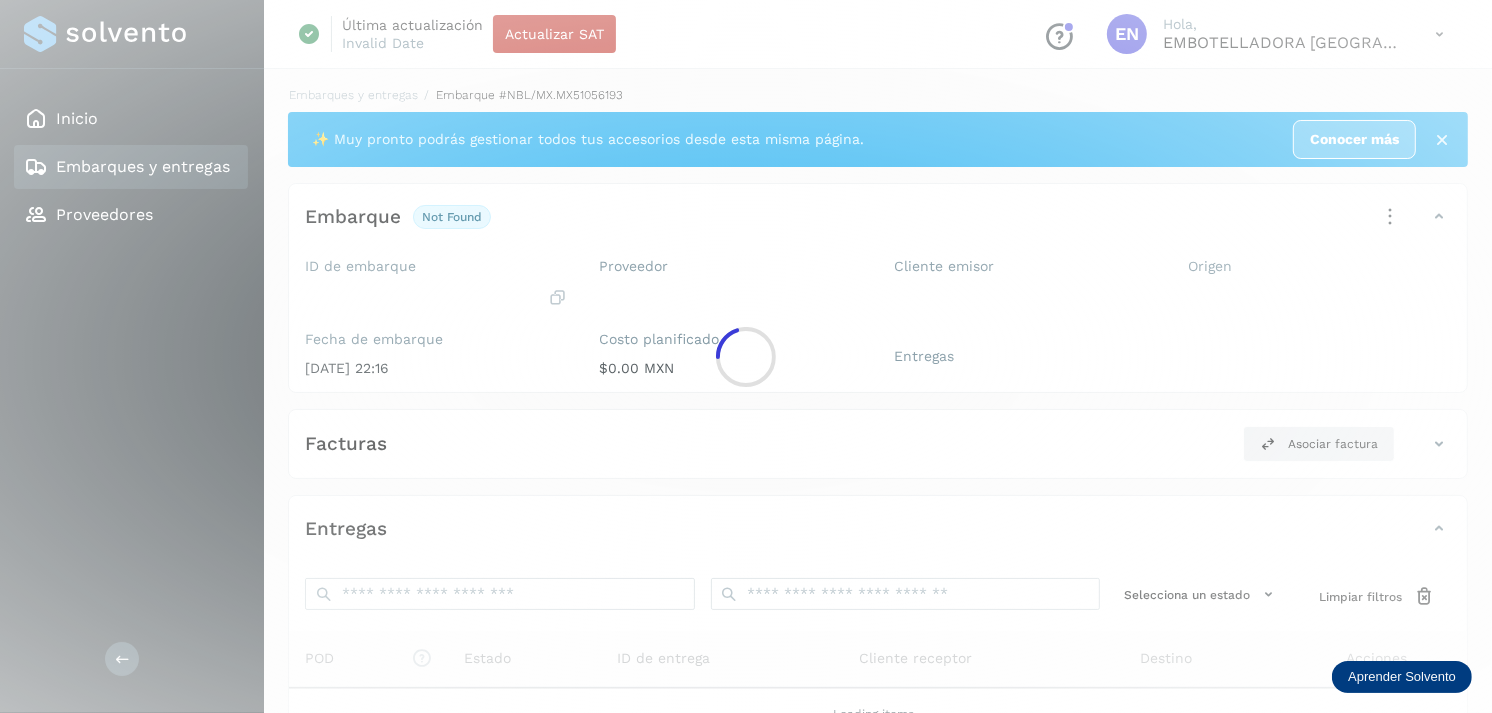 click 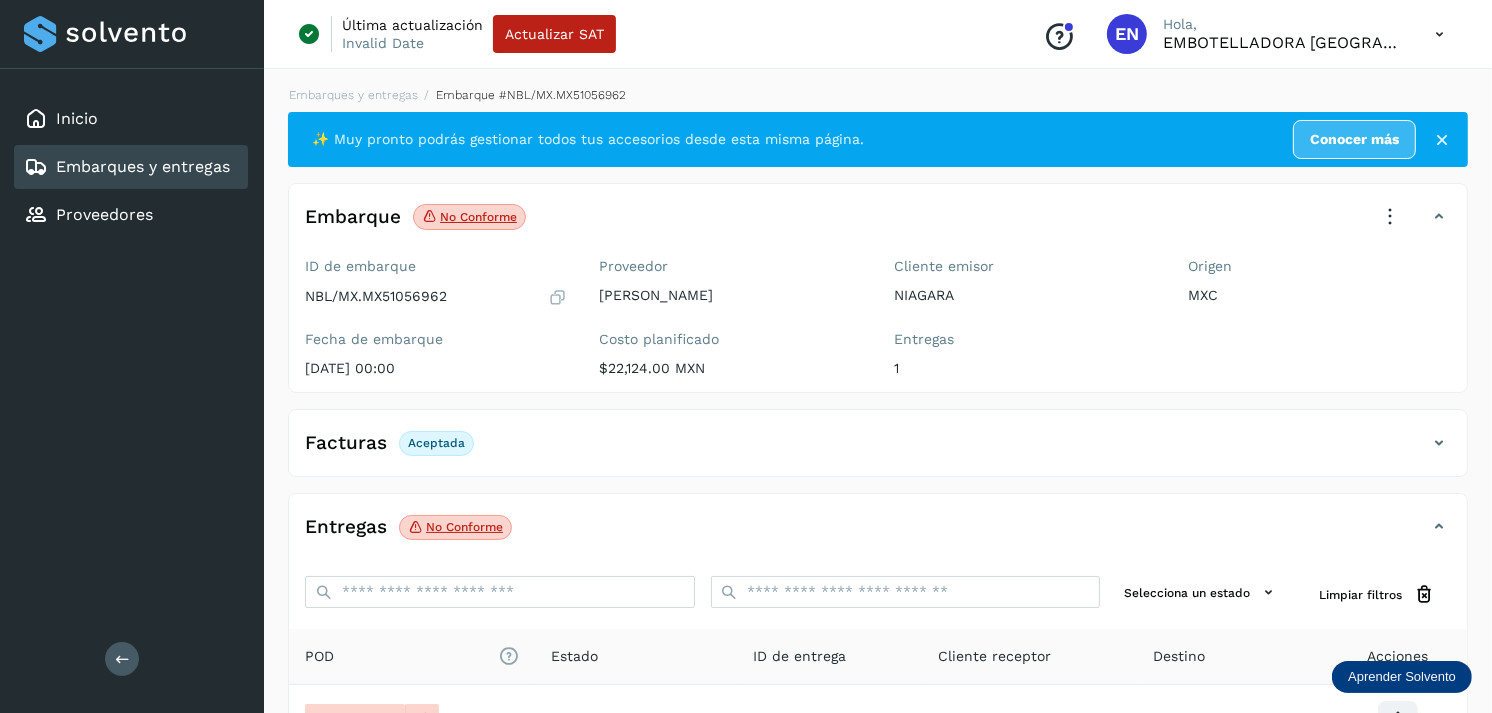 scroll, scrollTop: 241, scrollLeft: 0, axis: vertical 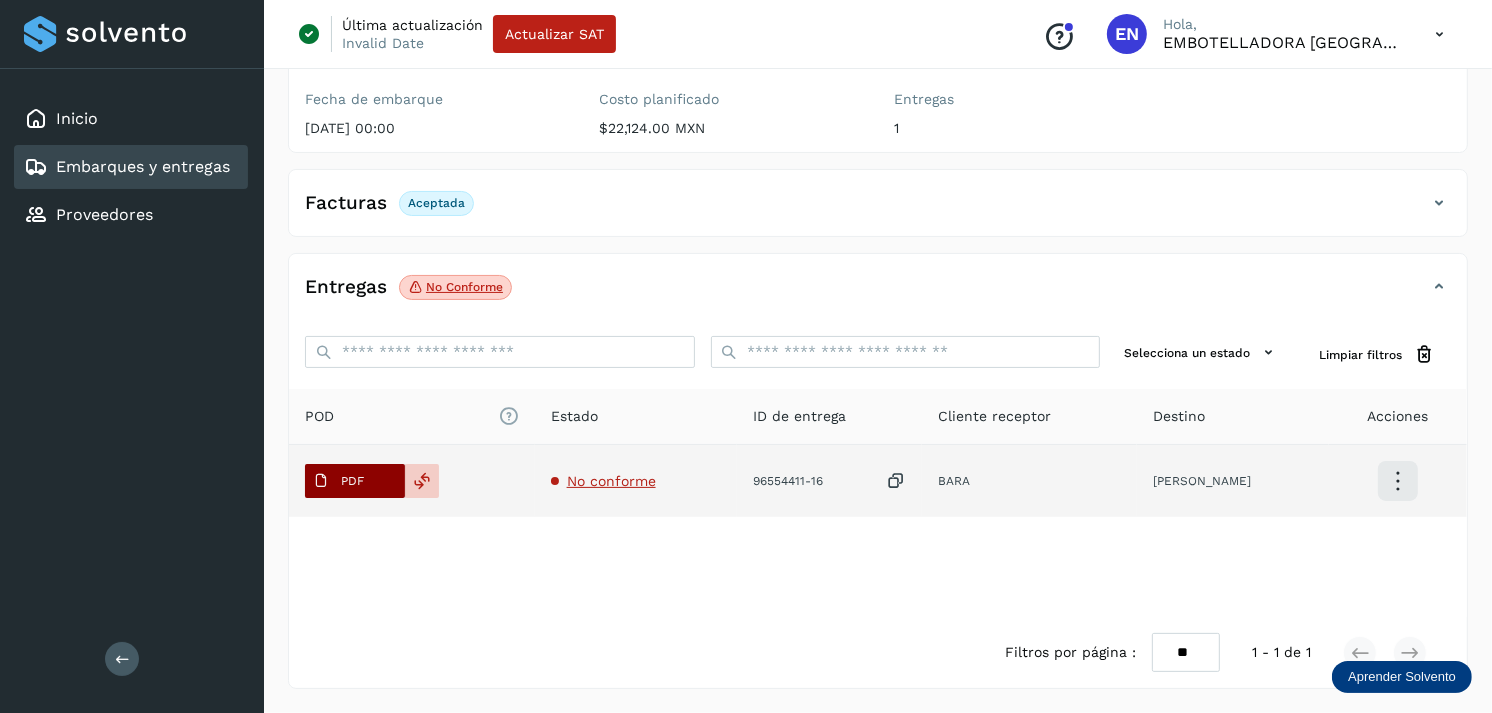 click on "PDF" at bounding box center [352, 481] 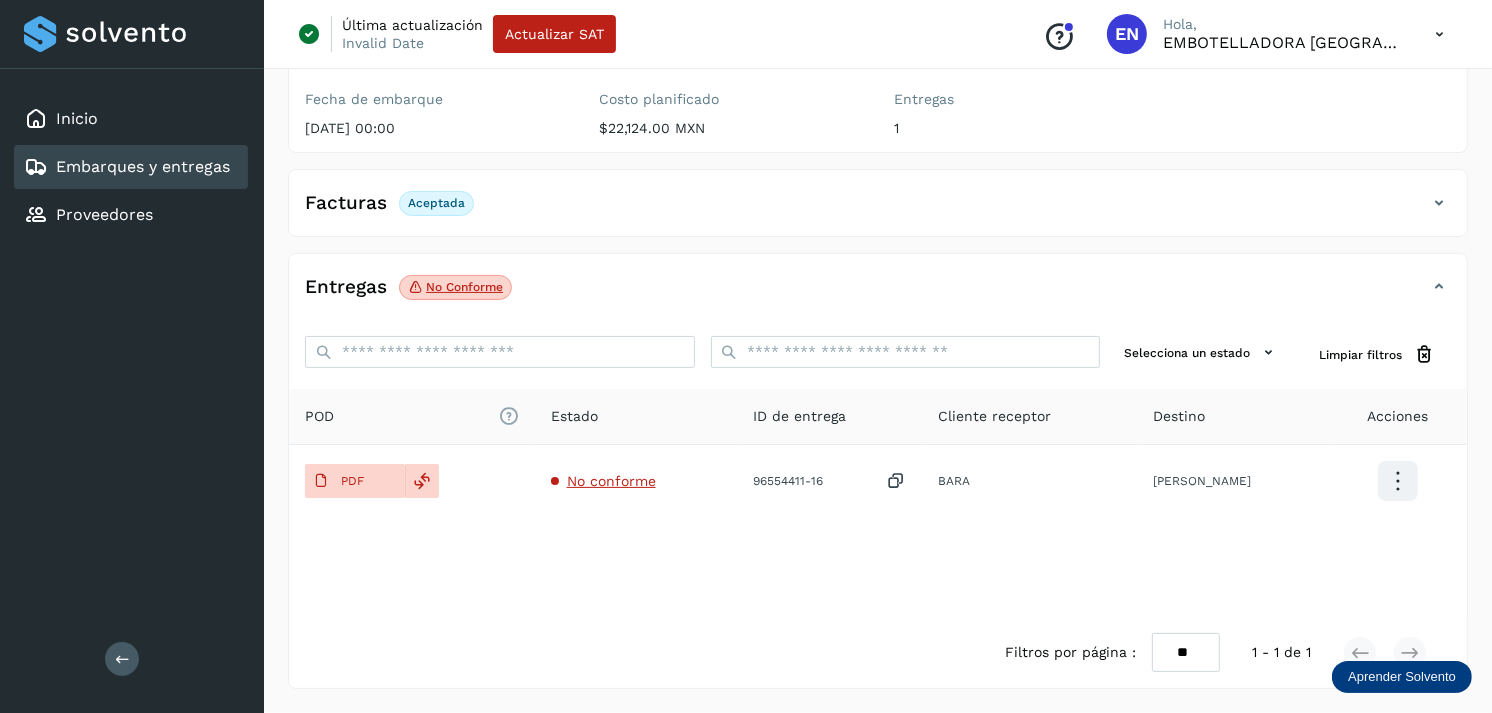 type 